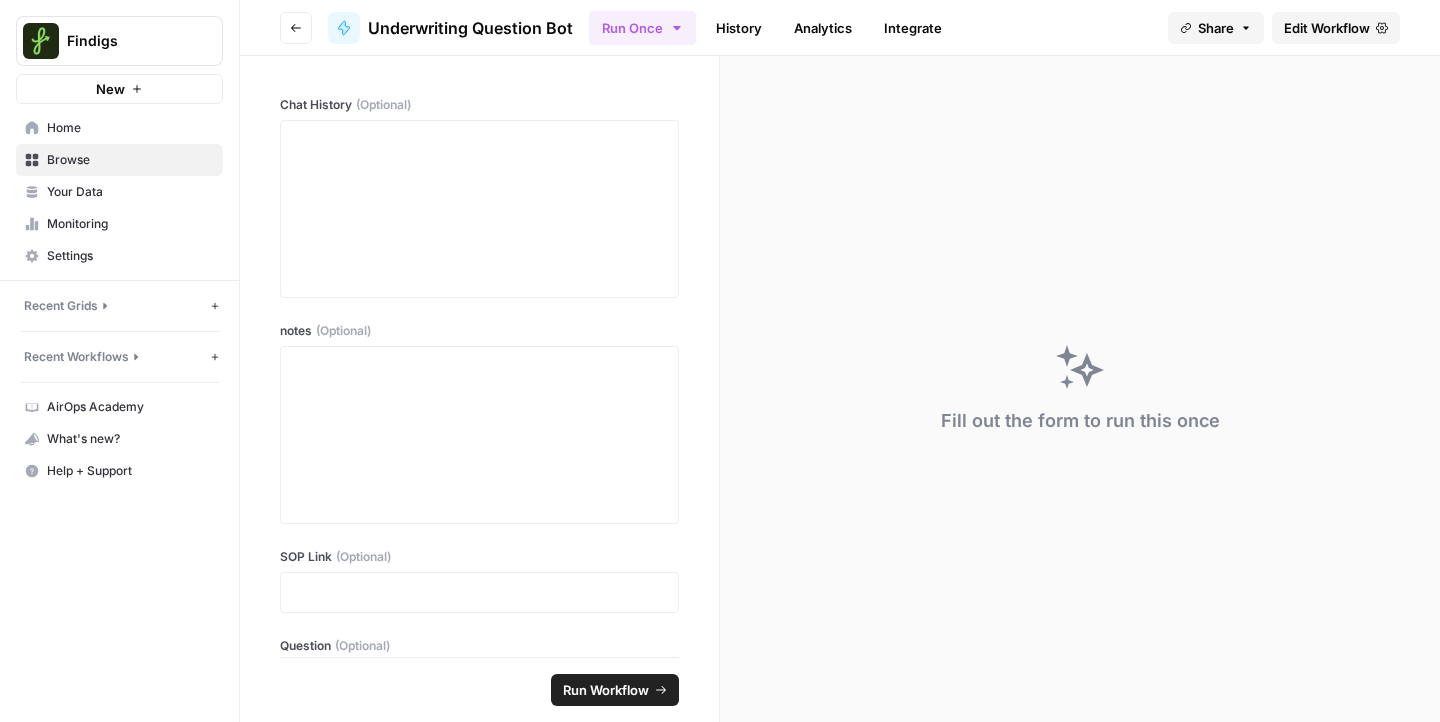 scroll, scrollTop: 0, scrollLeft: 0, axis: both 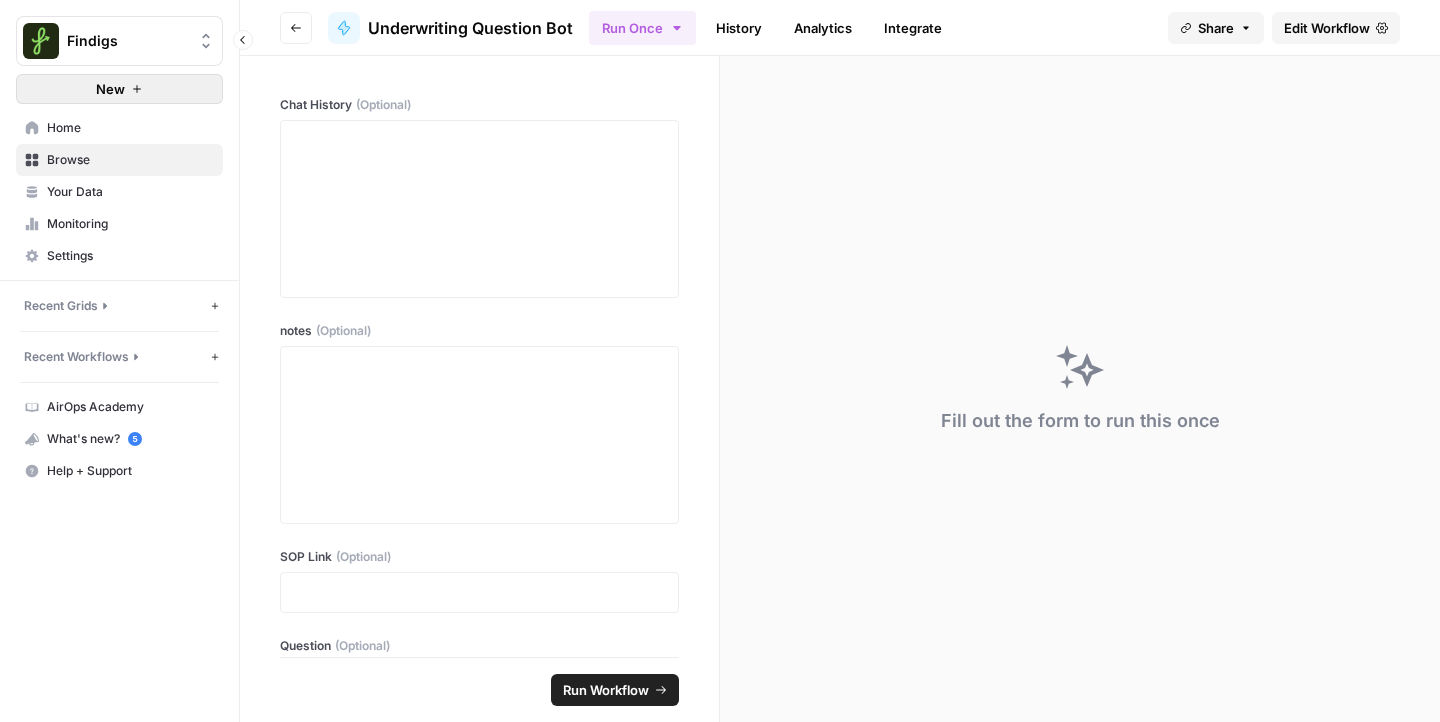 click on "New" at bounding box center (110, 89) 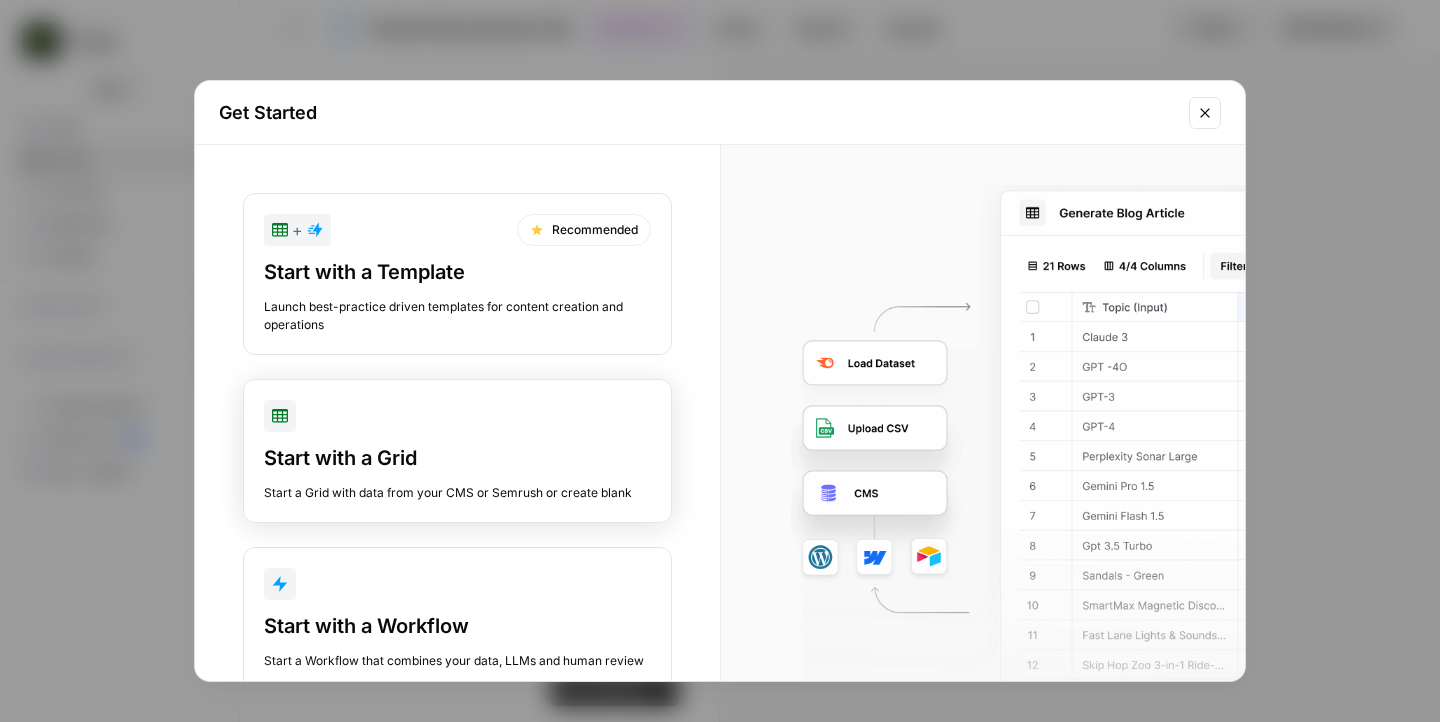 click at bounding box center (457, 416) 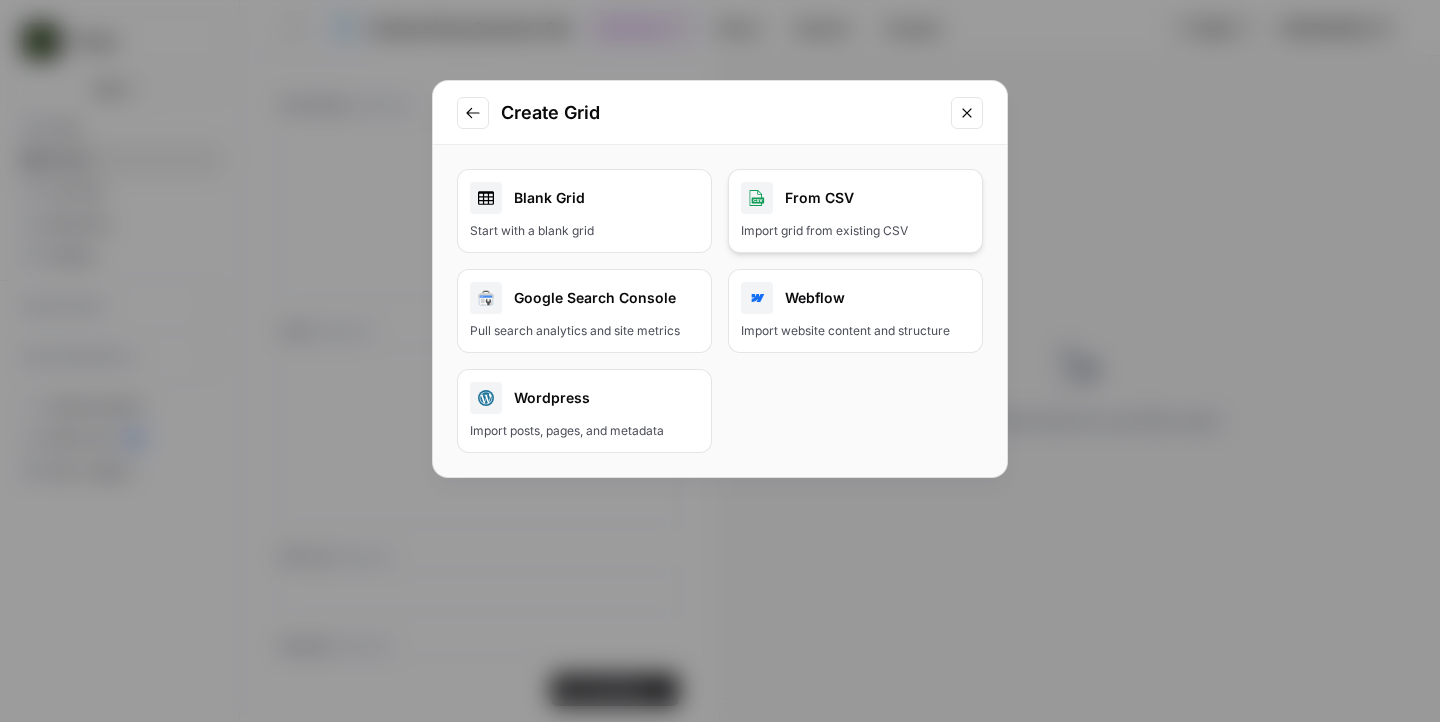 click on "From CSV Import grid from existing CSV" at bounding box center (855, 211) 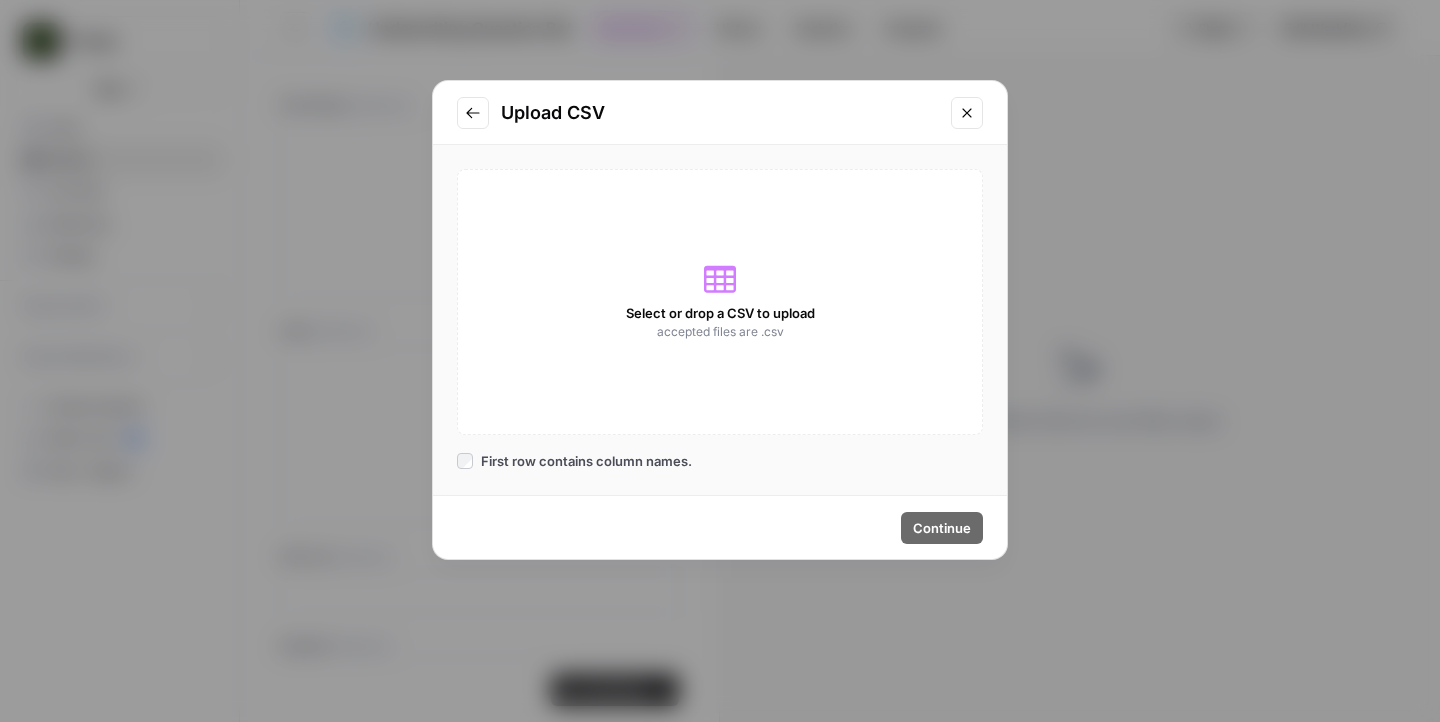 click on "Select or drop a CSV to upload" at bounding box center [720, 313] 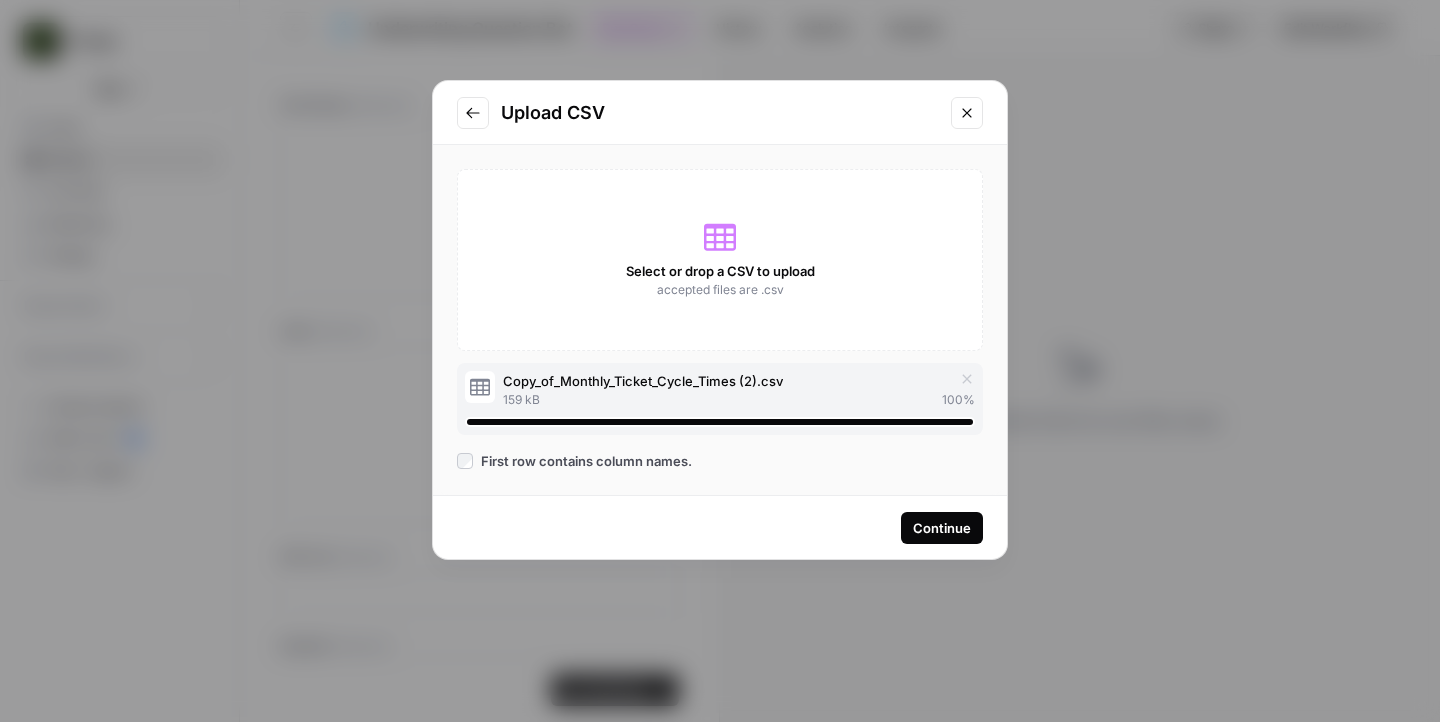 click on "Continue" at bounding box center (942, 528) 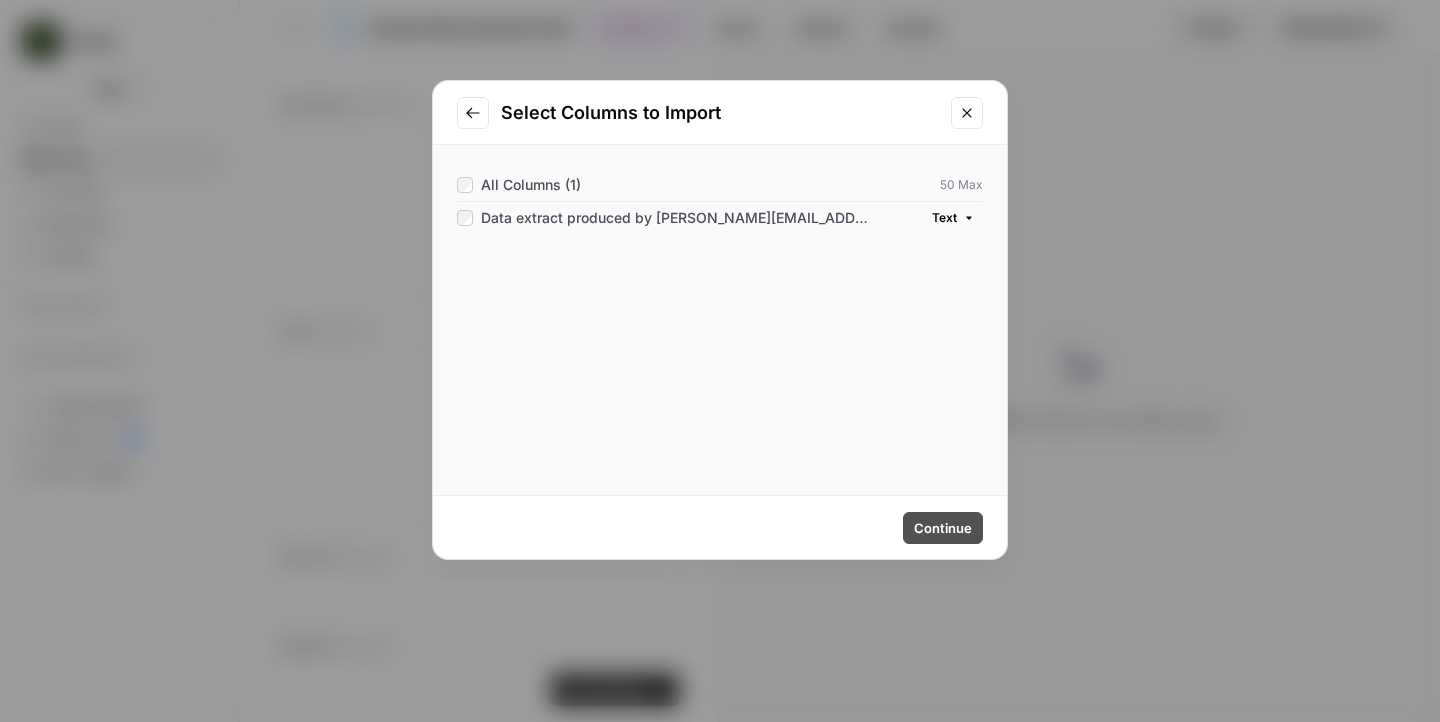 click on "Continue" at bounding box center (943, 528) 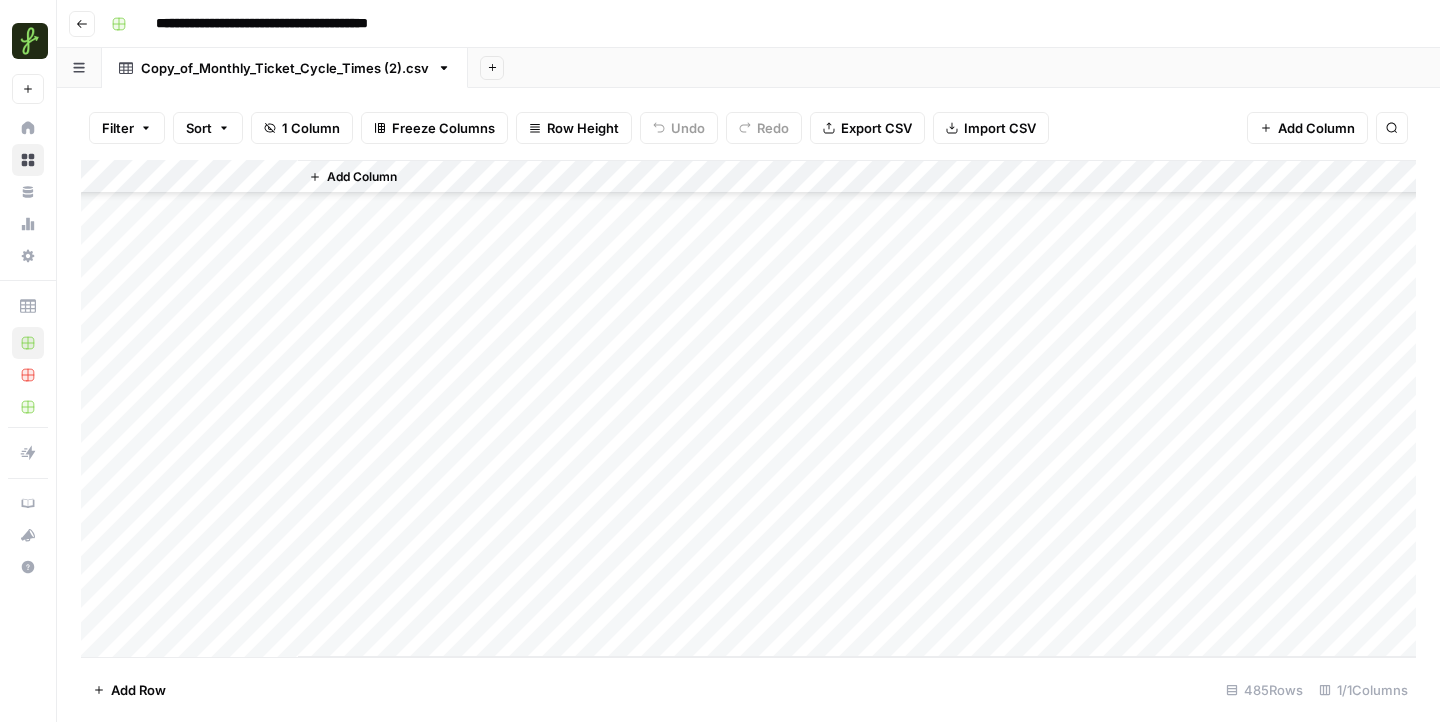 scroll, scrollTop: 9977, scrollLeft: 0, axis: vertical 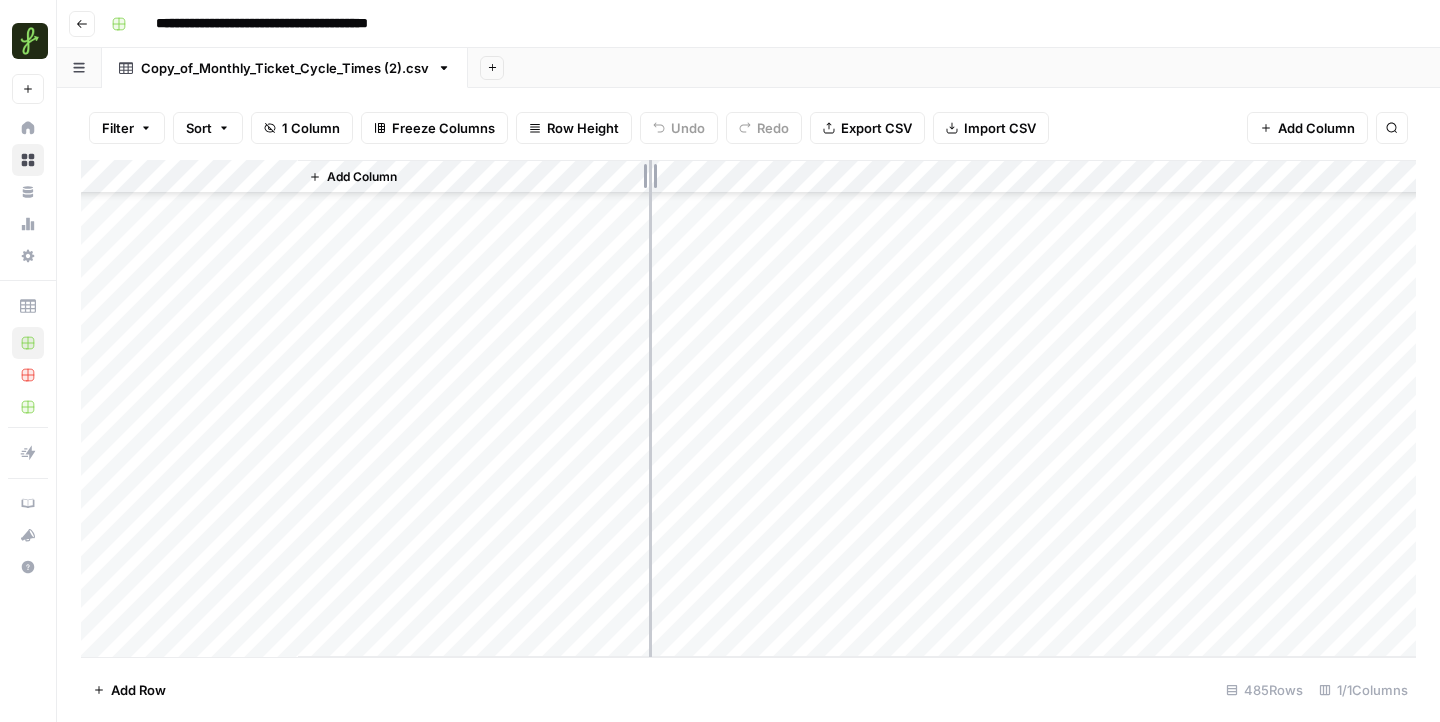 drag, startPoint x: 295, startPoint y: 175, endPoint x: 687, endPoint y: 180, distance: 392.0319 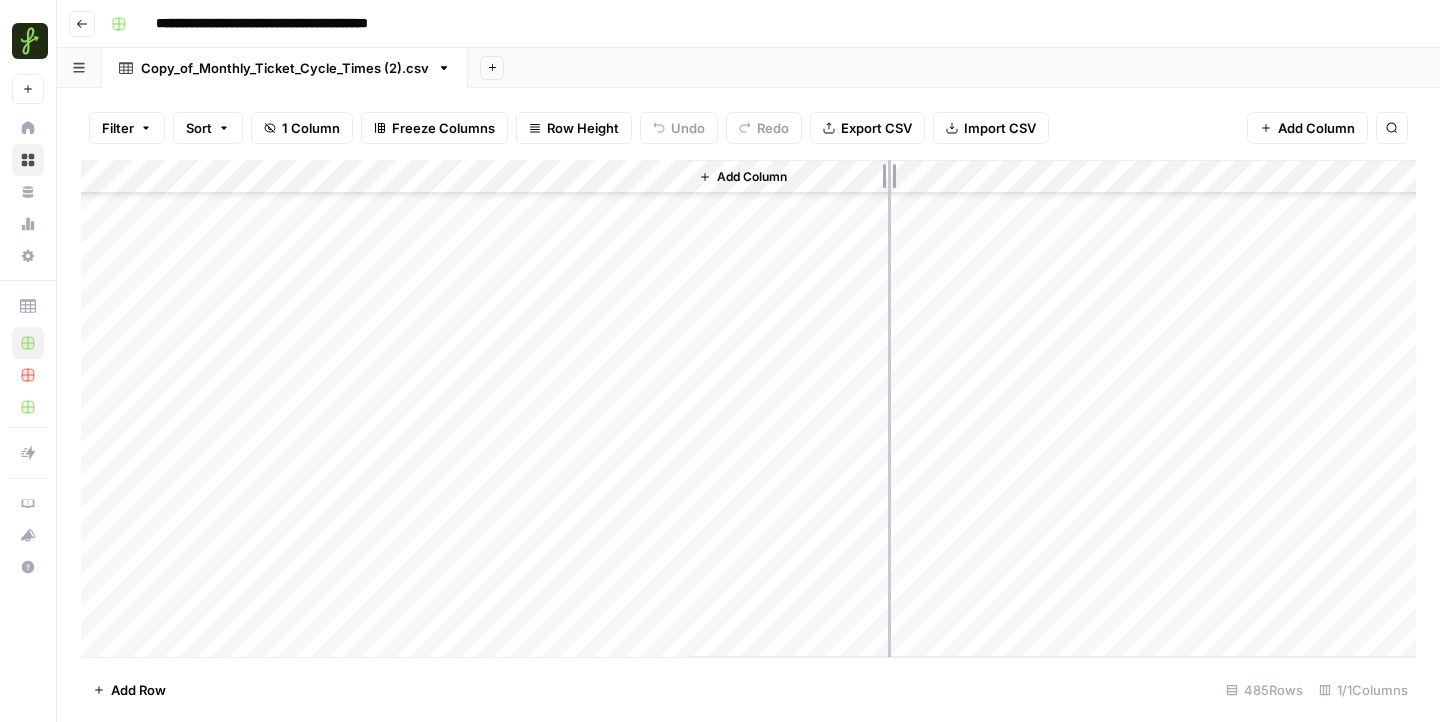 drag, startPoint x: 685, startPoint y: 171, endPoint x: 885, endPoint y: 170, distance: 200.0025 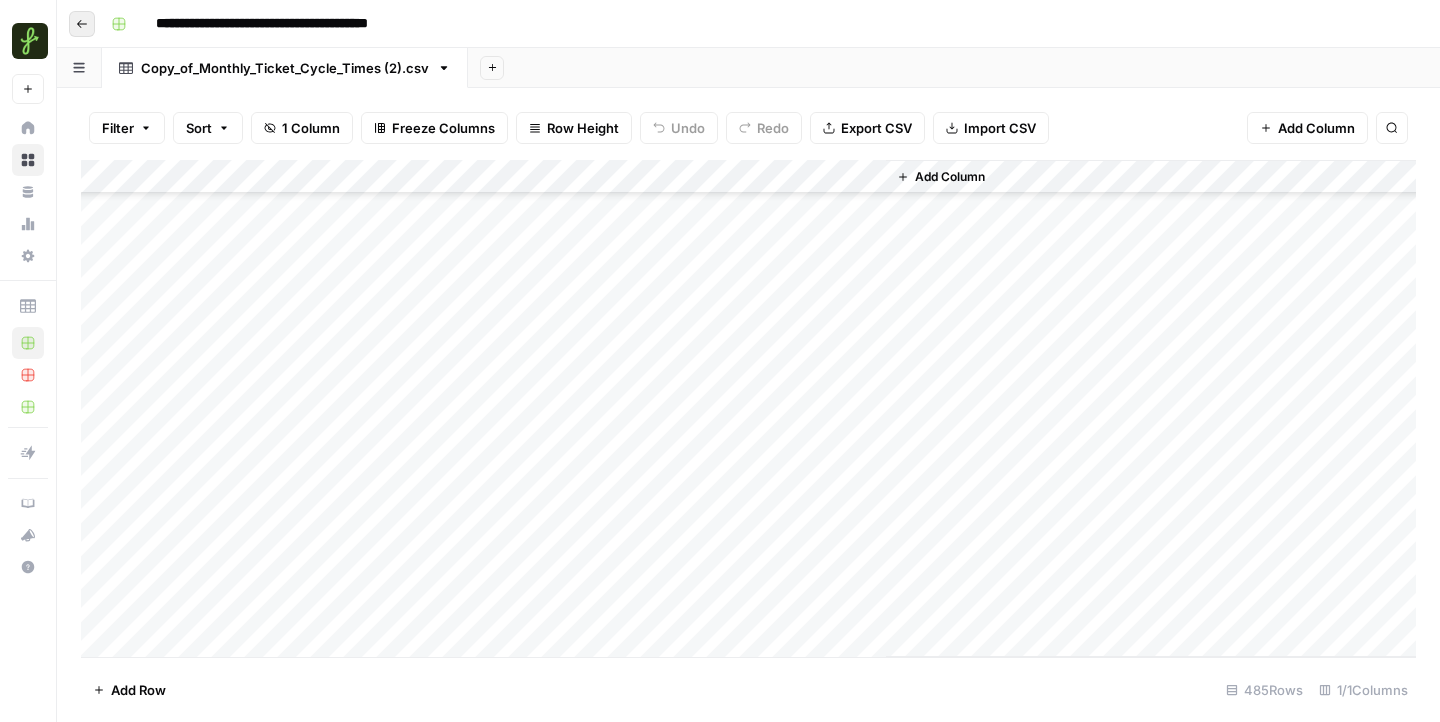 click on "Go back" at bounding box center (82, 24) 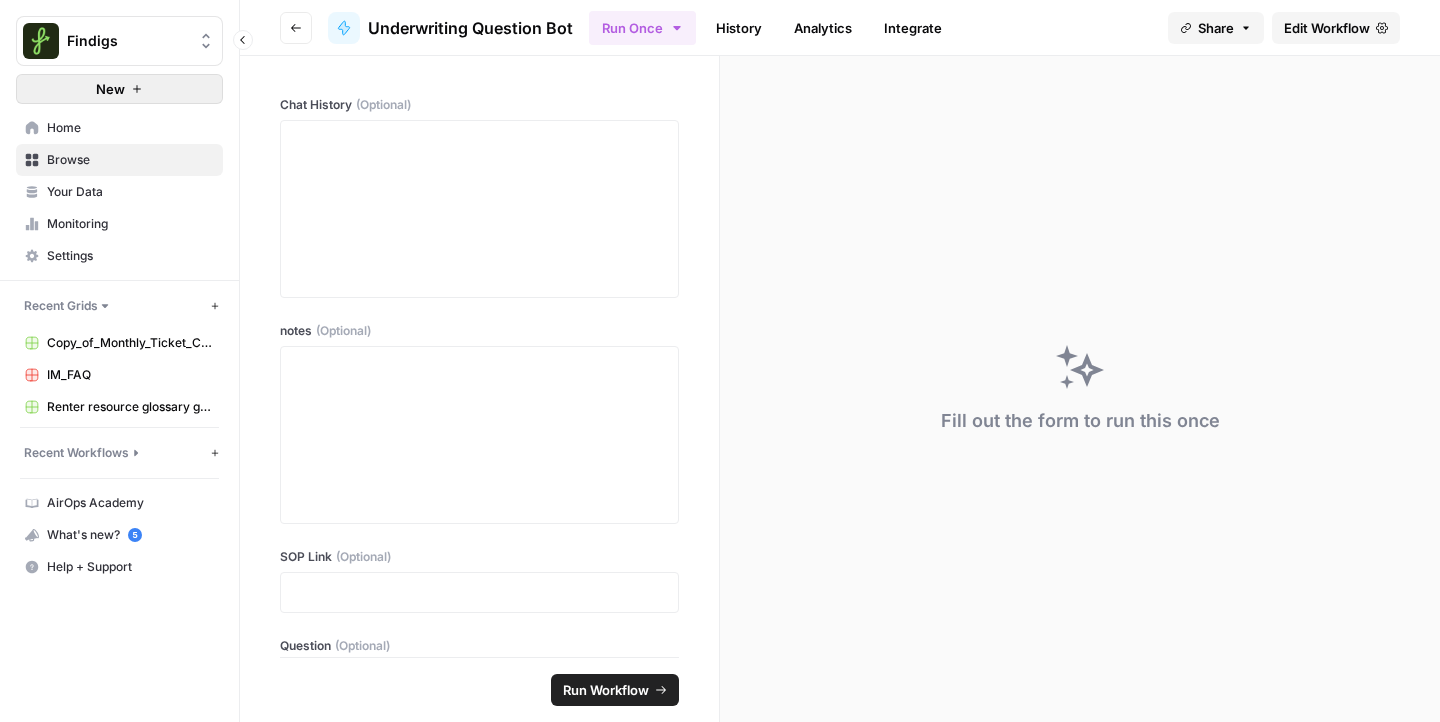 click on "New" at bounding box center (119, 89) 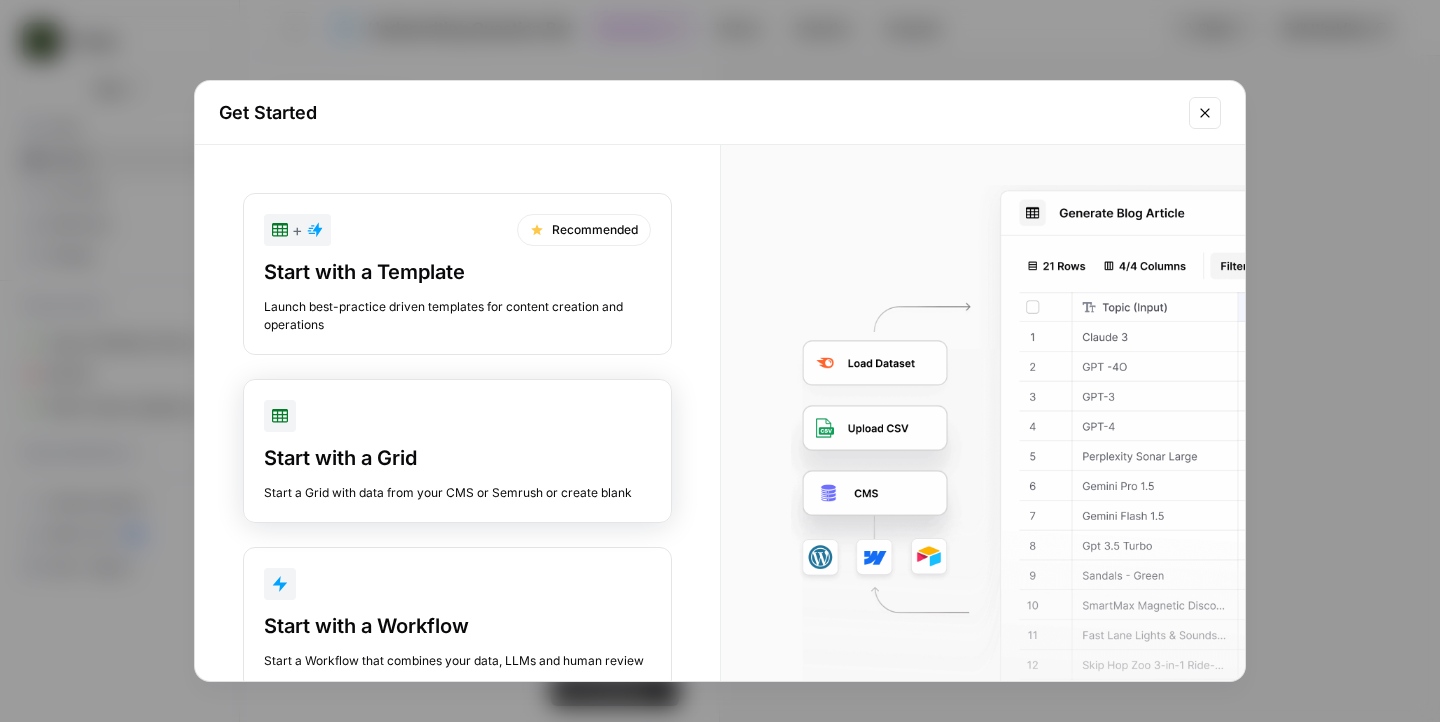 click on "Start with a Grid" at bounding box center (457, 458) 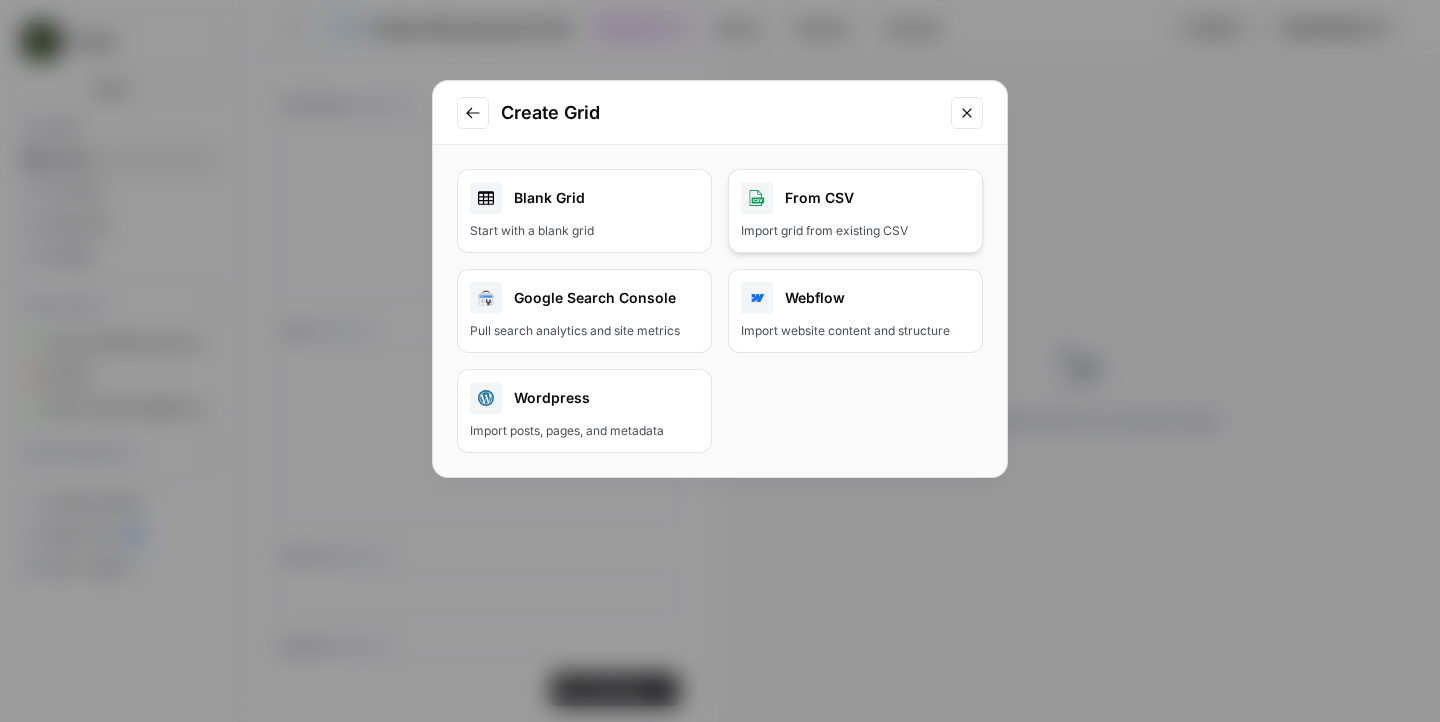 click on "From CSV" at bounding box center (855, 198) 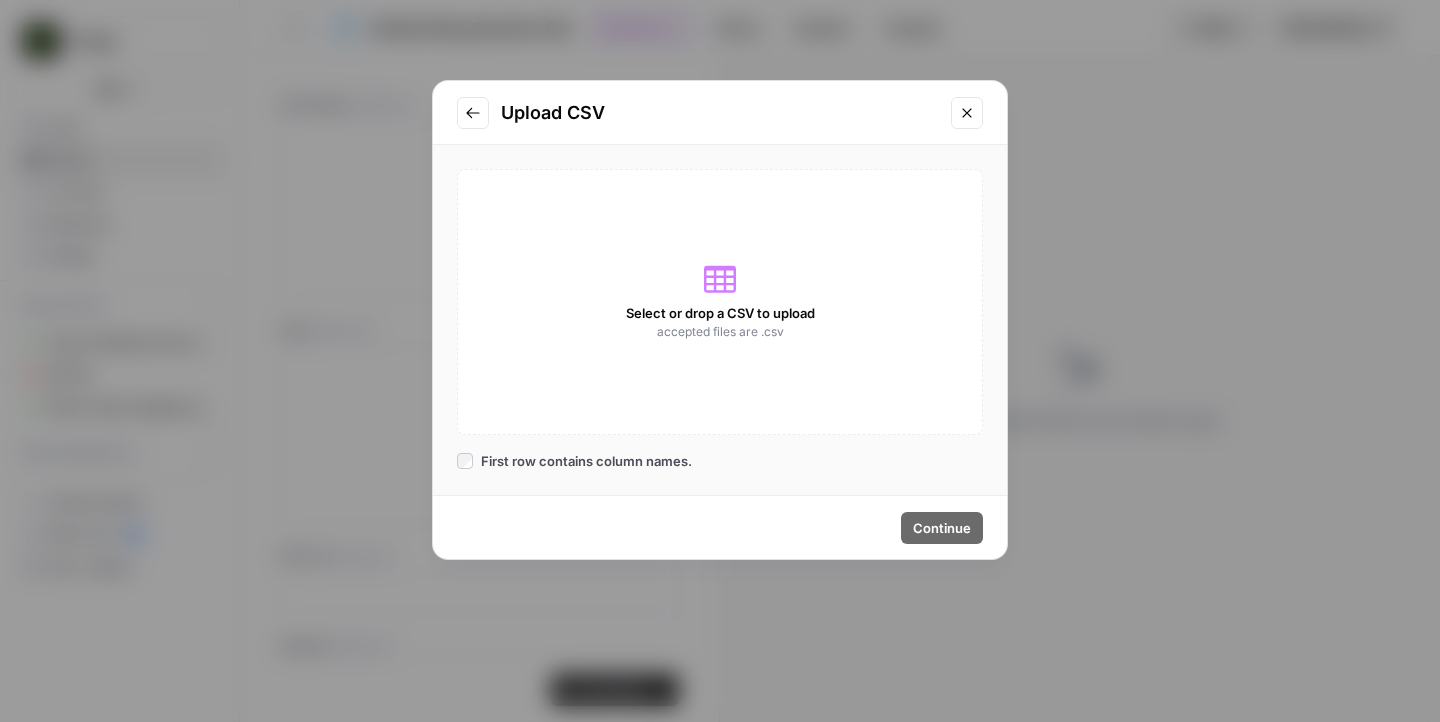 click 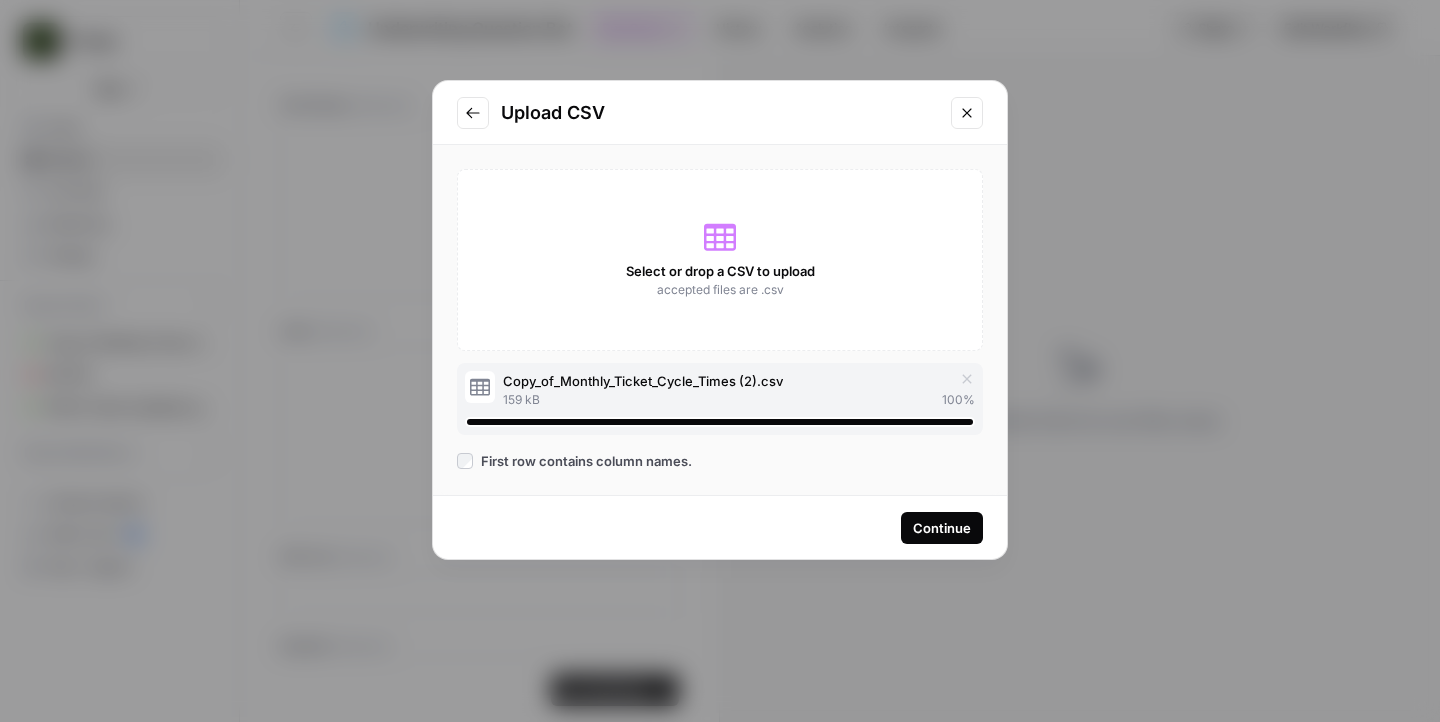 click on "Continue" at bounding box center [942, 528] 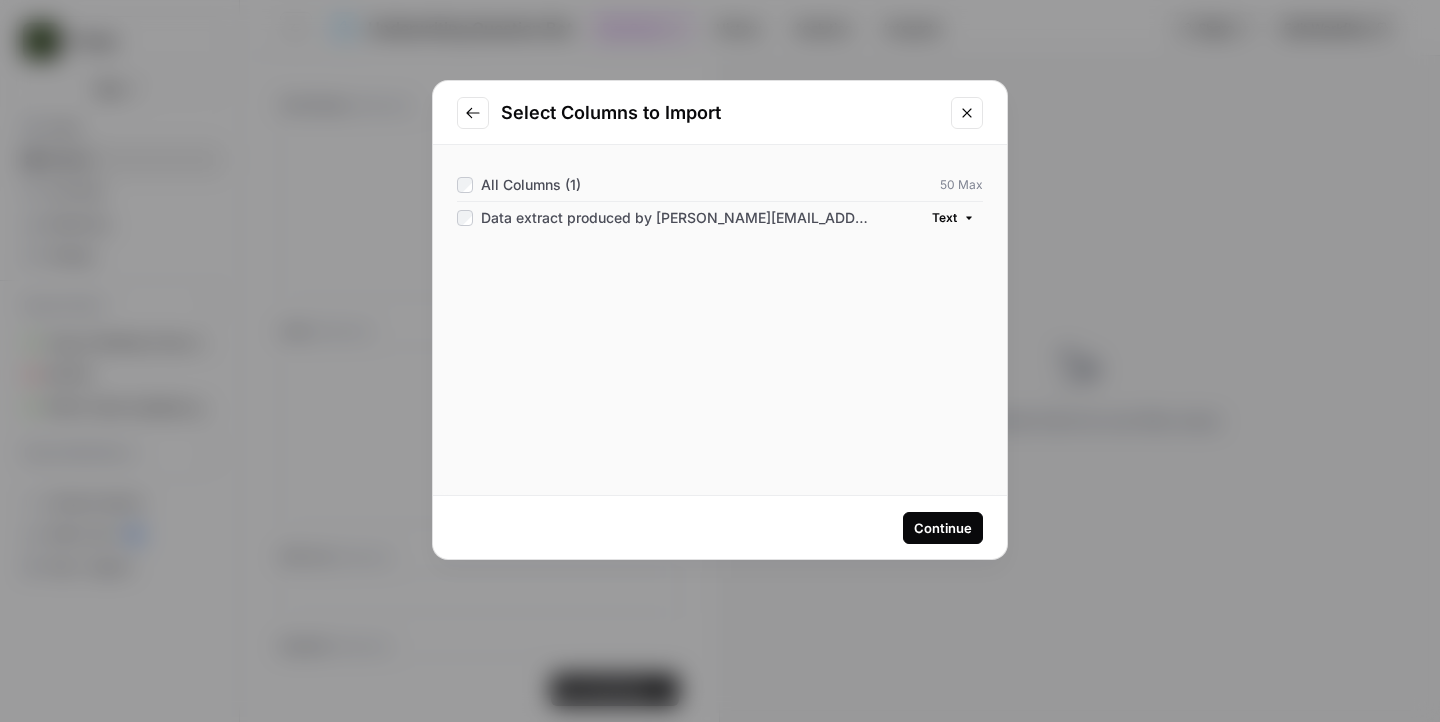click 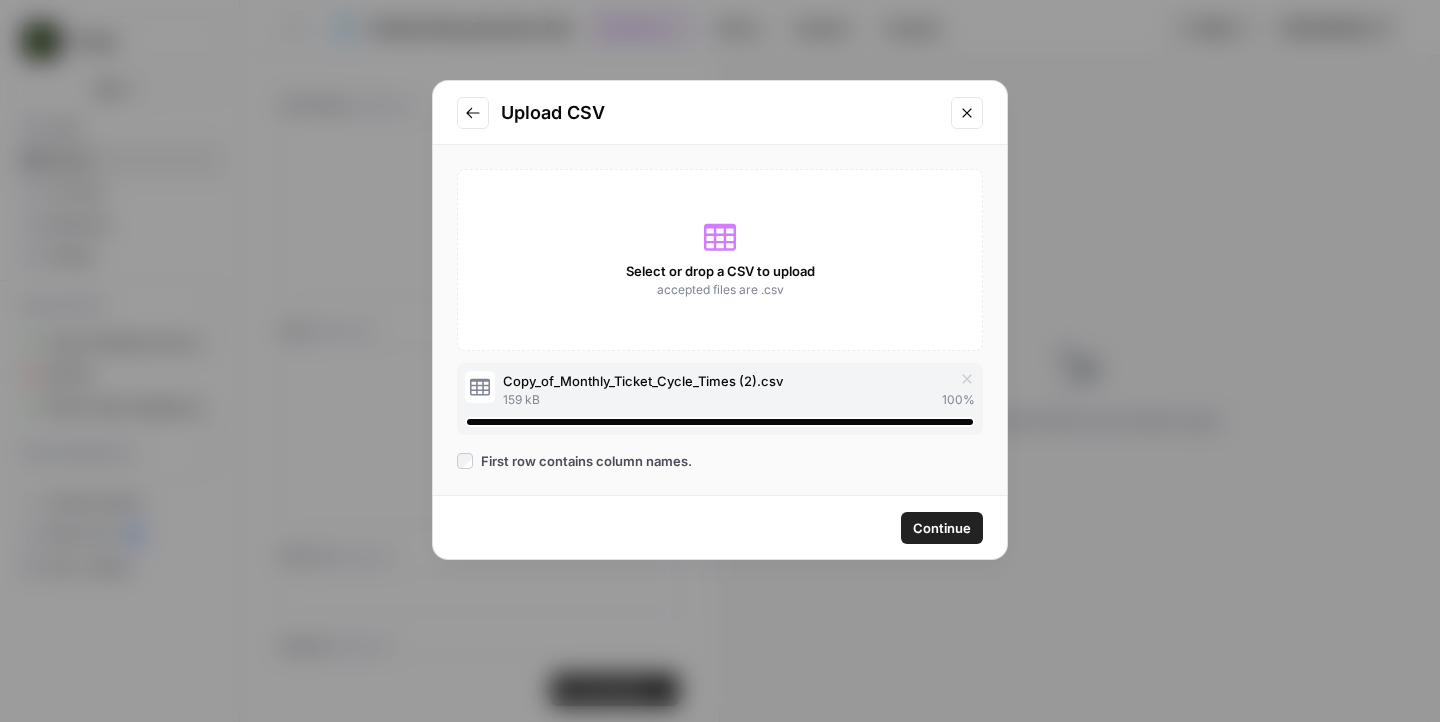 click 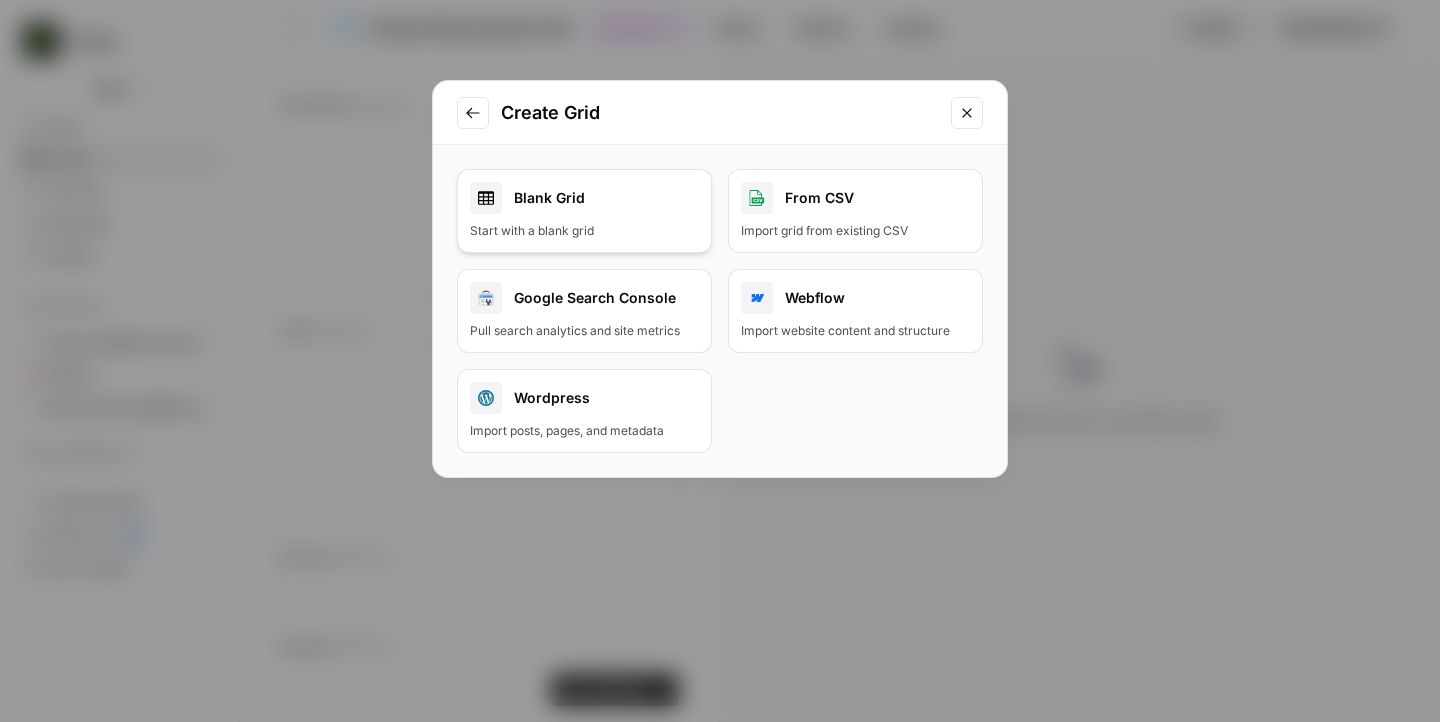 click on "Blank Grid Start with a blank grid" at bounding box center (584, 211) 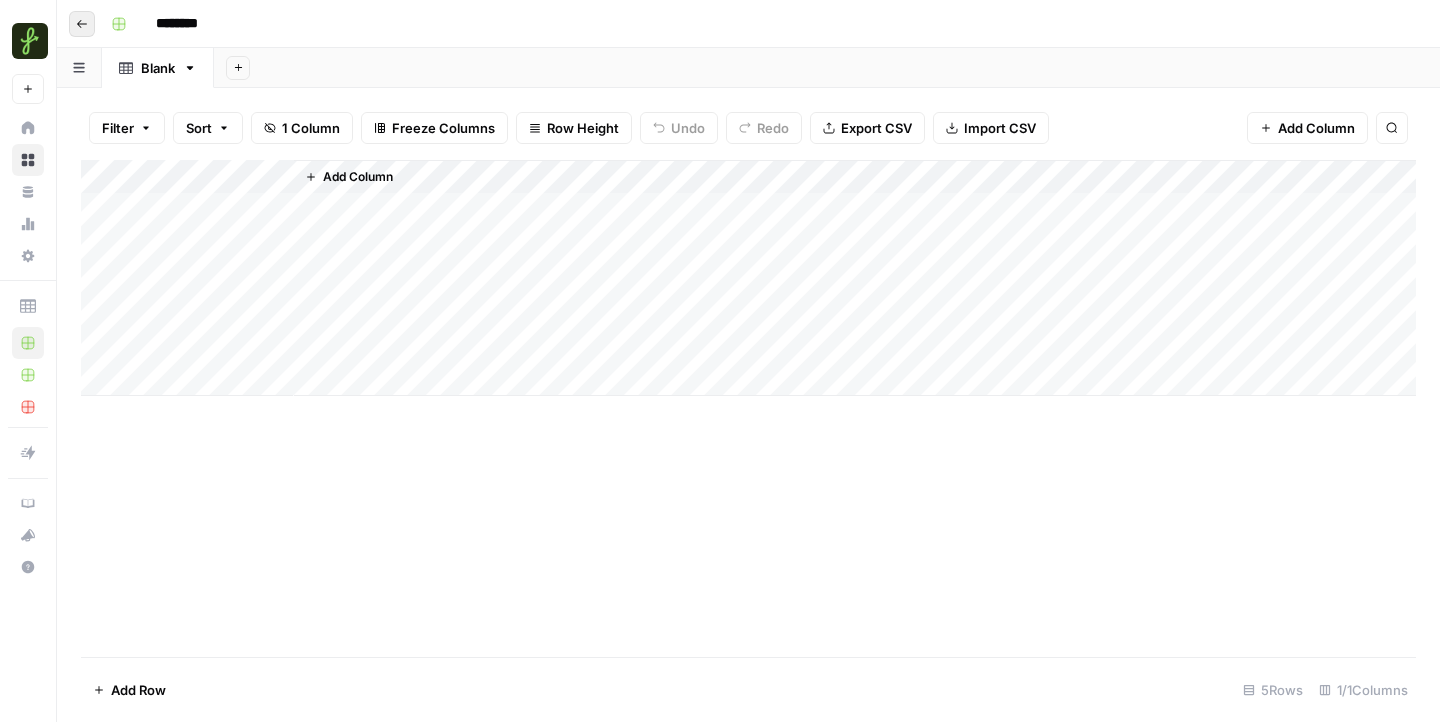 click 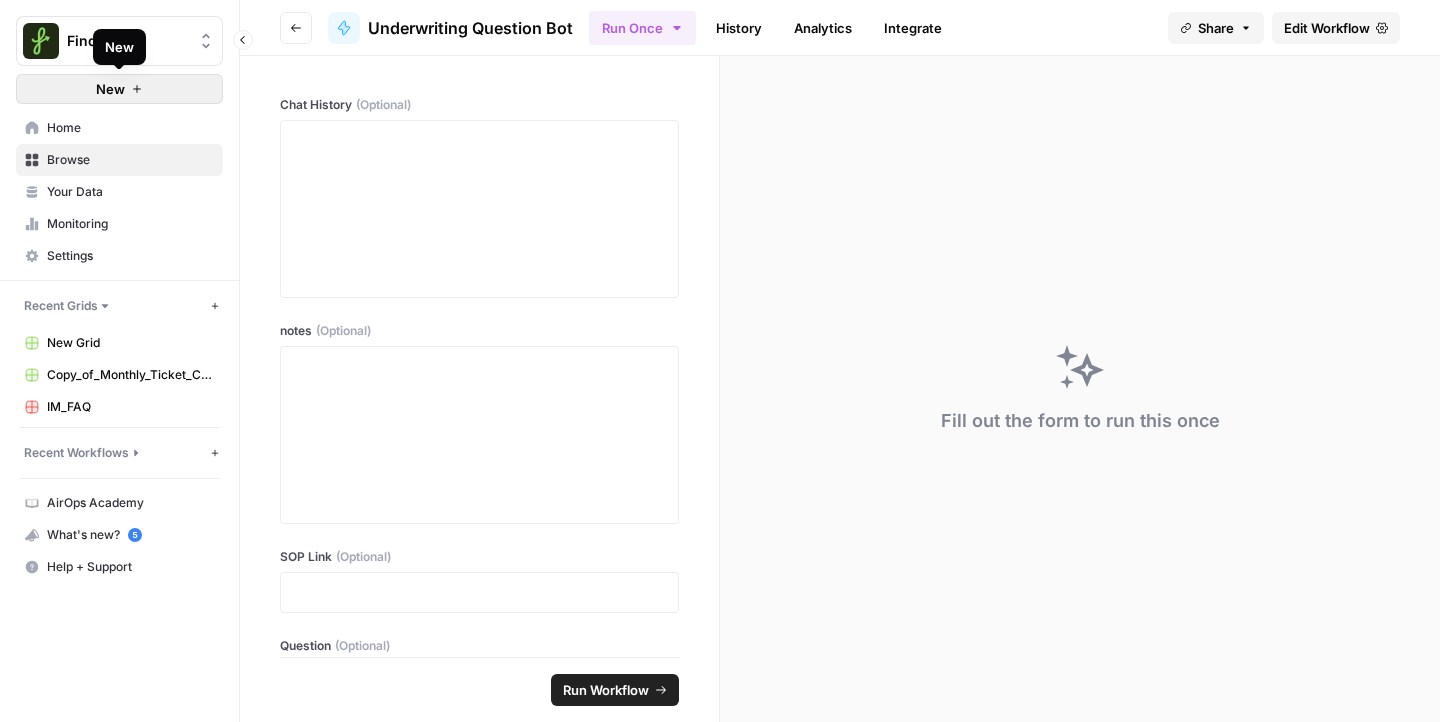 click on "New" at bounding box center (119, 89) 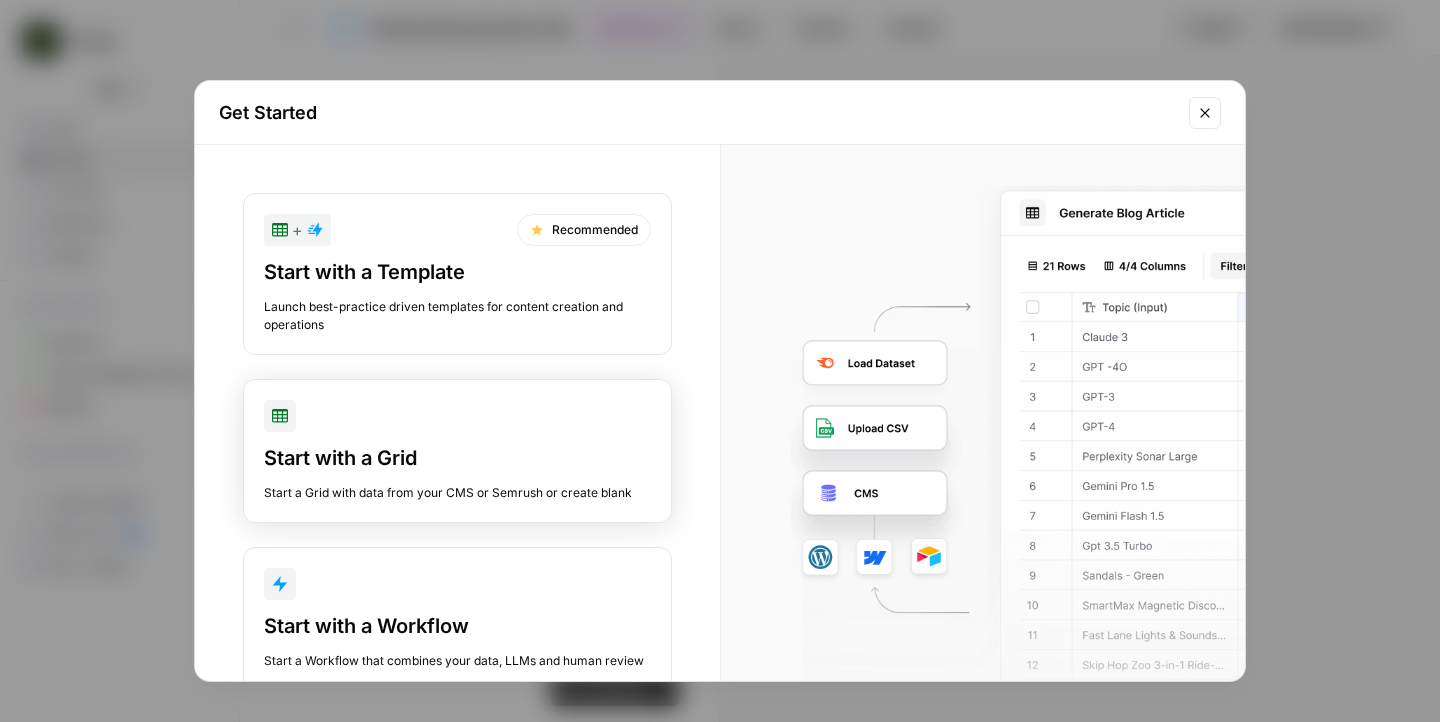 click at bounding box center [457, 416] 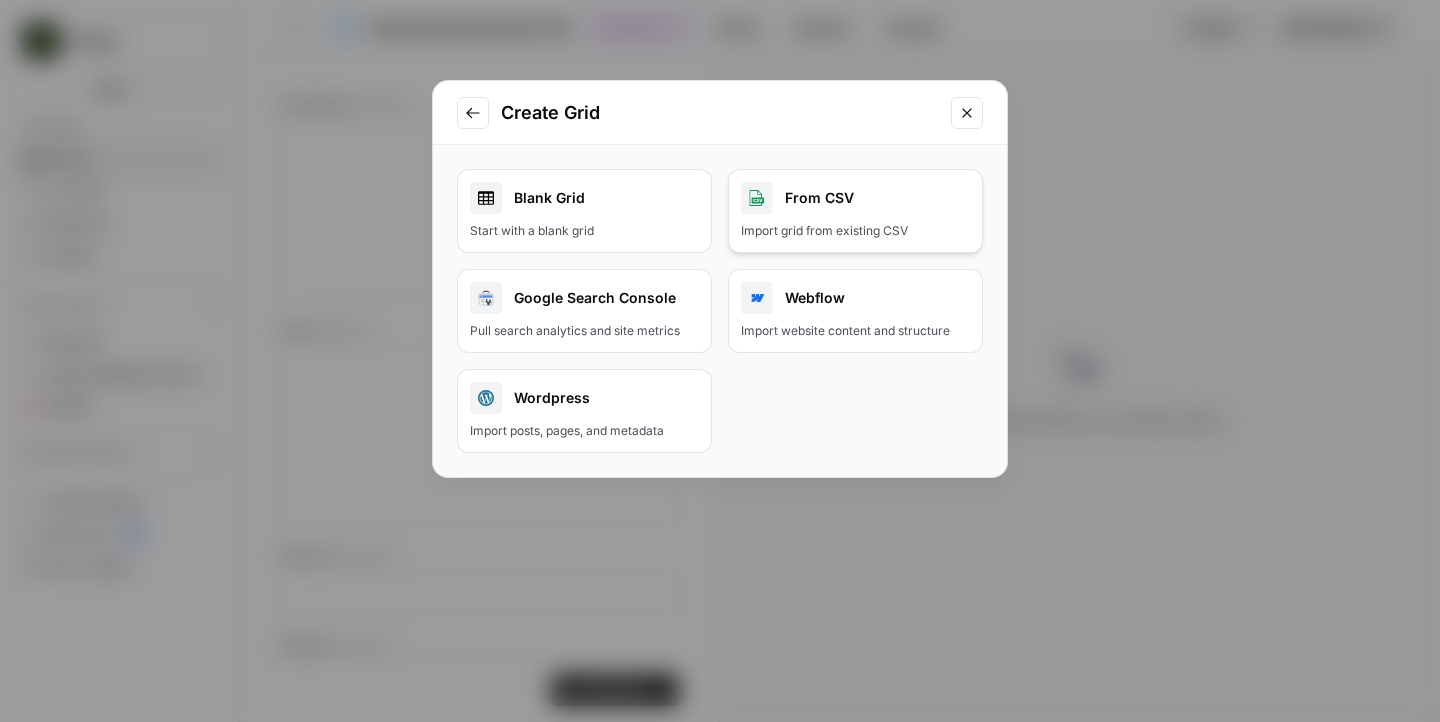click on "Import grid from existing CSV" at bounding box center [855, 231] 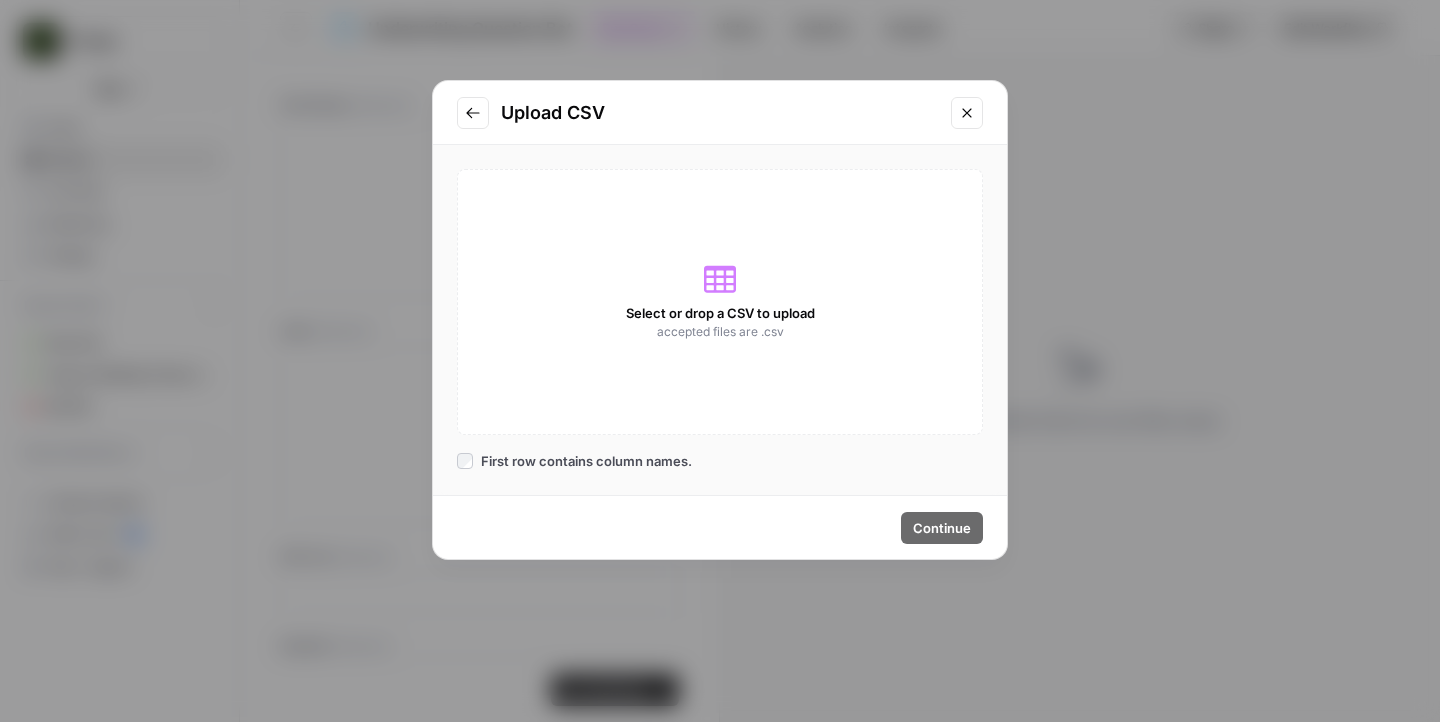 click on "Select or drop a CSV to upload accepted files are .csv" at bounding box center (720, 302) 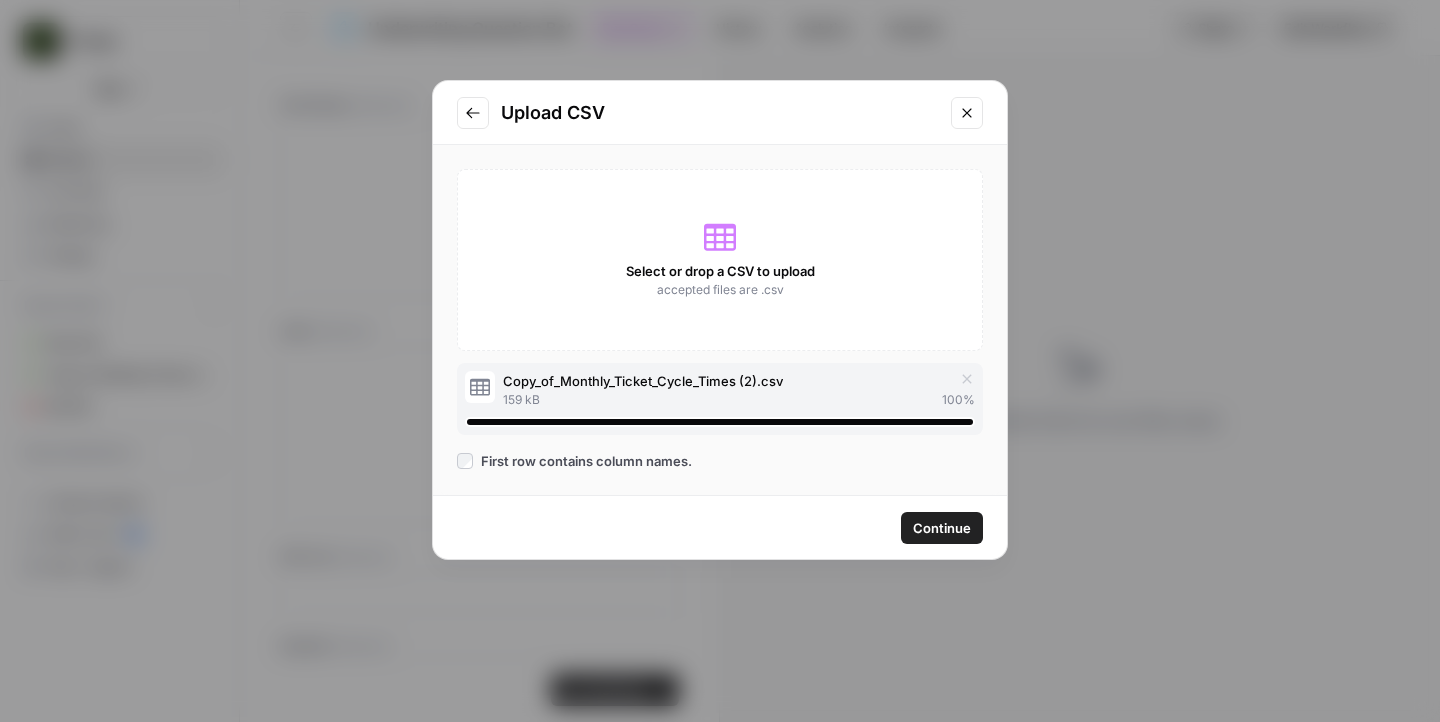 click on "Select or drop a CSV to upload accepted files are .csv" at bounding box center (720, 260) 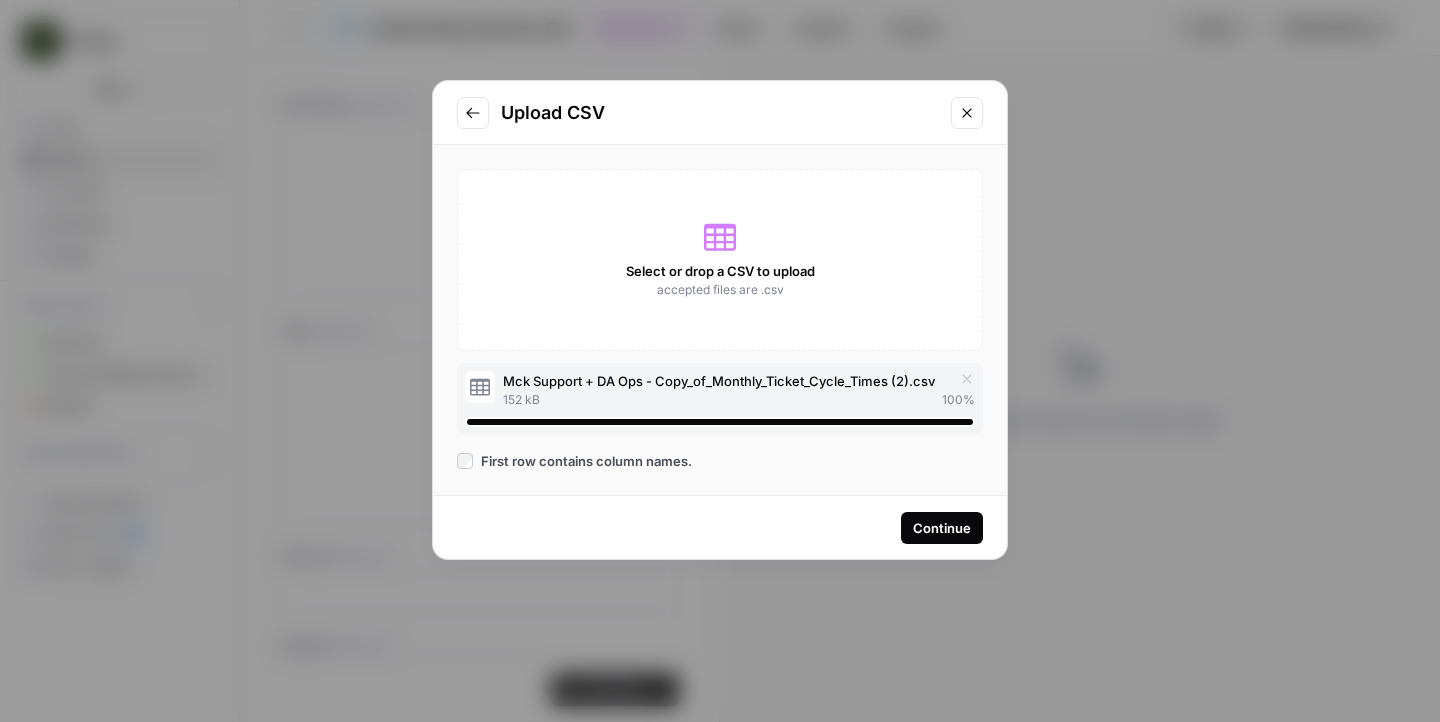 click on "Continue" at bounding box center [942, 528] 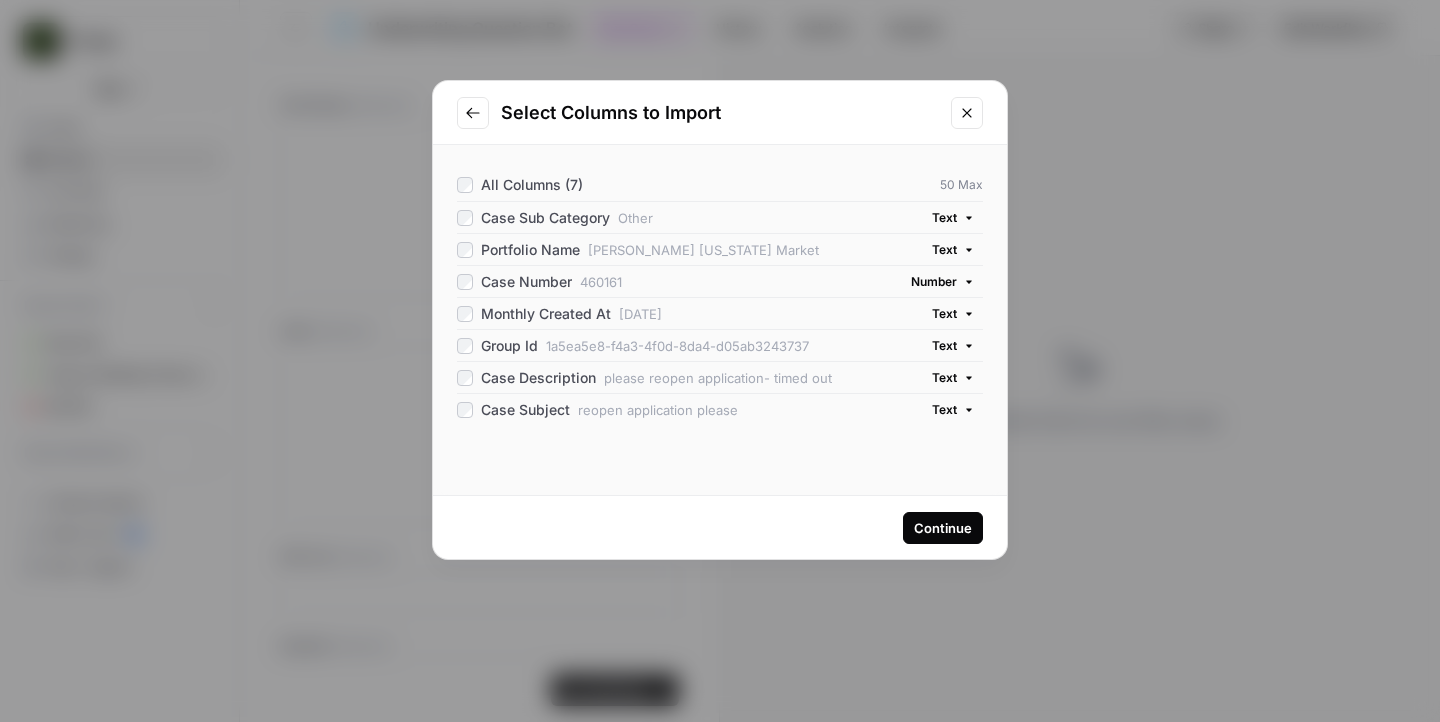 click on "Continue" at bounding box center (943, 528) 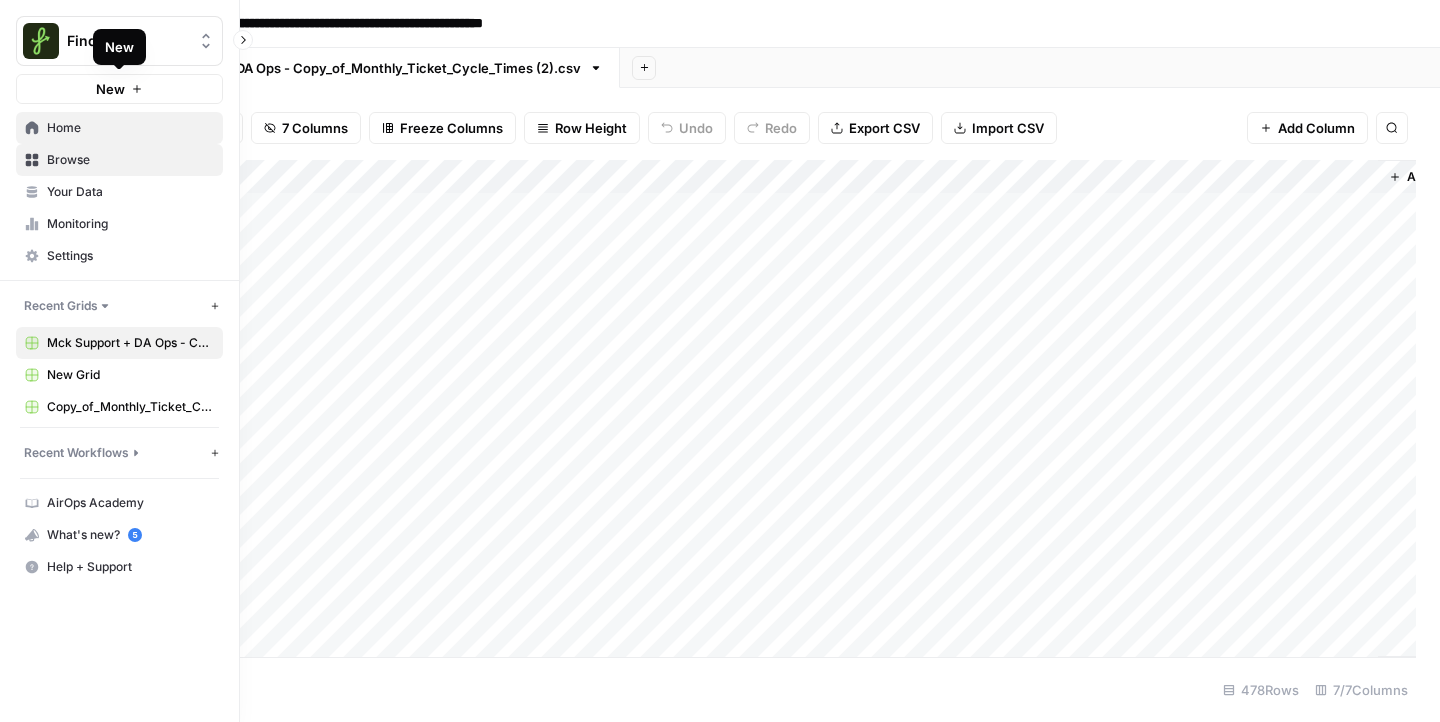 click on "Home" at bounding box center (130, 128) 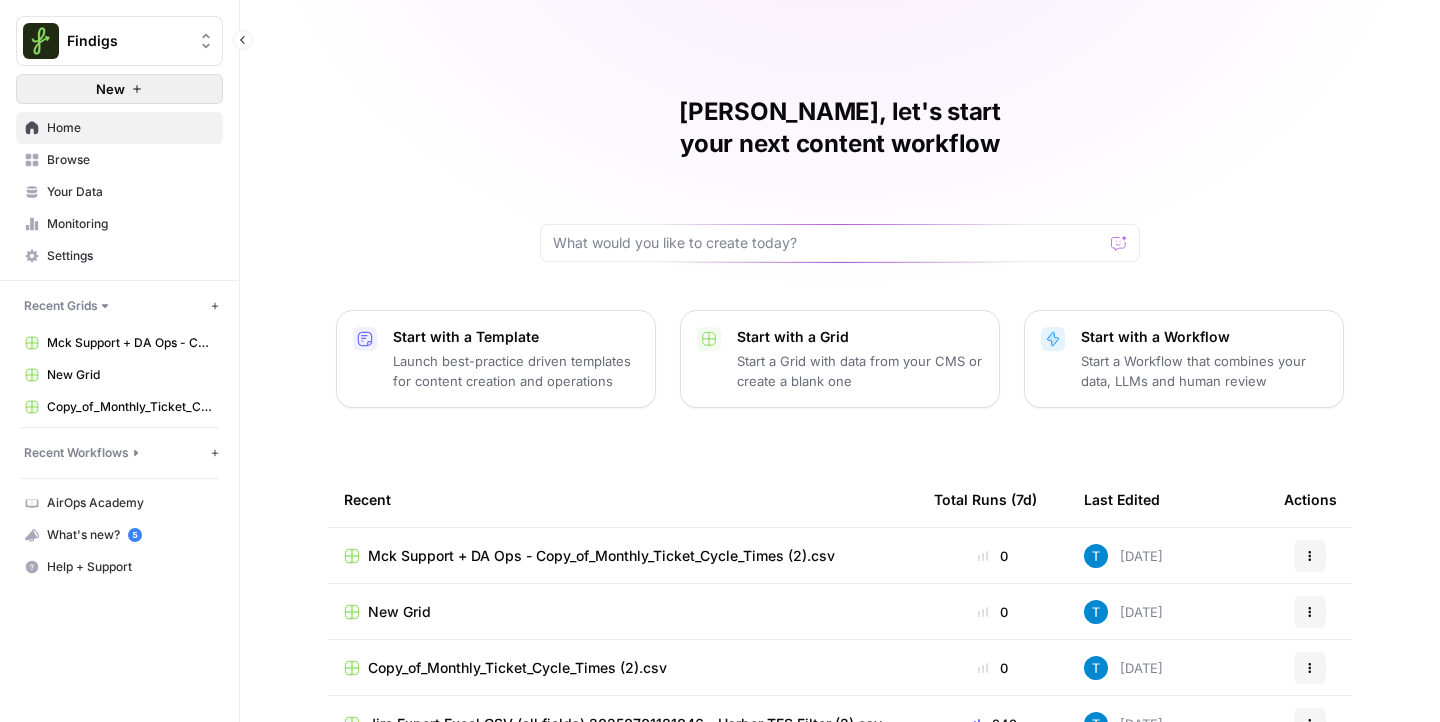 click on "New" at bounding box center (119, 89) 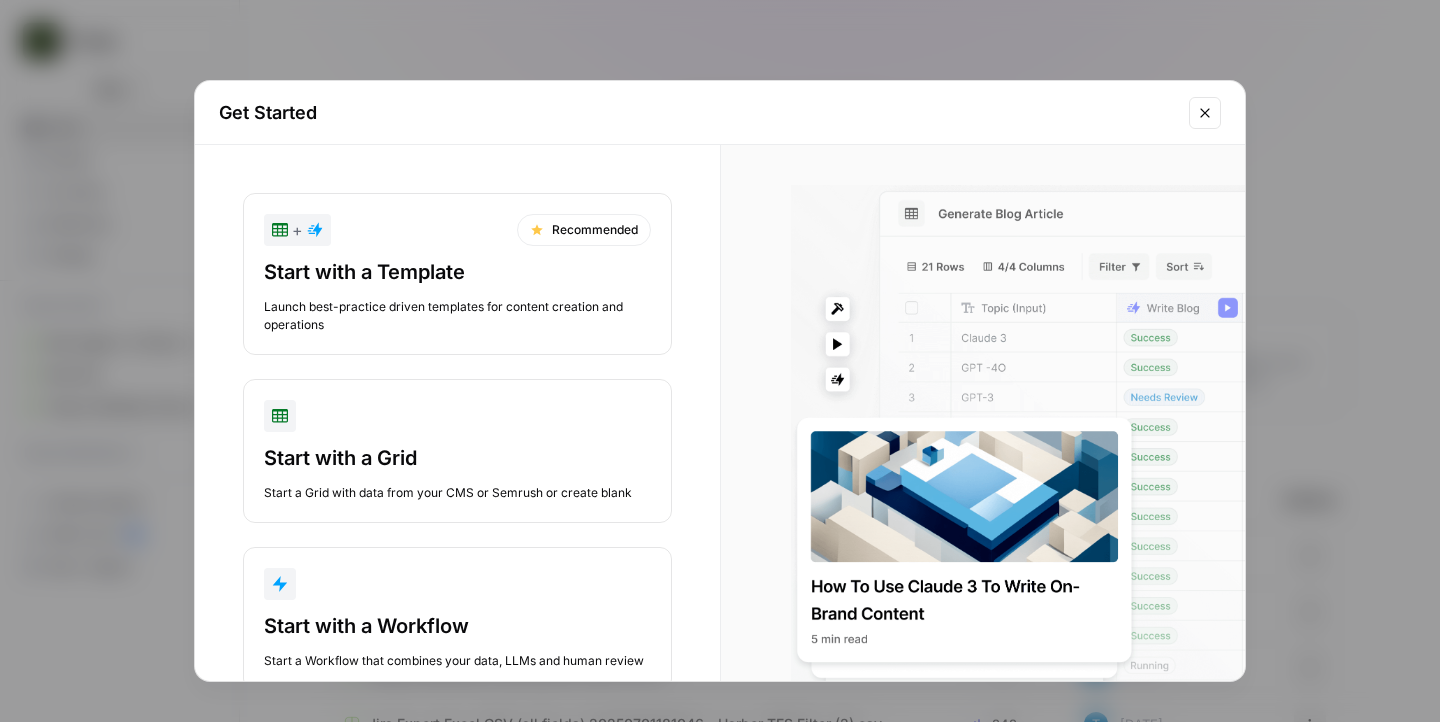 scroll, scrollTop: 58, scrollLeft: 0, axis: vertical 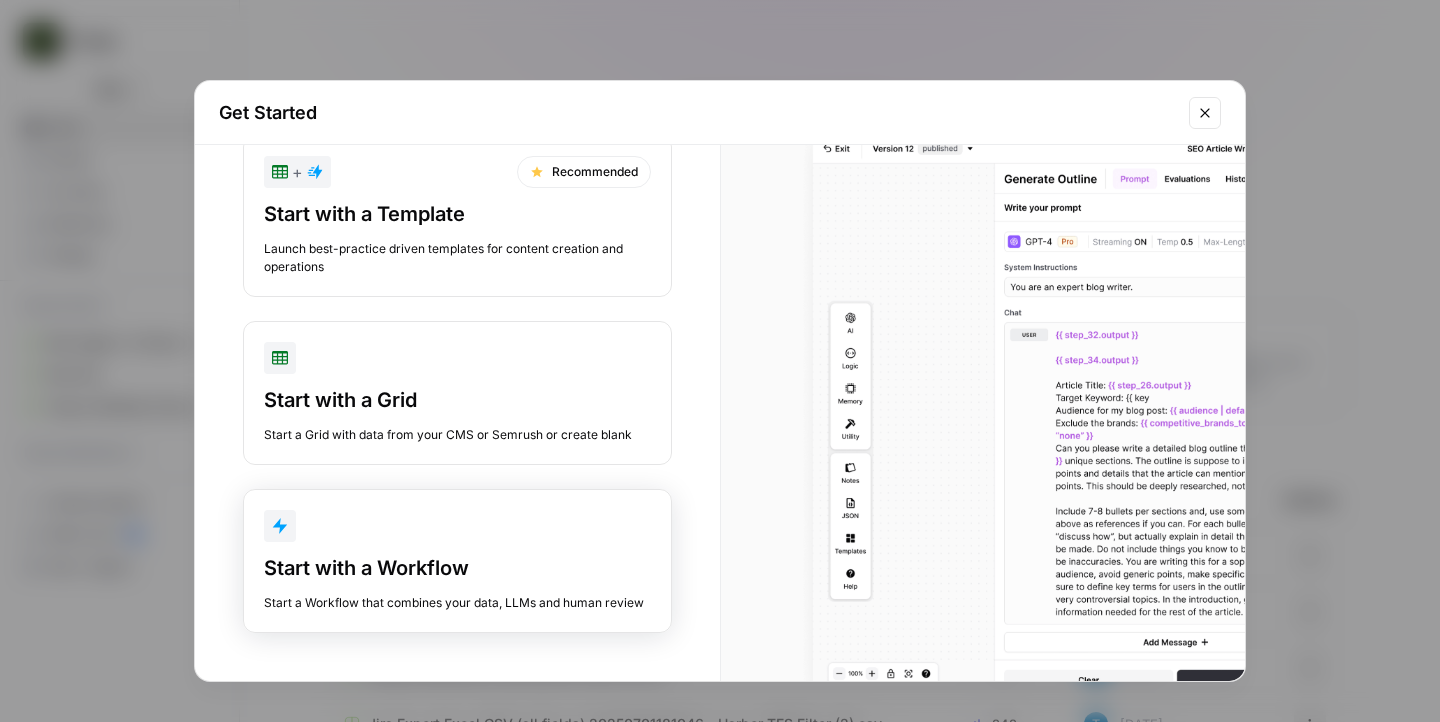 click at bounding box center (457, 526) 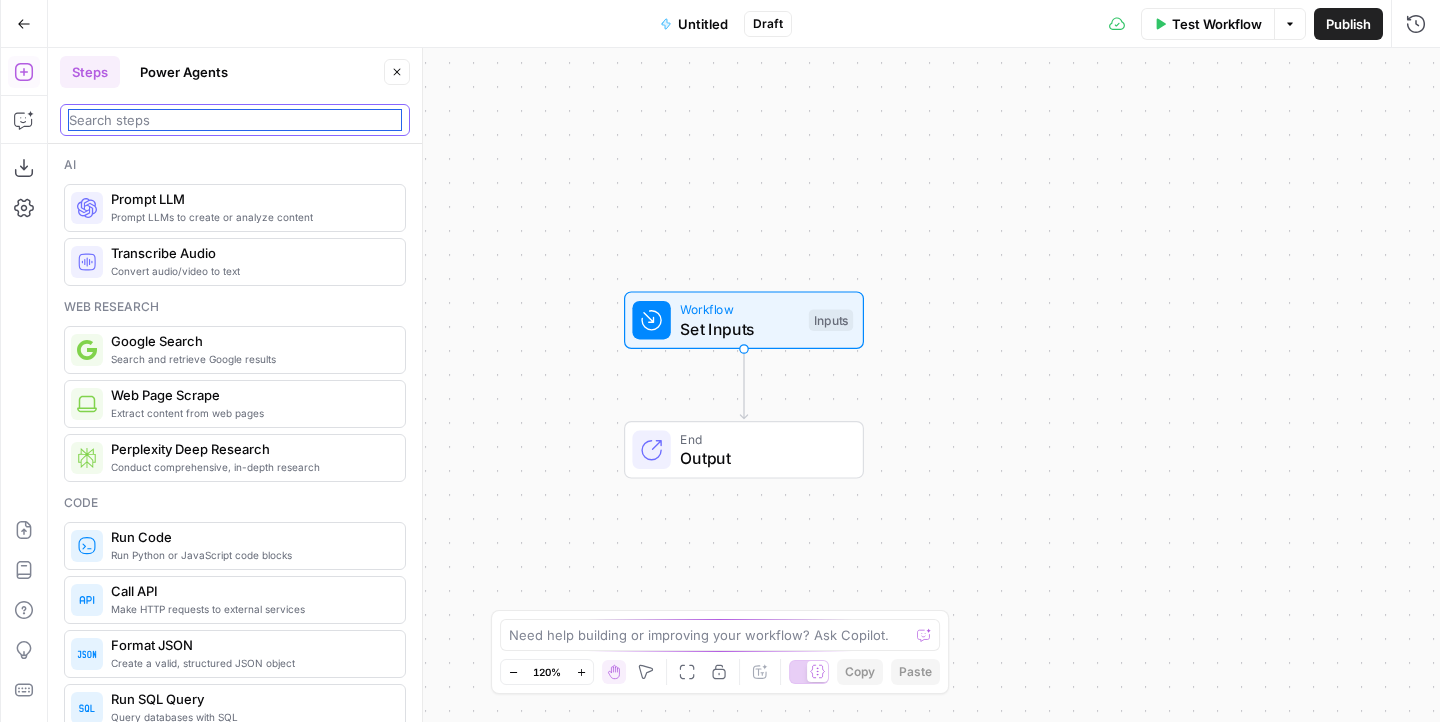click at bounding box center [235, 120] 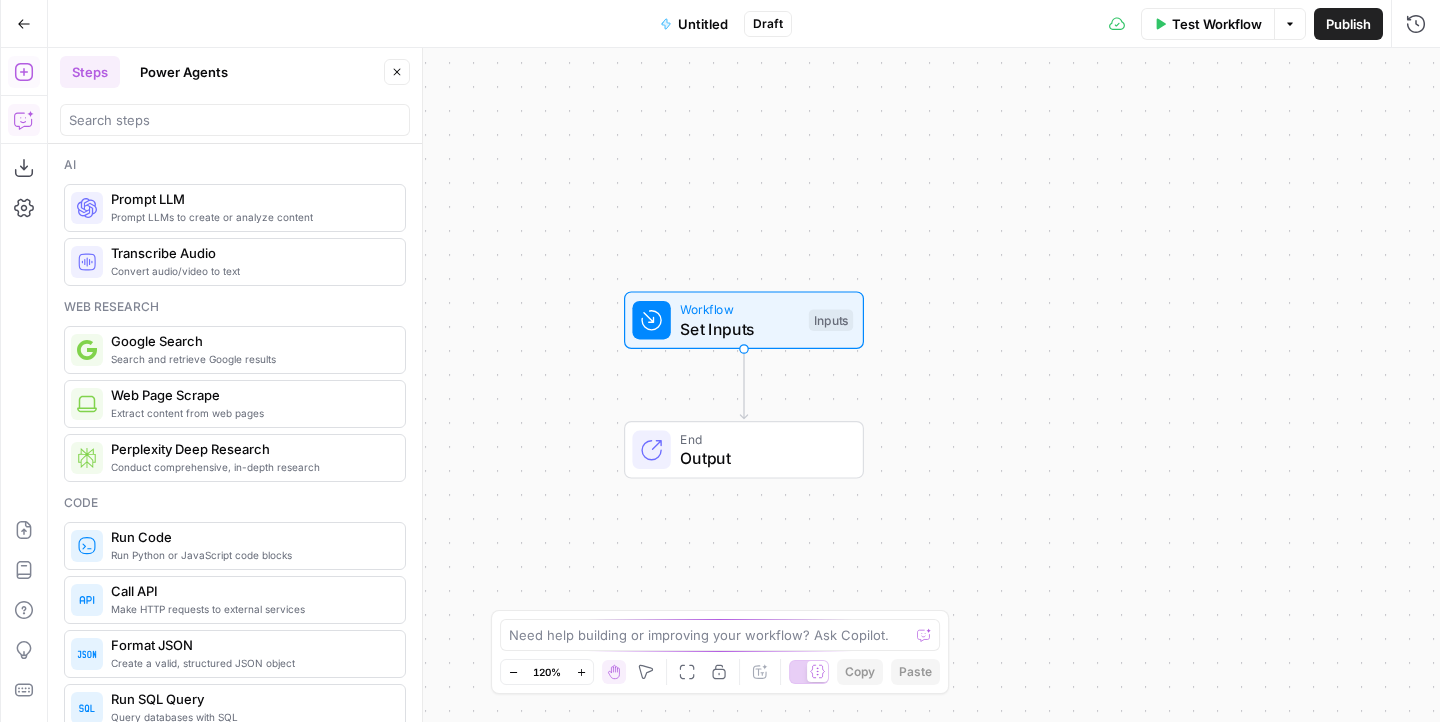 click on "Copilot" at bounding box center [24, 120] 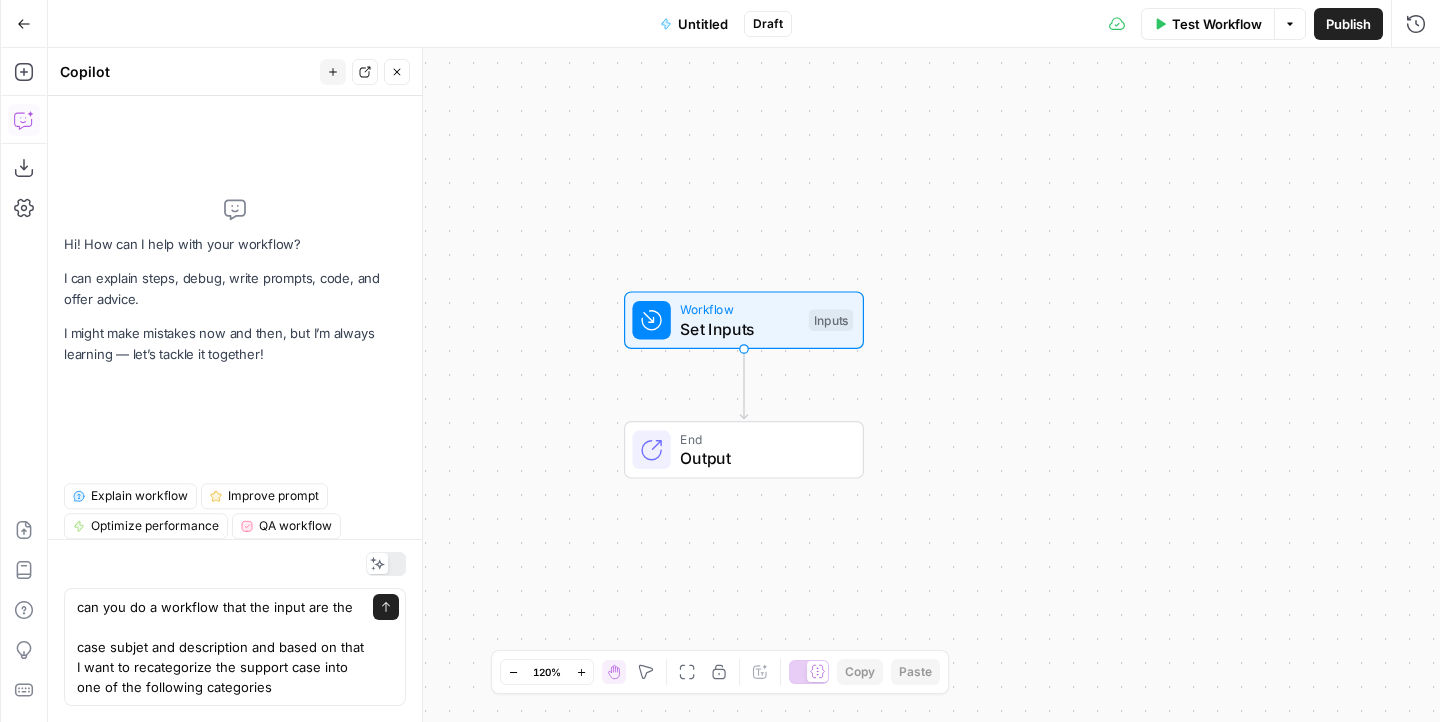 scroll, scrollTop: 28, scrollLeft: 0, axis: vertical 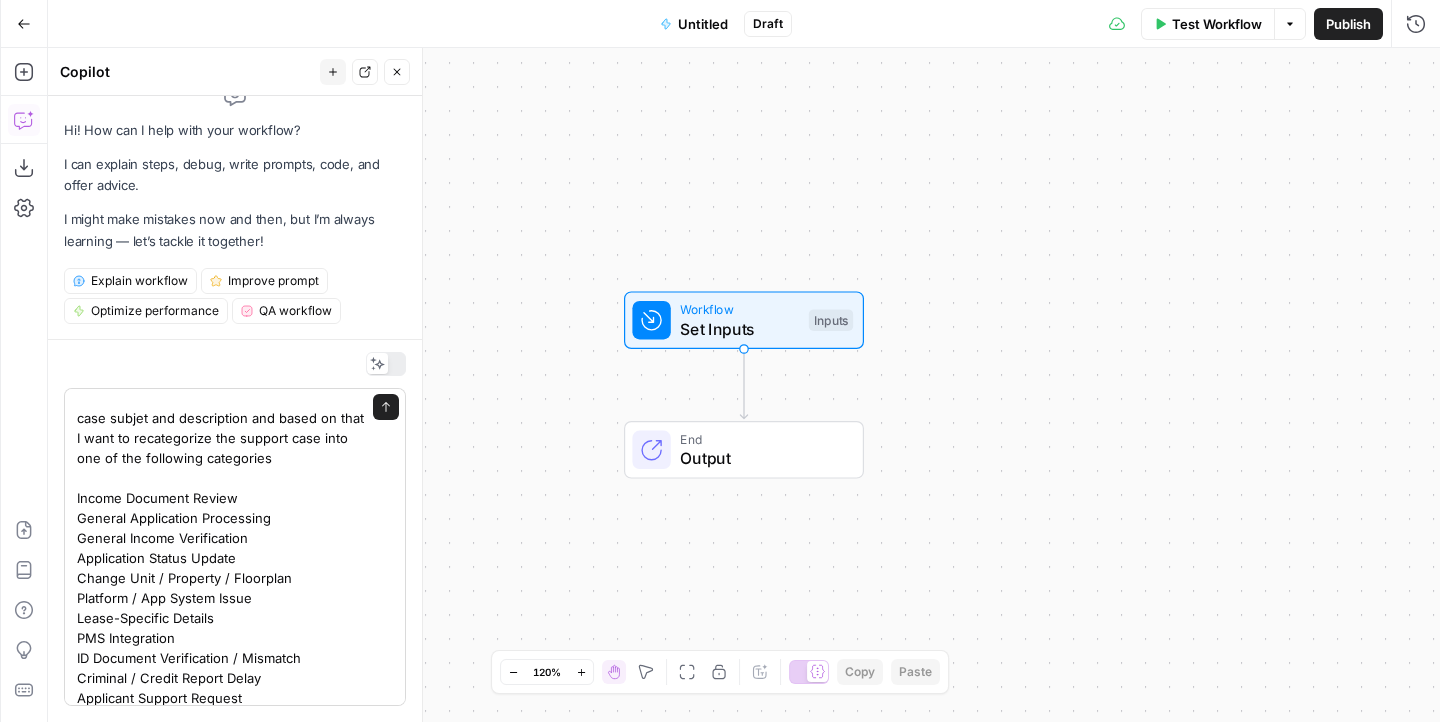 click on "can you do a workflow that the input are the
case subjet and description and based on that I want to recategorize the support case into one of the following categories
Income Document Review
General Application Processing
General Income Verification
Application Status Update
Change Unit / Property / Floorplan
Platform / App System Issue
Lease-Specific Details
PMS Integration
ID Document Verification / Mismatch
Criminal / Credit Report Delay
Applicant Support Request
Terminal Decision Update
Document Upload Issue
Credit Evaluation / Guarantor Prompt
Co-Applicant Issue
Application Fee Processing
Vouchers
Landlord / Residency Verification
Cancel Application
Merge Applications
Invite Guarantor
Income Document Review
High Priority Application
General Underwriting Question
Approval Workflow Clarification" at bounding box center (221, 678) 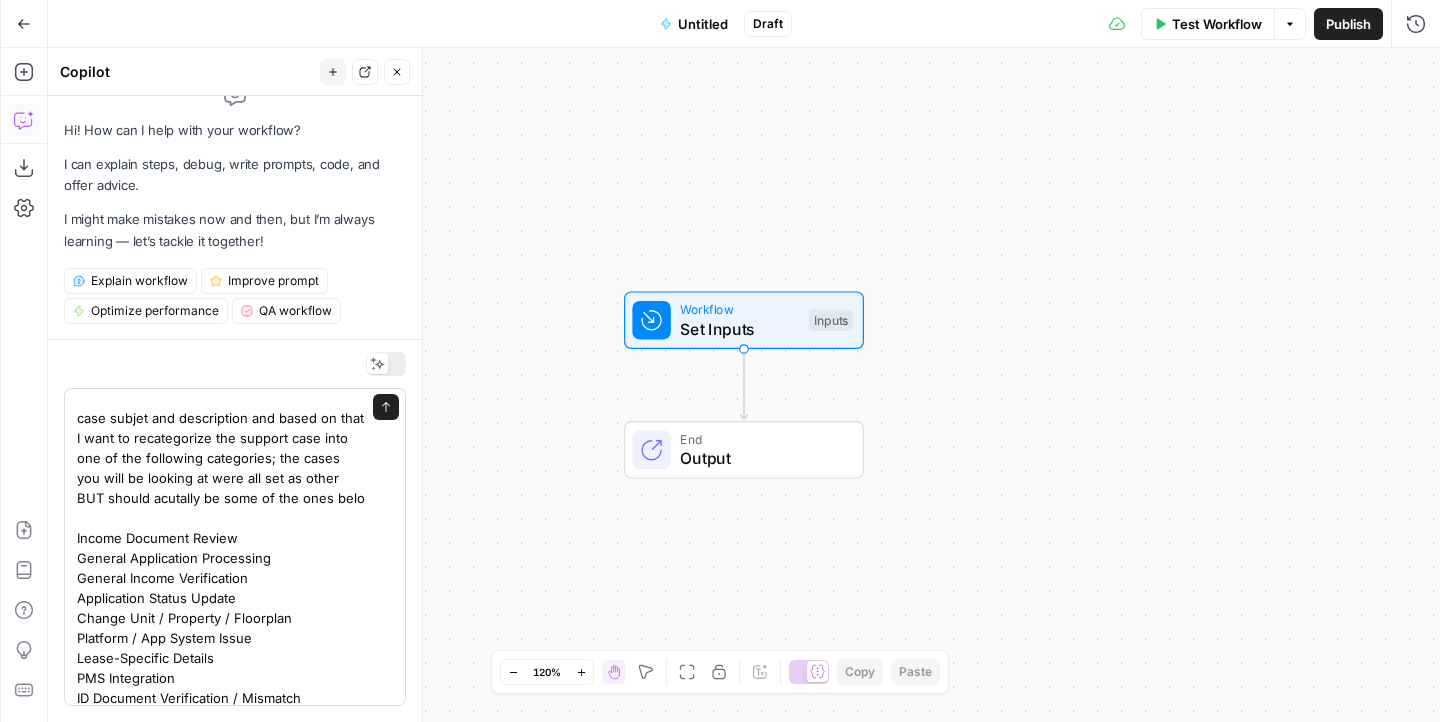 type on "can you do a workflow that the input are the
case subjet and description and based on that I want to recategorize the support case into one of the following categories; the cases you will be looking at were all set as other BUT should acutally be some of the ones below
Income Document Review
General Application Processing
General Income Verification
Application Status Update
Change Unit / Property / Floorplan
Platform / App System Issue
Lease-Specific Details
PMS Integration
ID Document Verification / Mismatch
Criminal / Credit Report Delay
Applicant Support Request
Terminal Decision Update
Document Upload Issue
Credit Evaluation / Guarantor Prompt
Co-Applicant Issue
Application Fee Processing
Vouchers
Landlord / Residency Verification
Cancel Application
Merge Applications
Invite Guarantor
Income Document Review
High Priority Application
General Underwriting Question
Approval Workflow Clarification" 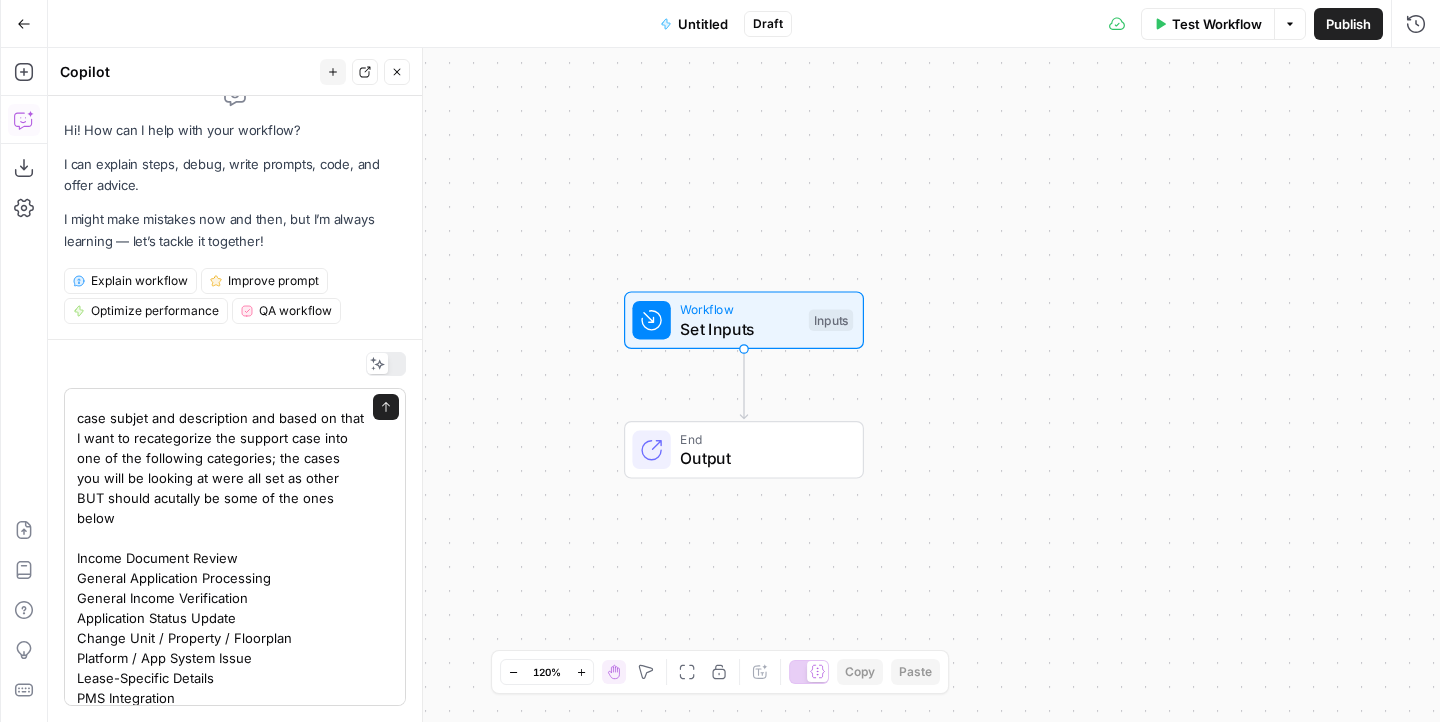 type 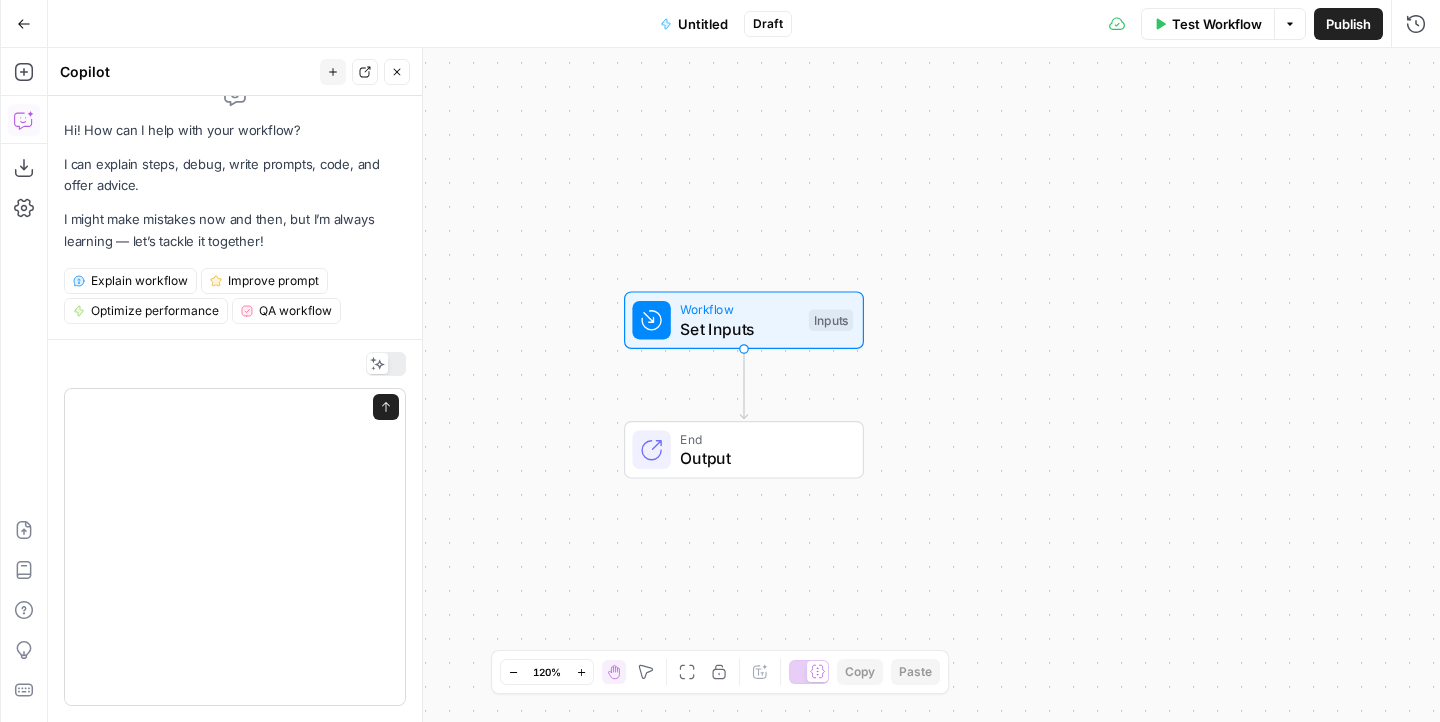 scroll, scrollTop: 521, scrollLeft: 0, axis: vertical 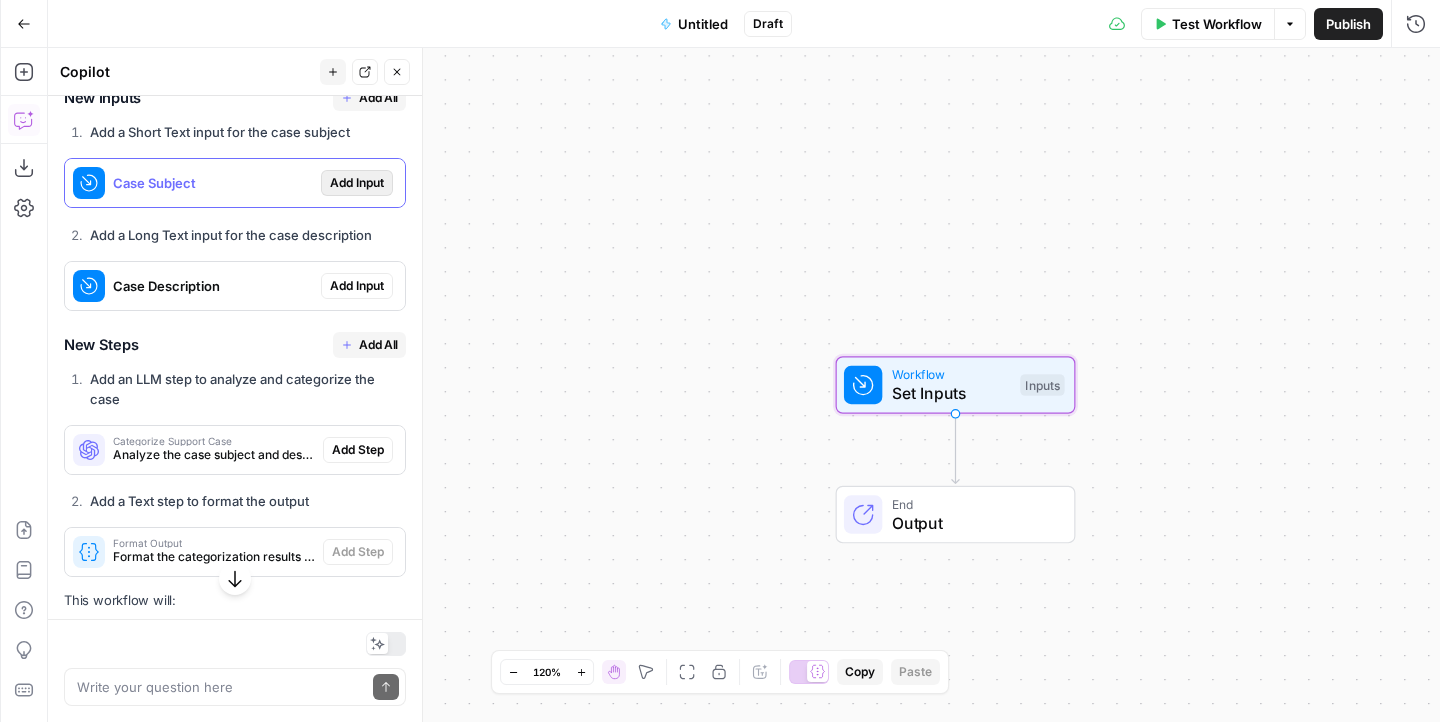 click on "Add Input" at bounding box center (357, 183) 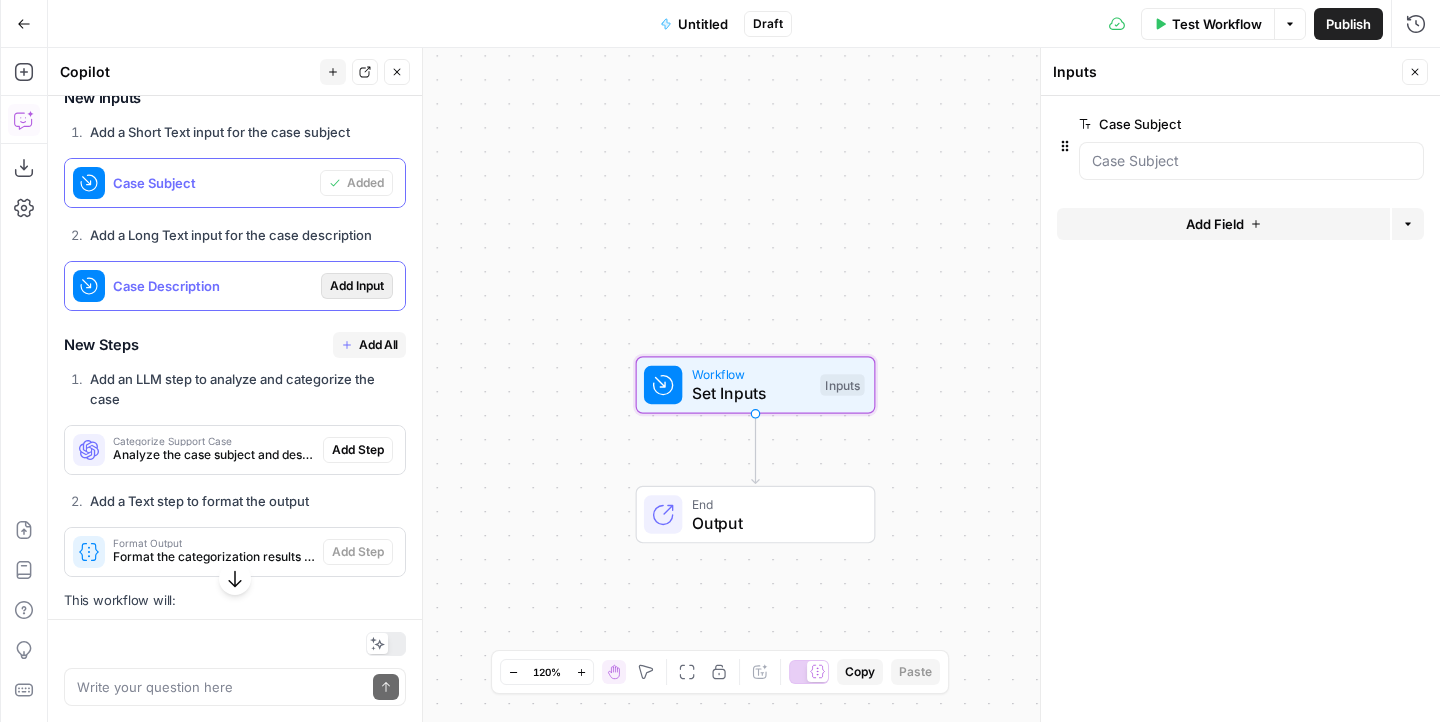 click on "Add Input" at bounding box center [357, 286] 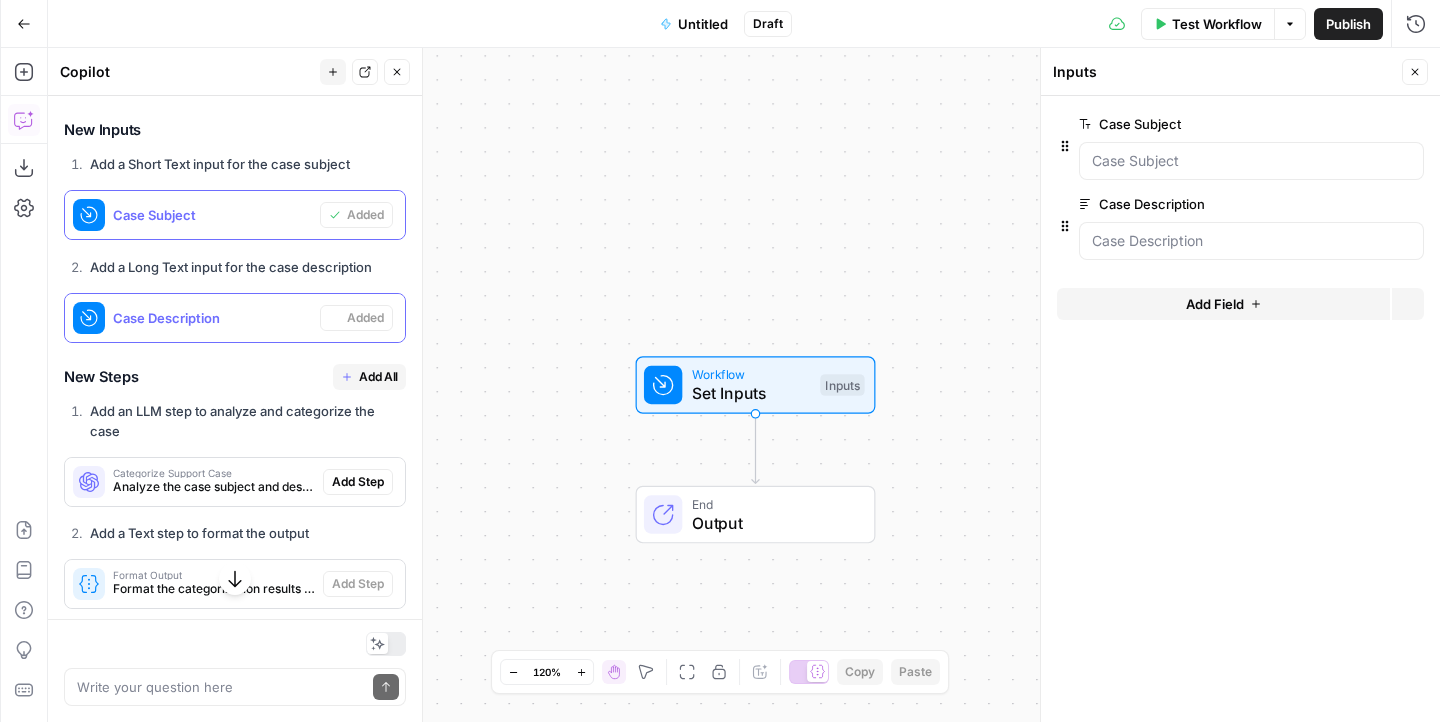 scroll, scrollTop: 1073, scrollLeft: 0, axis: vertical 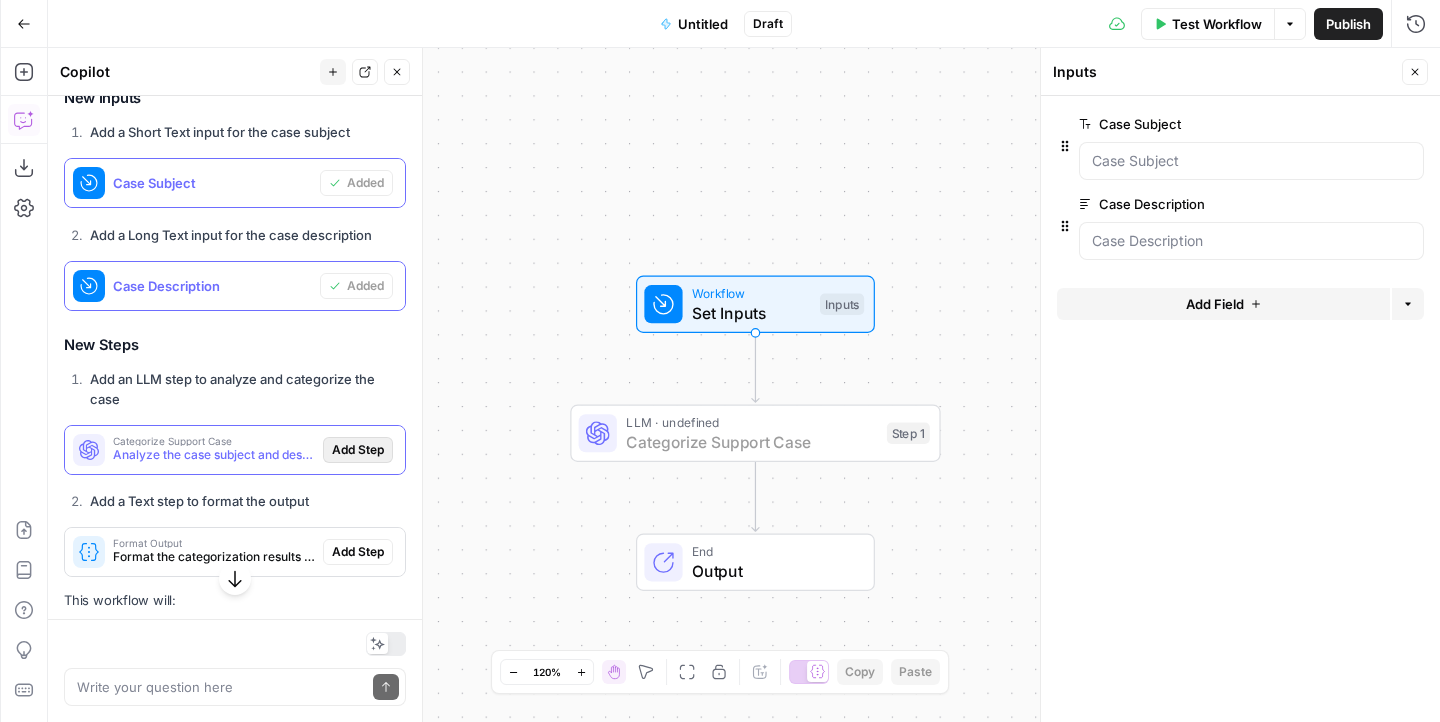 click on "Add Step" at bounding box center (358, 450) 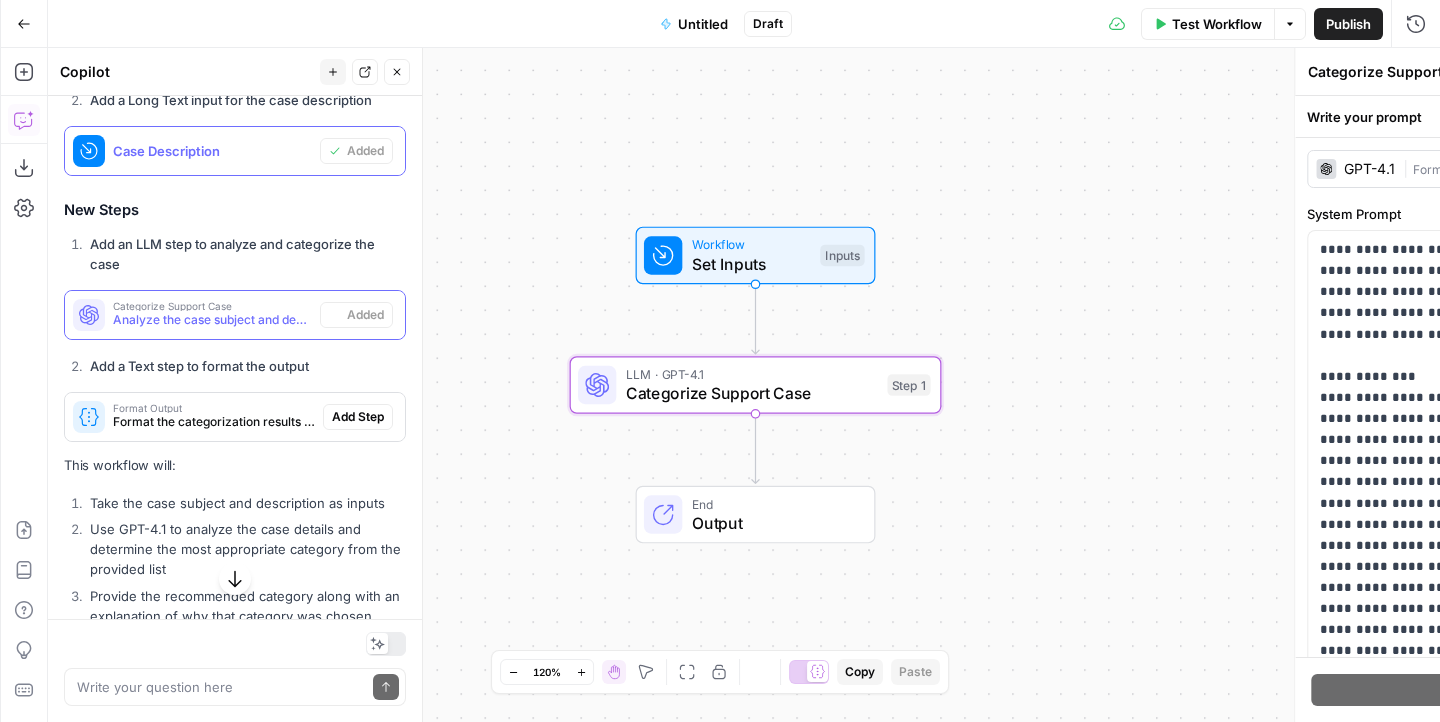 scroll, scrollTop: 1240, scrollLeft: 0, axis: vertical 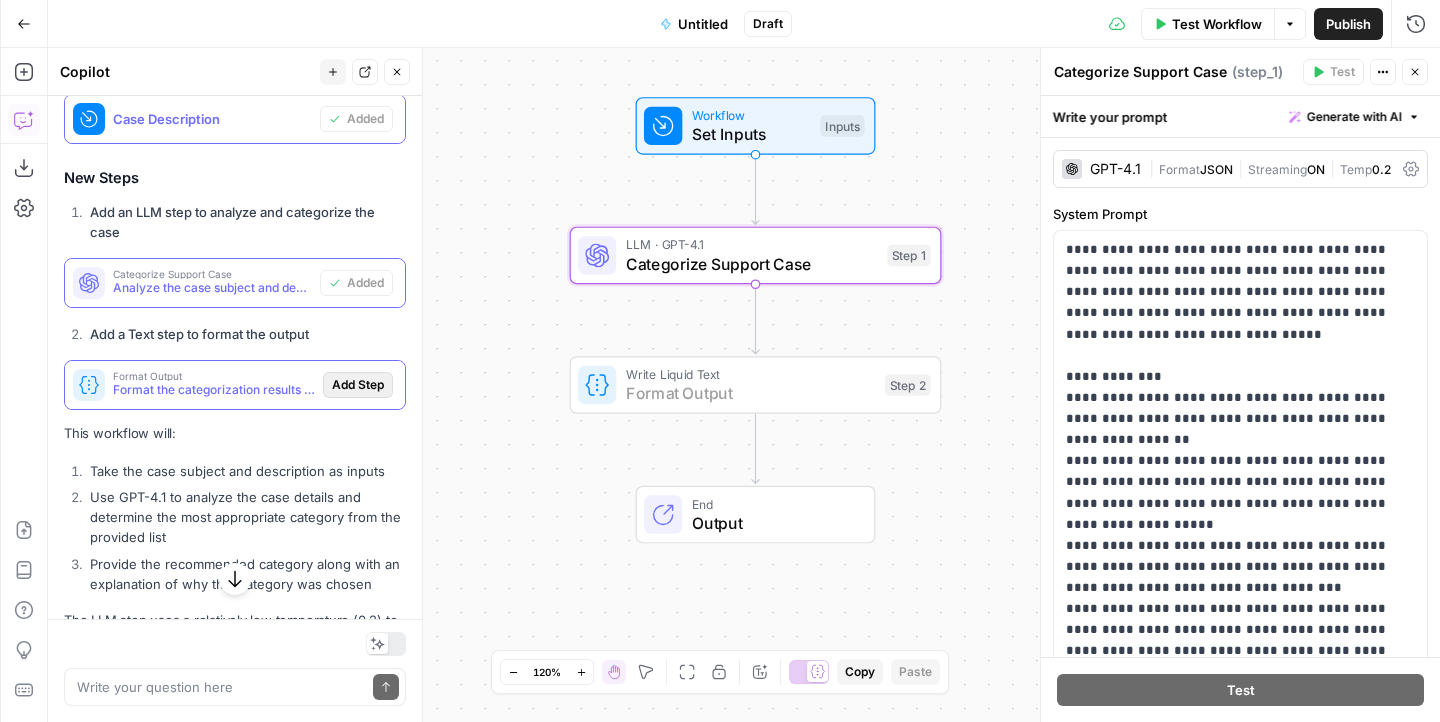click on "Add Step" at bounding box center (358, 385) 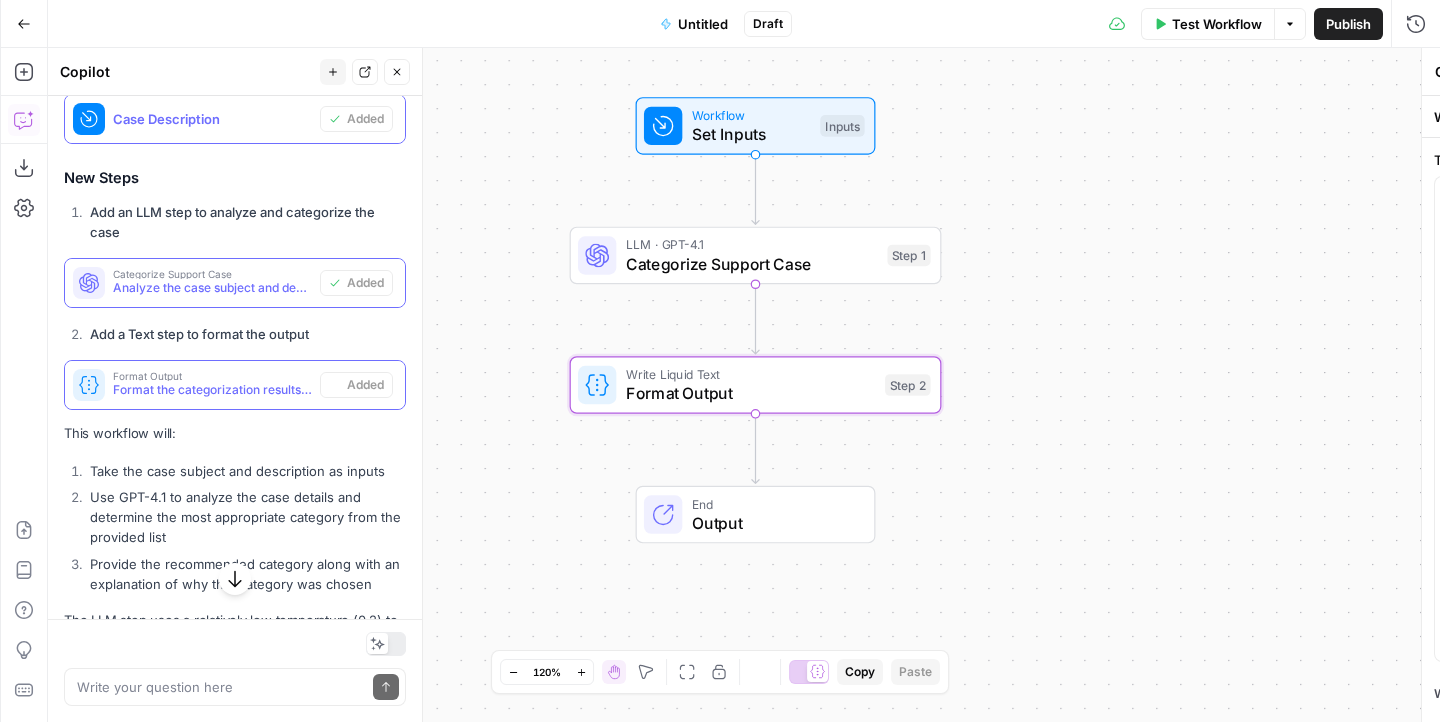 type on "Format Output" 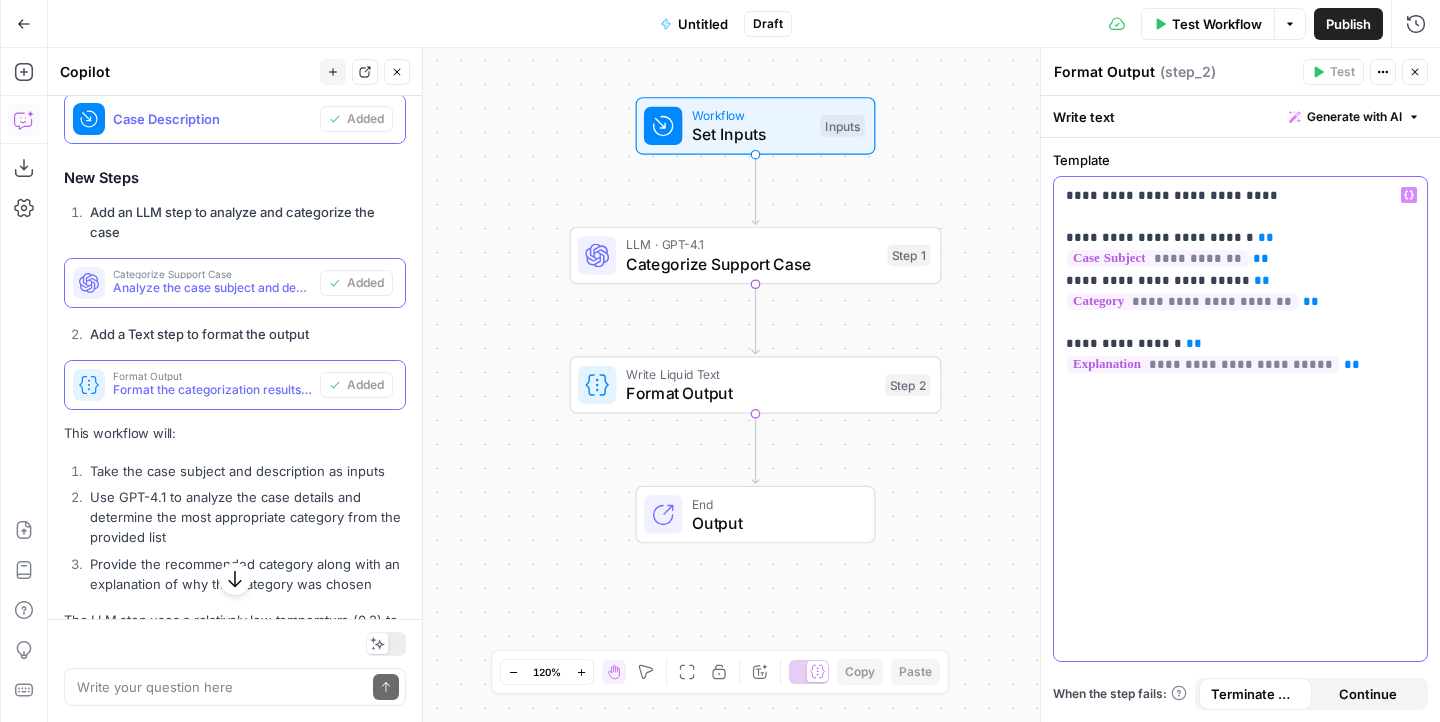 drag, startPoint x: 1278, startPoint y: 267, endPoint x: 1077, endPoint y: 251, distance: 201.6358 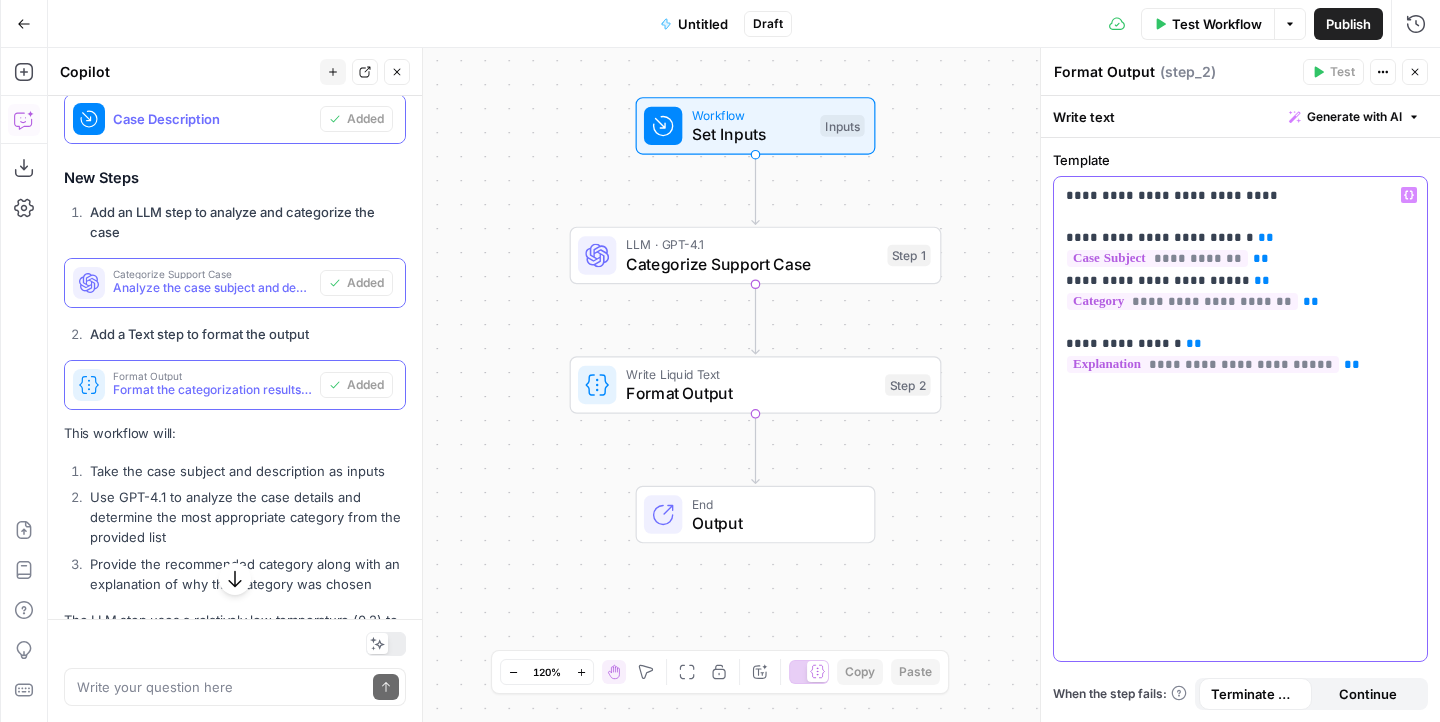 click on "**********" at bounding box center (1240, 280) 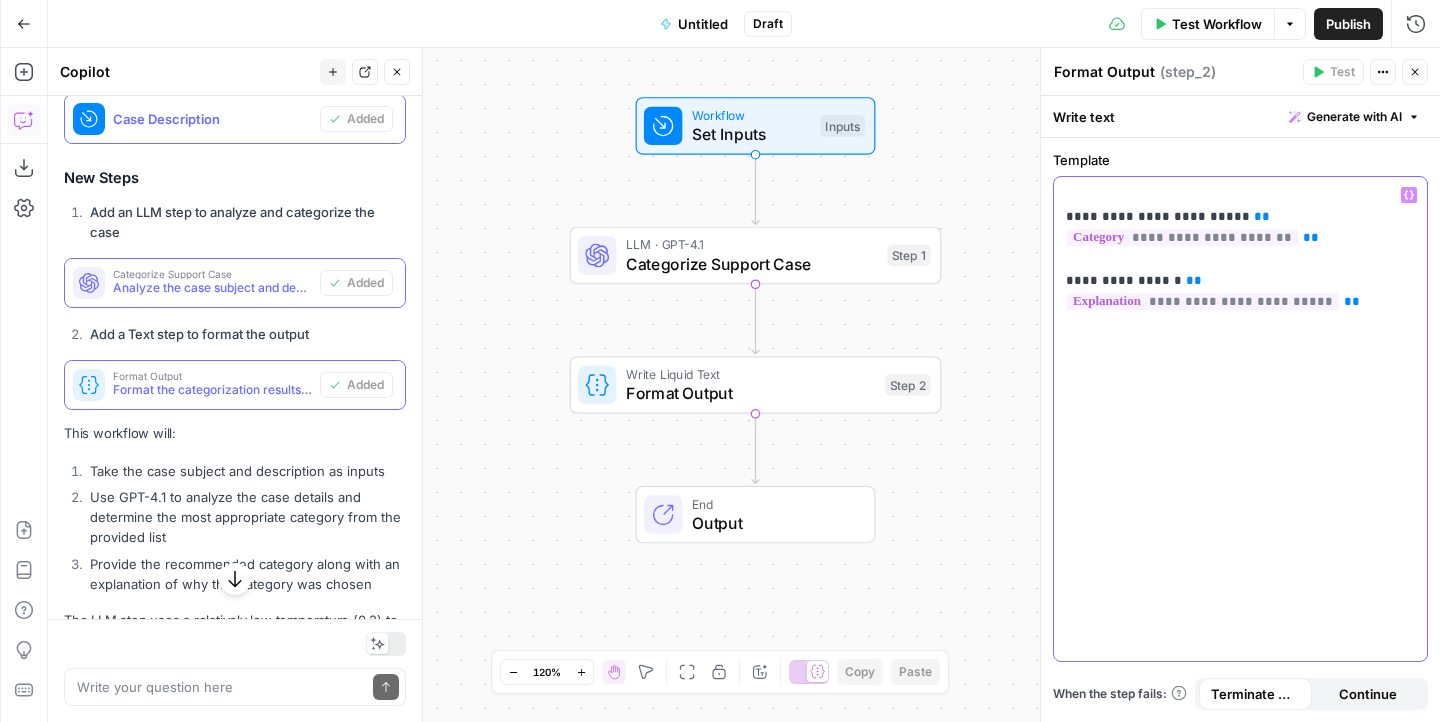 drag, startPoint x: 1072, startPoint y: 209, endPoint x: 1244, endPoint y: 211, distance: 172.01163 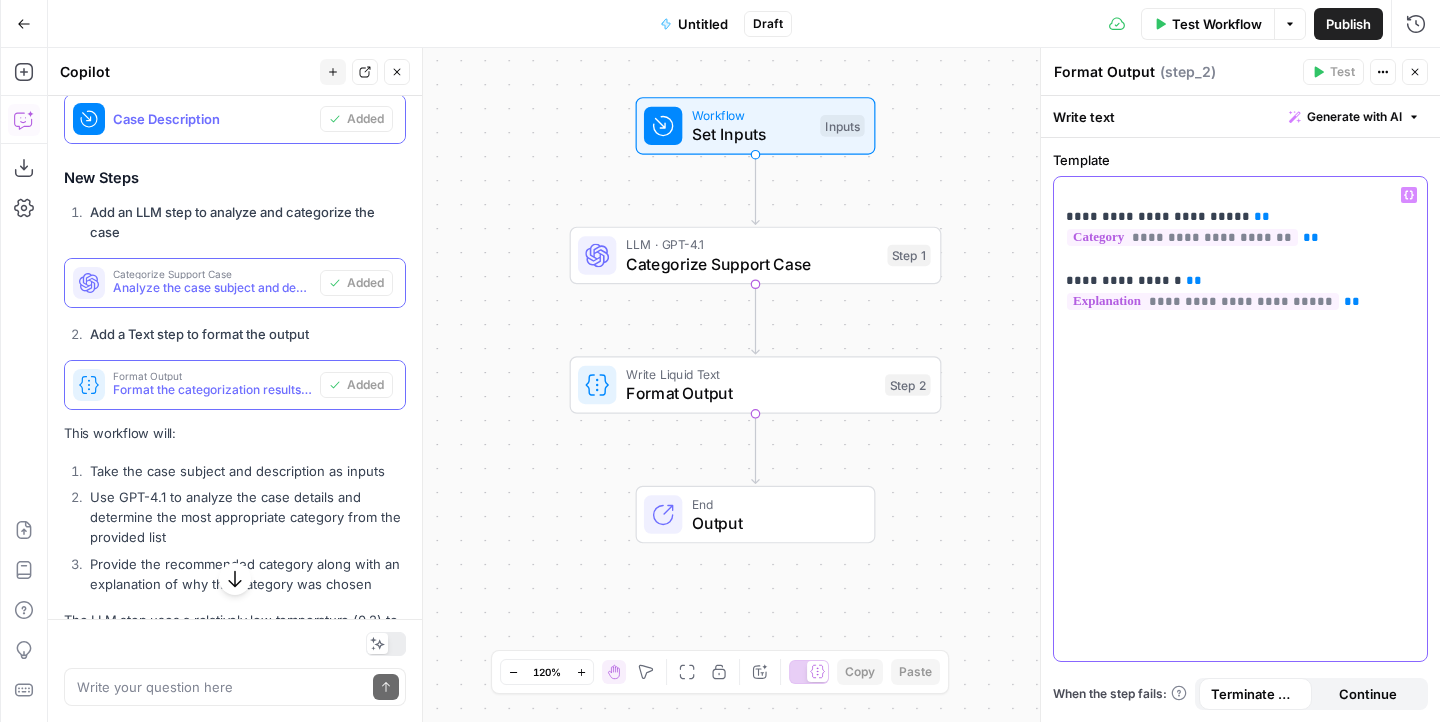 click on "**********" at bounding box center (1240, 248) 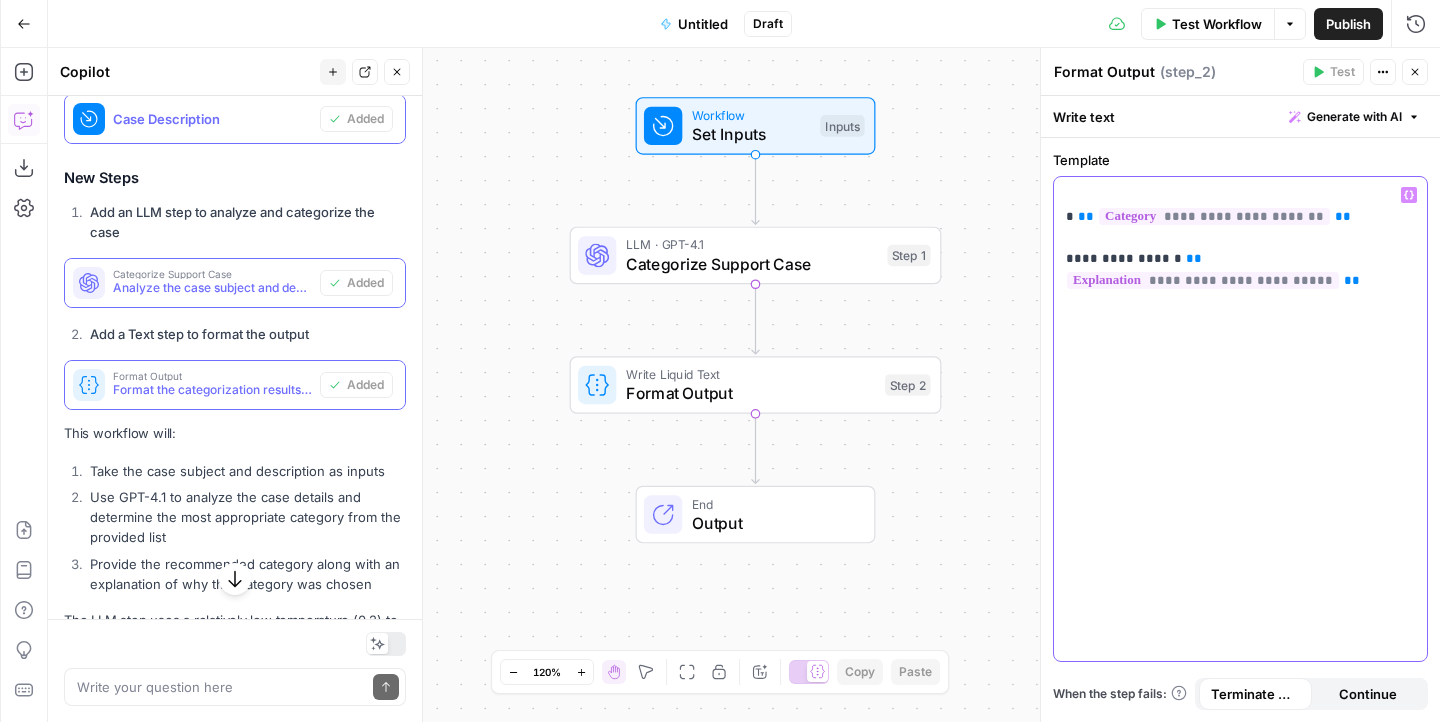 type 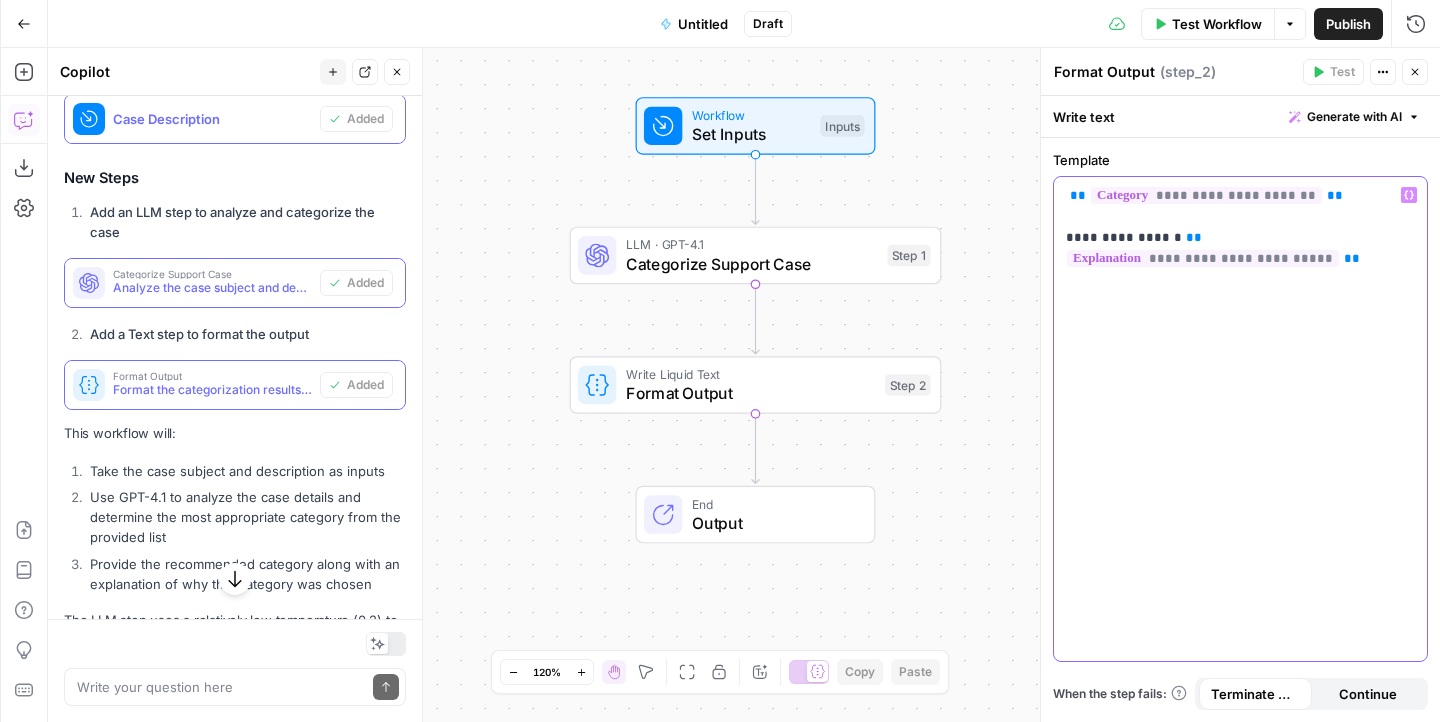 click on "**********" at bounding box center [1240, 227] 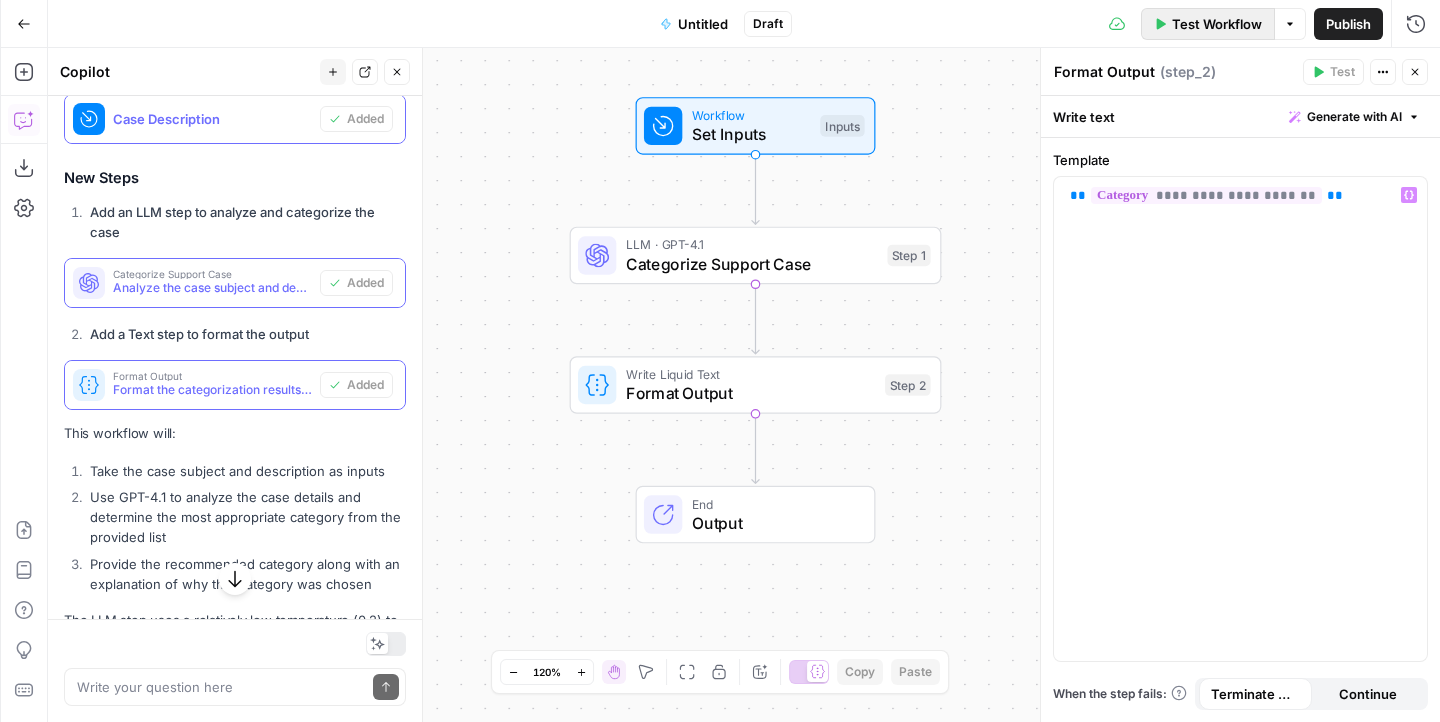 click on "Test Workflow" at bounding box center (1217, 24) 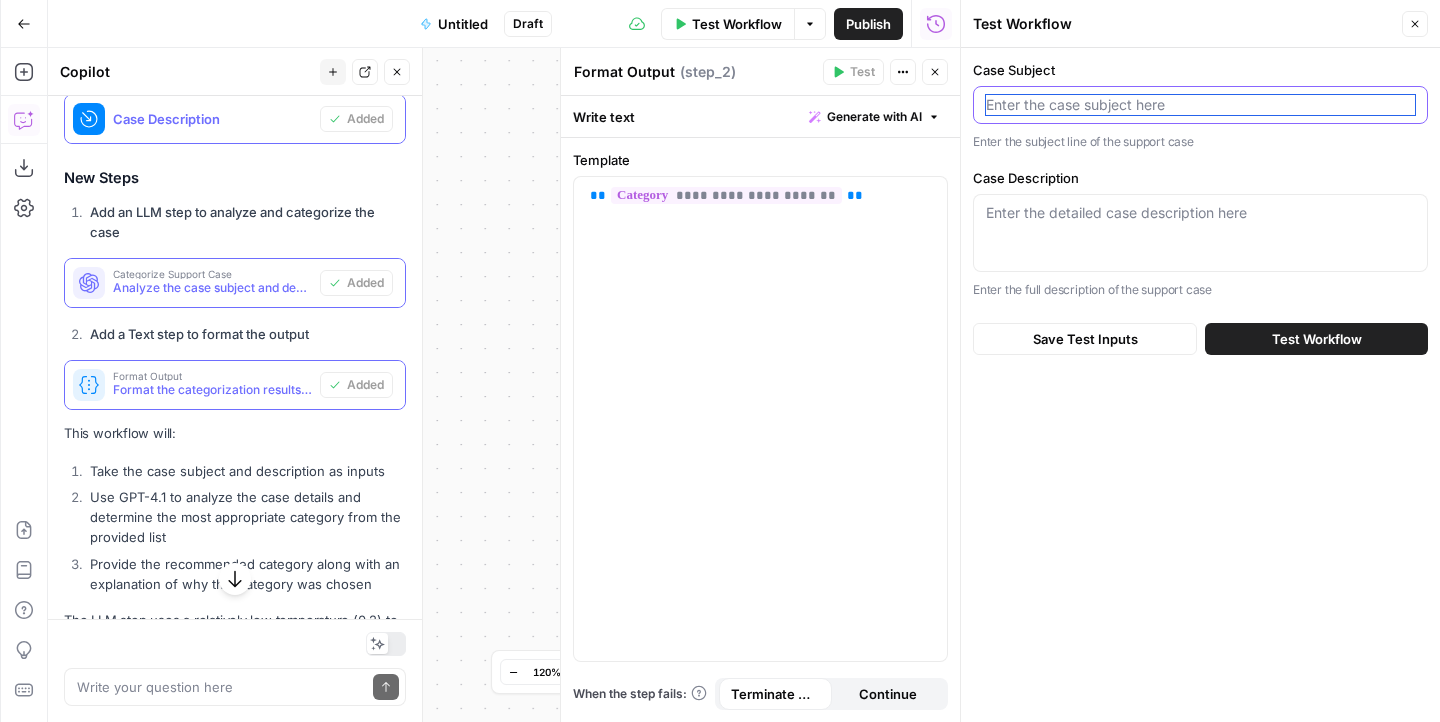 click on "Case Subject" at bounding box center [1200, 105] 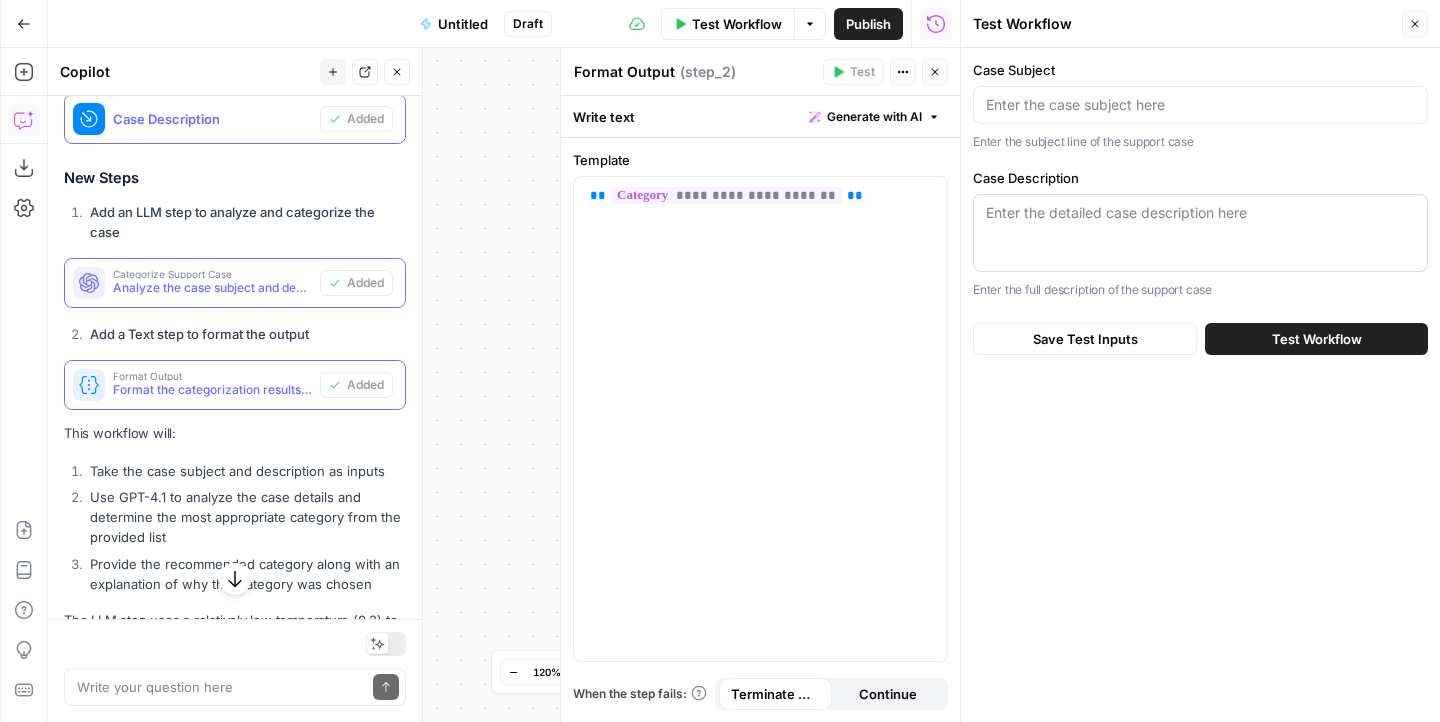 click on "Enter the detailed case description here" at bounding box center (1200, 233) 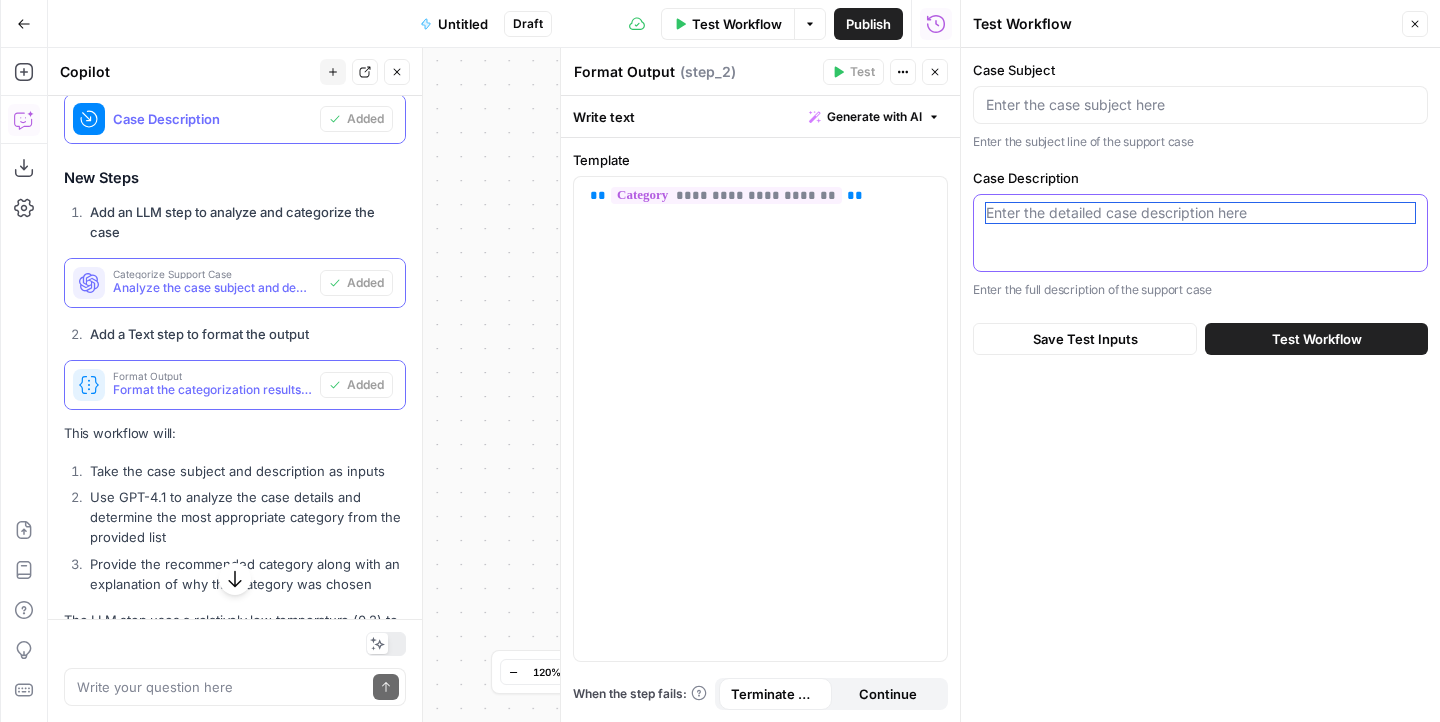 paste on "please reopen application- timed out	reopen application please" 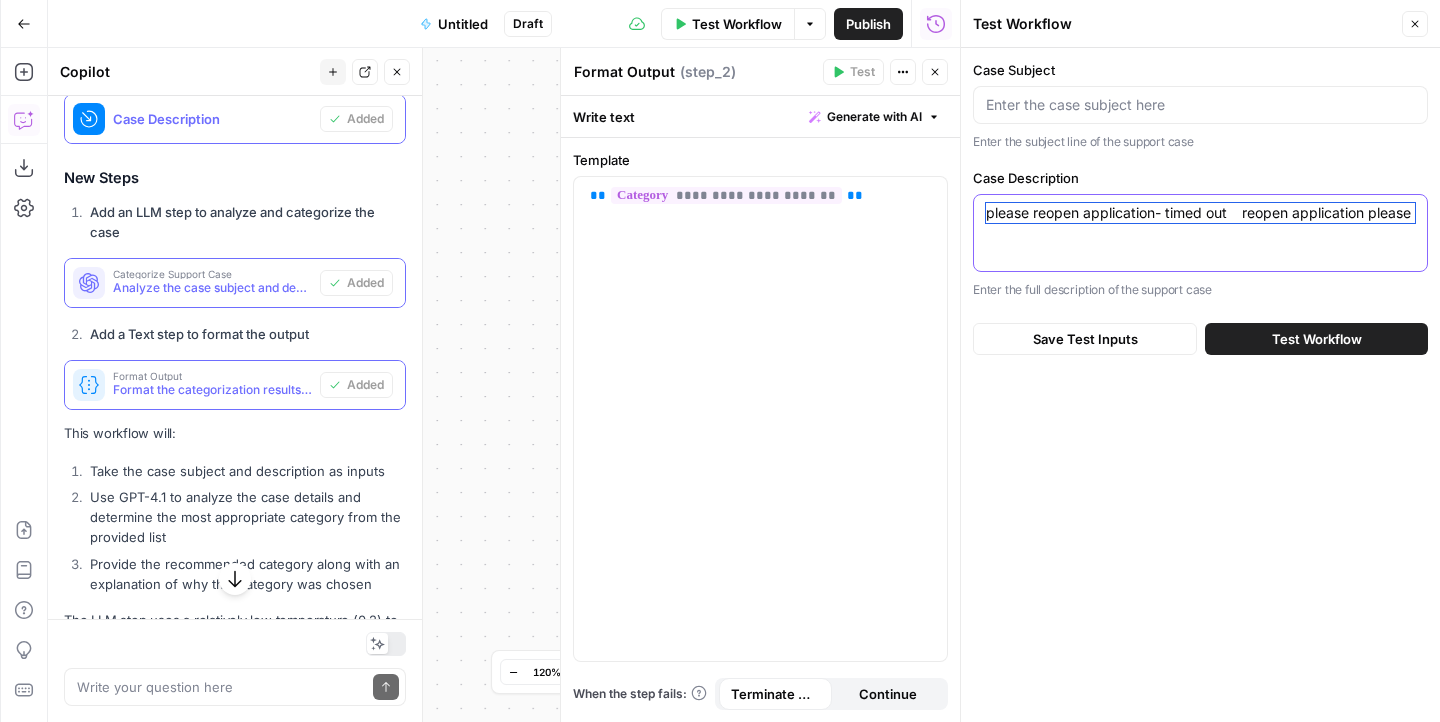 drag, startPoint x: 1234, startPoint y: 214, endPoint x: 1438, endPoint y: 218, distance: 204.03922 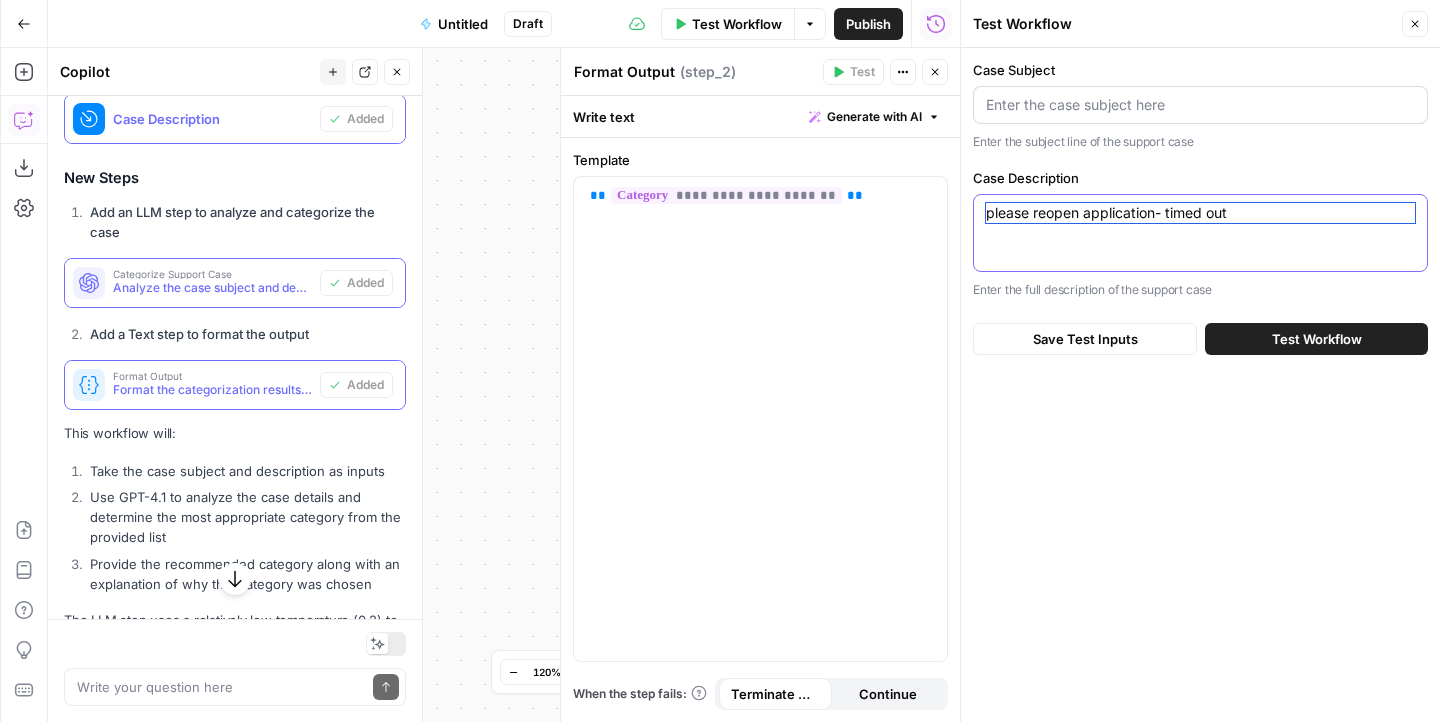 type on "please reopen application- timed out" 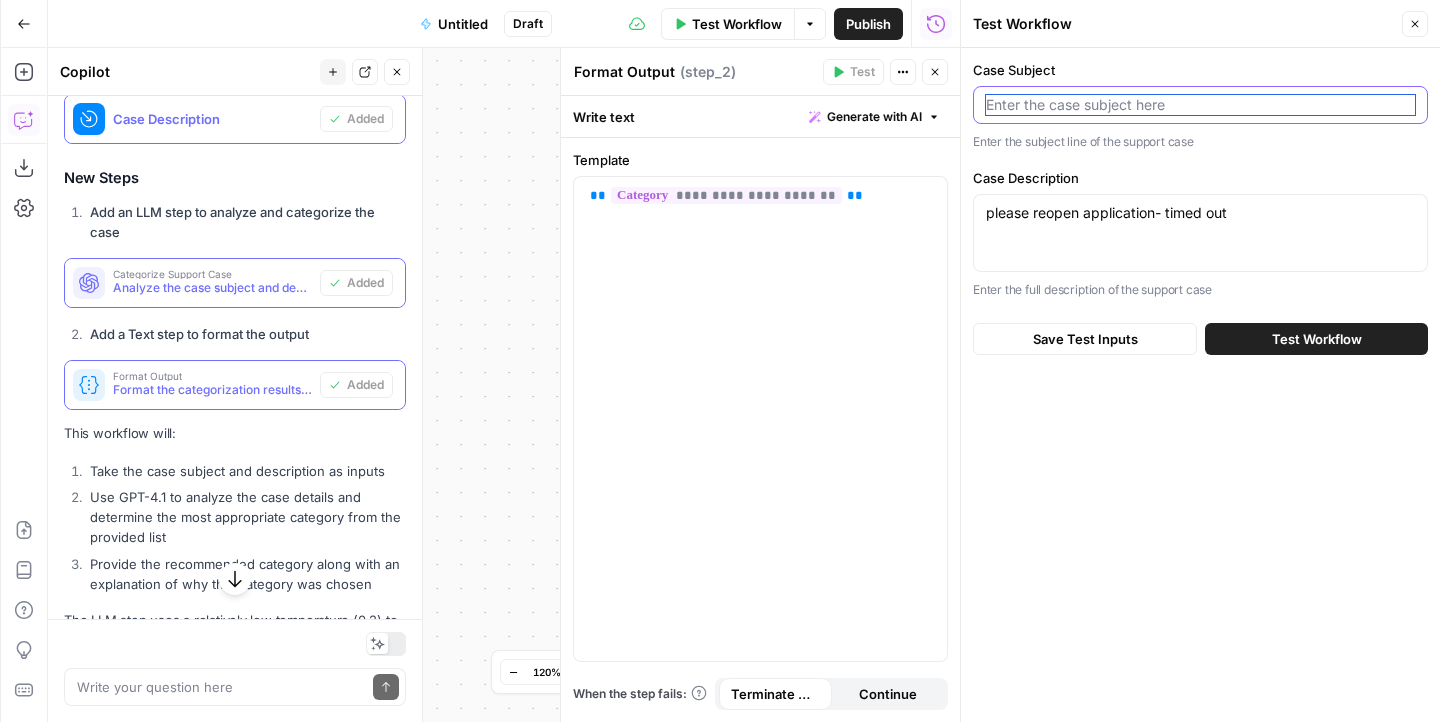 click on "Case Subject" at bounding box center [1200, 105] 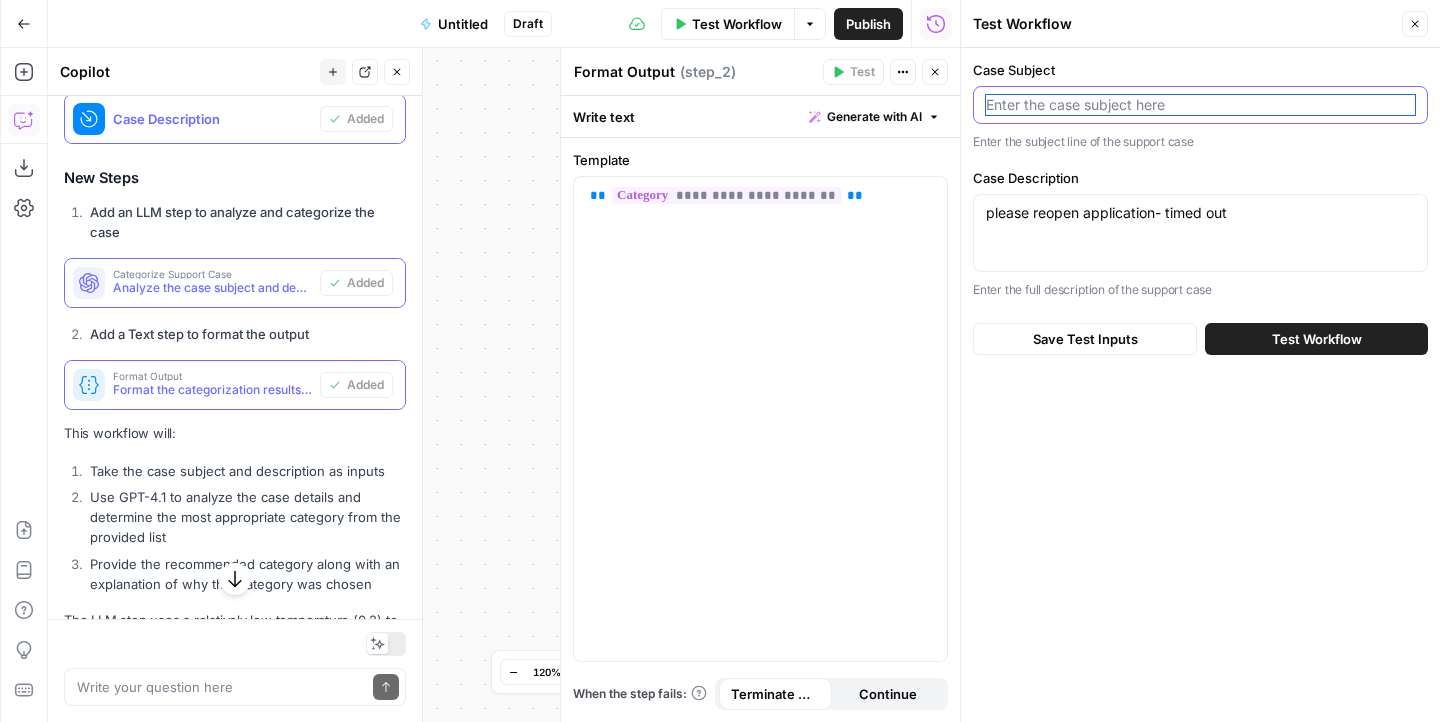 paste on "reopen application please" 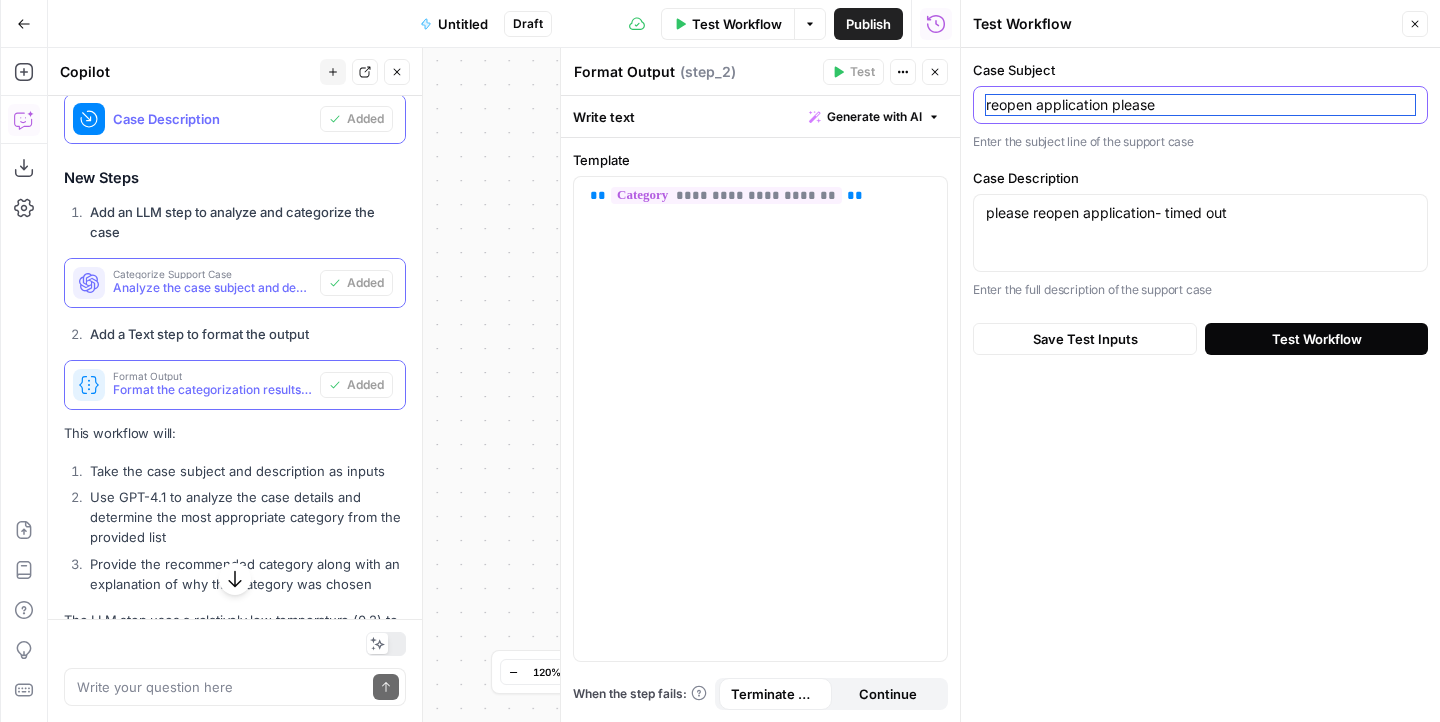 type on "reopen application please" 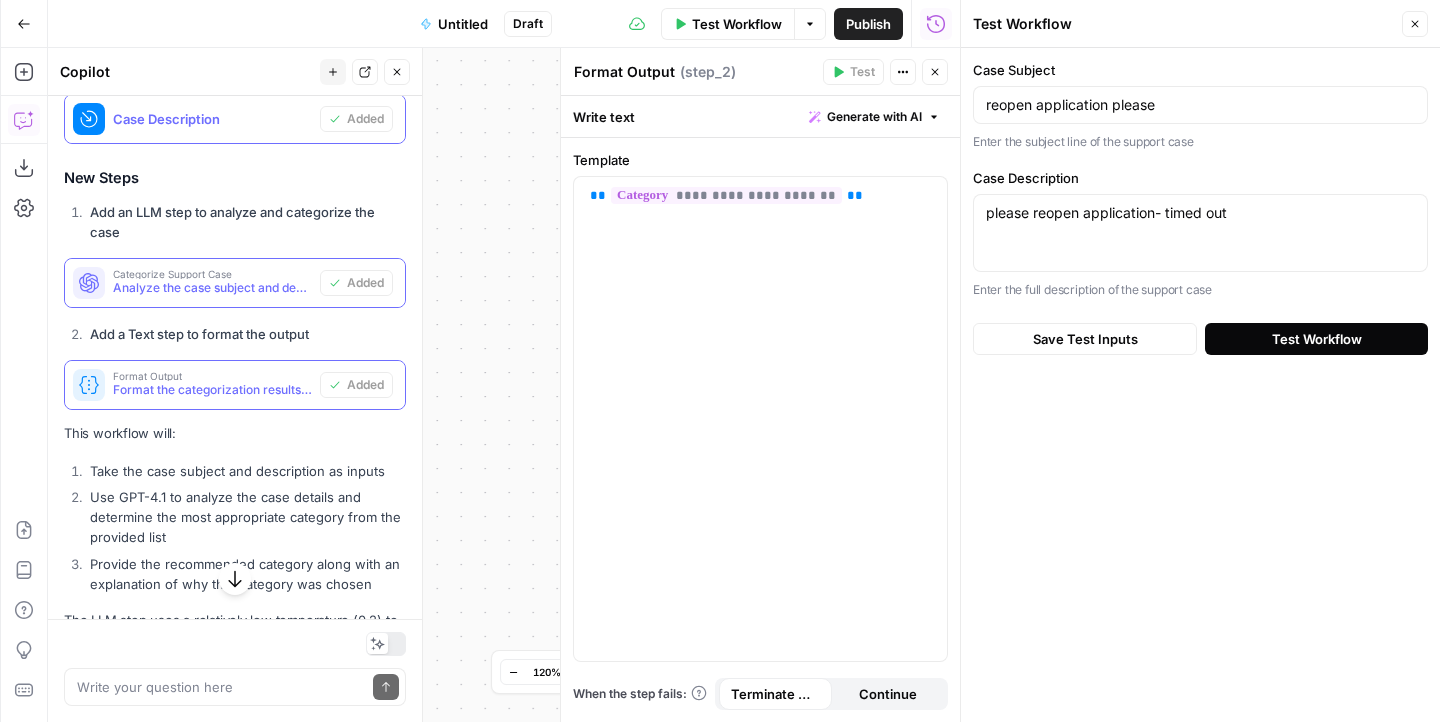 click on "Test Workflow" at bounding box center [1317, 339] 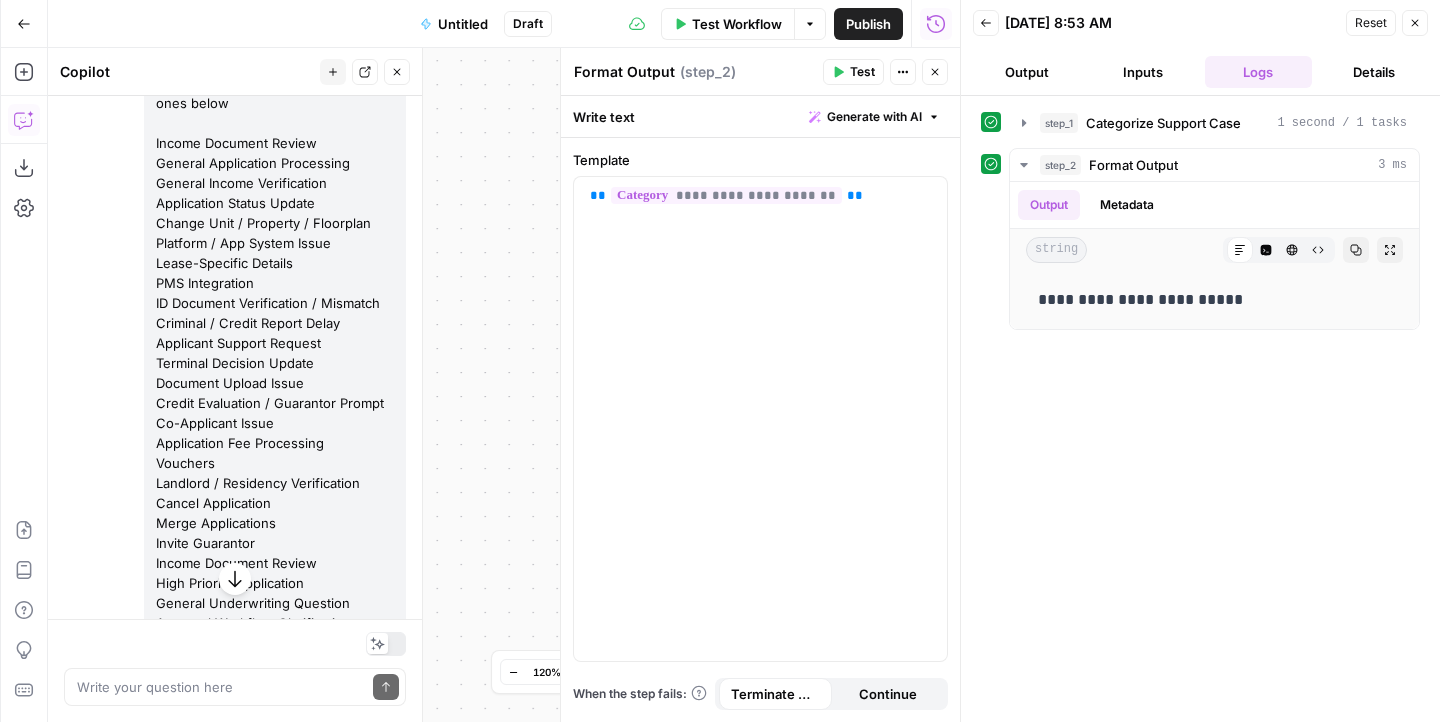 scroll, scrollTop: 293, scrollLeft: 0, axis: vertical 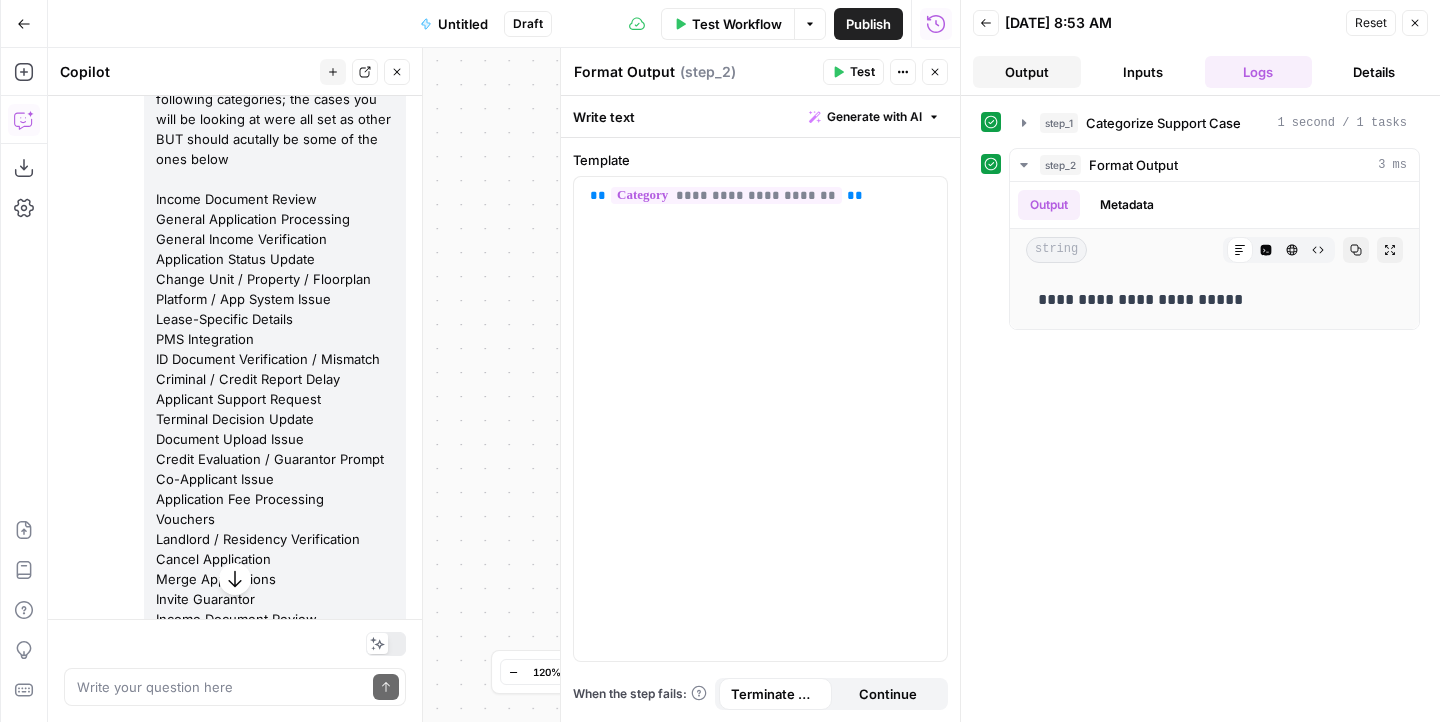 click on "Output" at bounding box center (1027, 72) 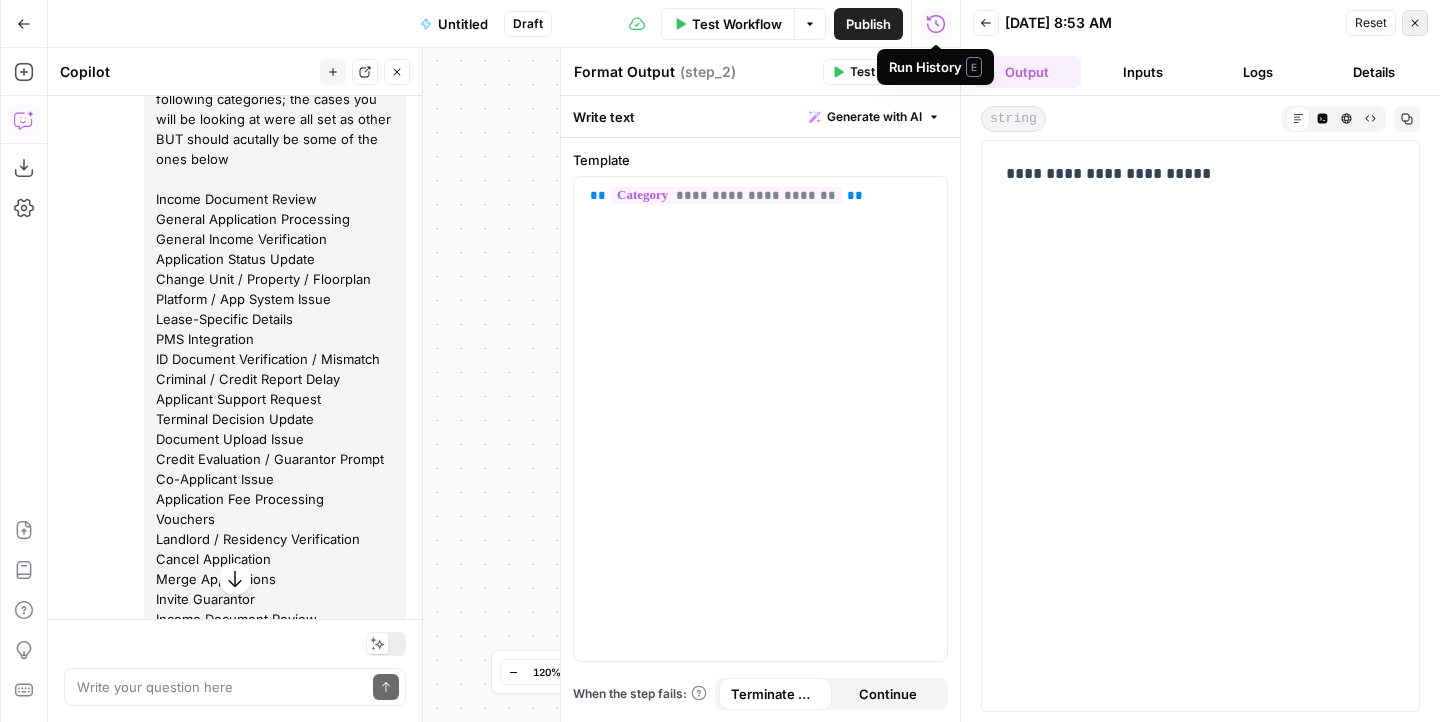 click on "Close" at bounding box center [1415, 23] 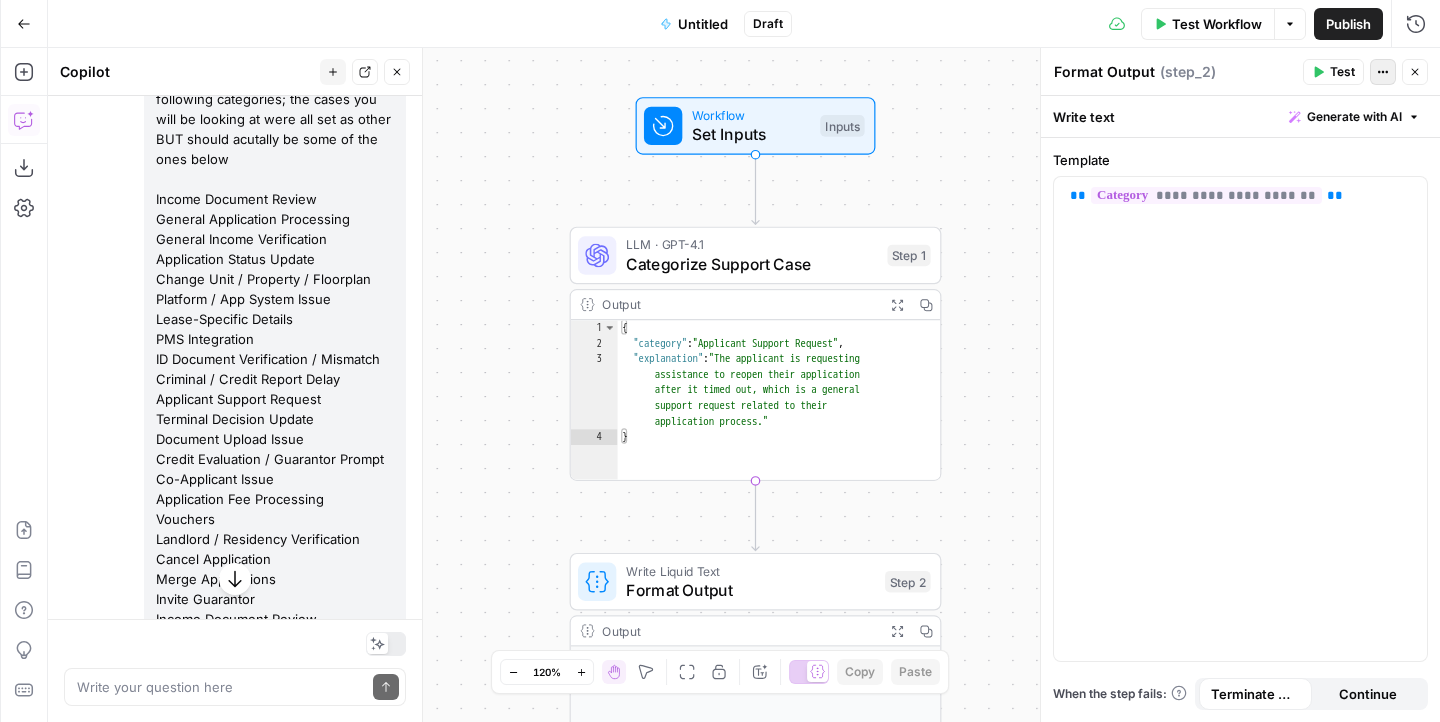 click on "Actions" at bounding box center (1383, 72) 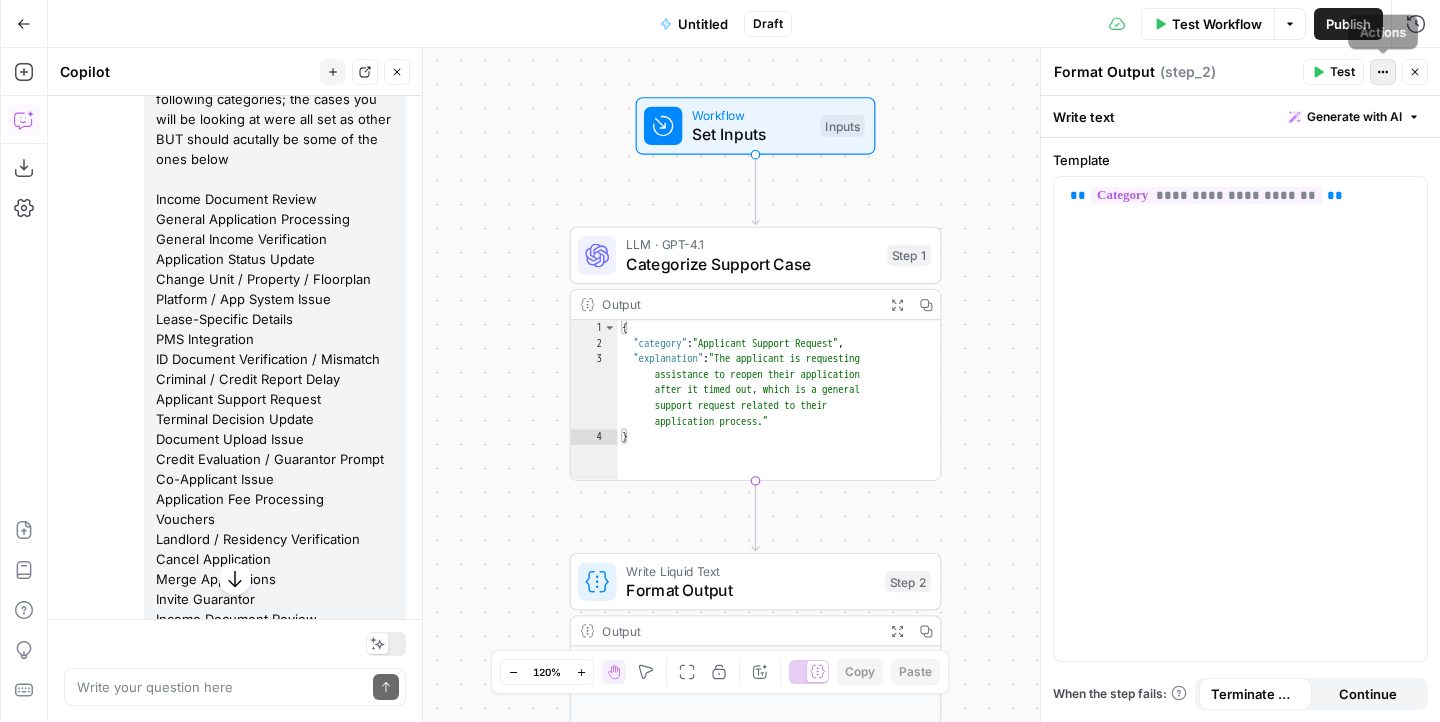 click 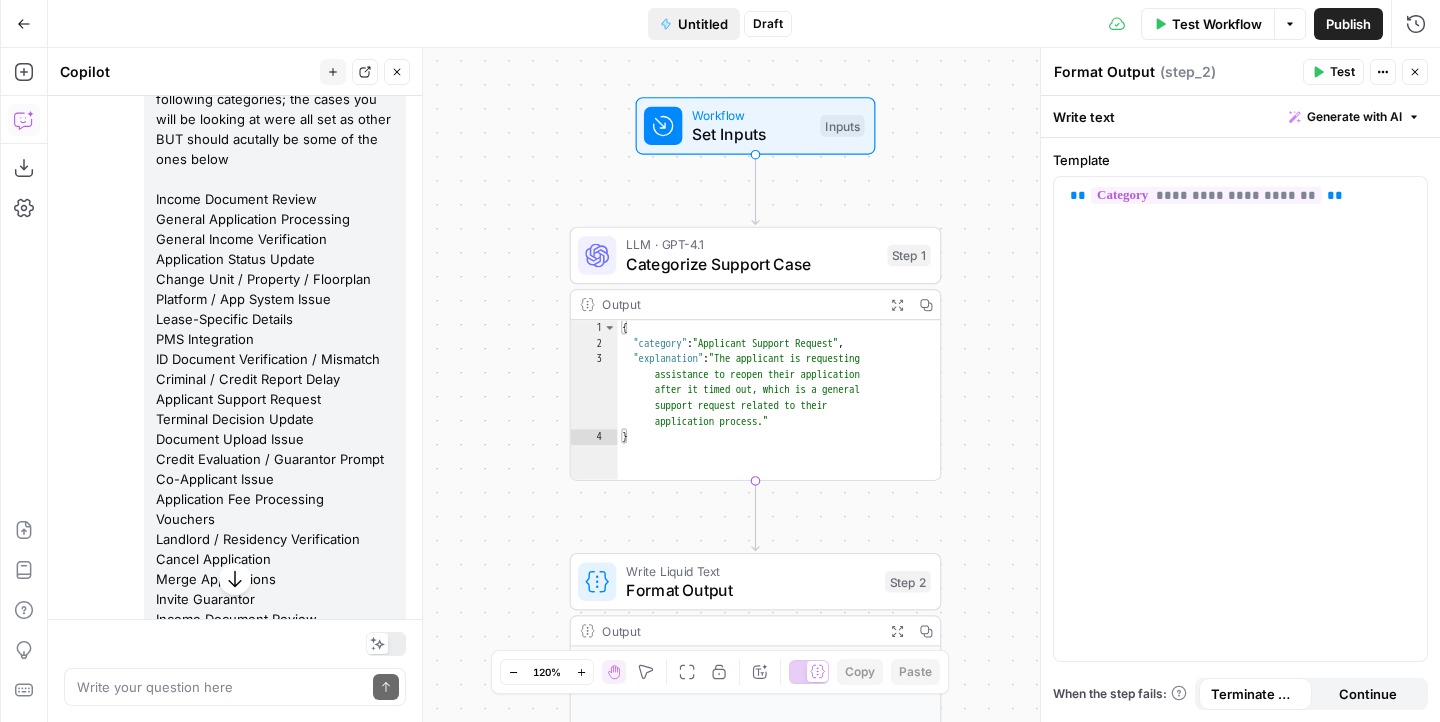 click on "Untitled" at bounding box center [703, 24] 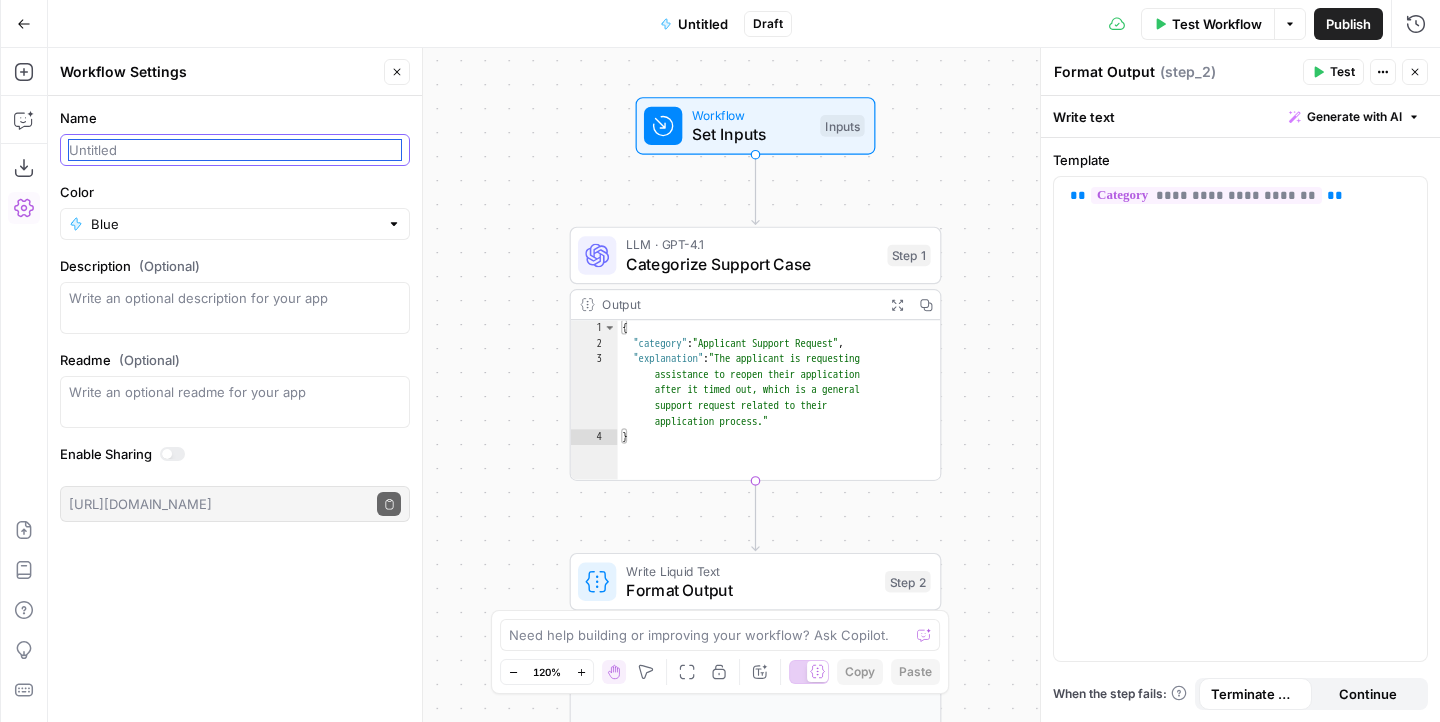 click on "Name" at bounding box center [235, 150] 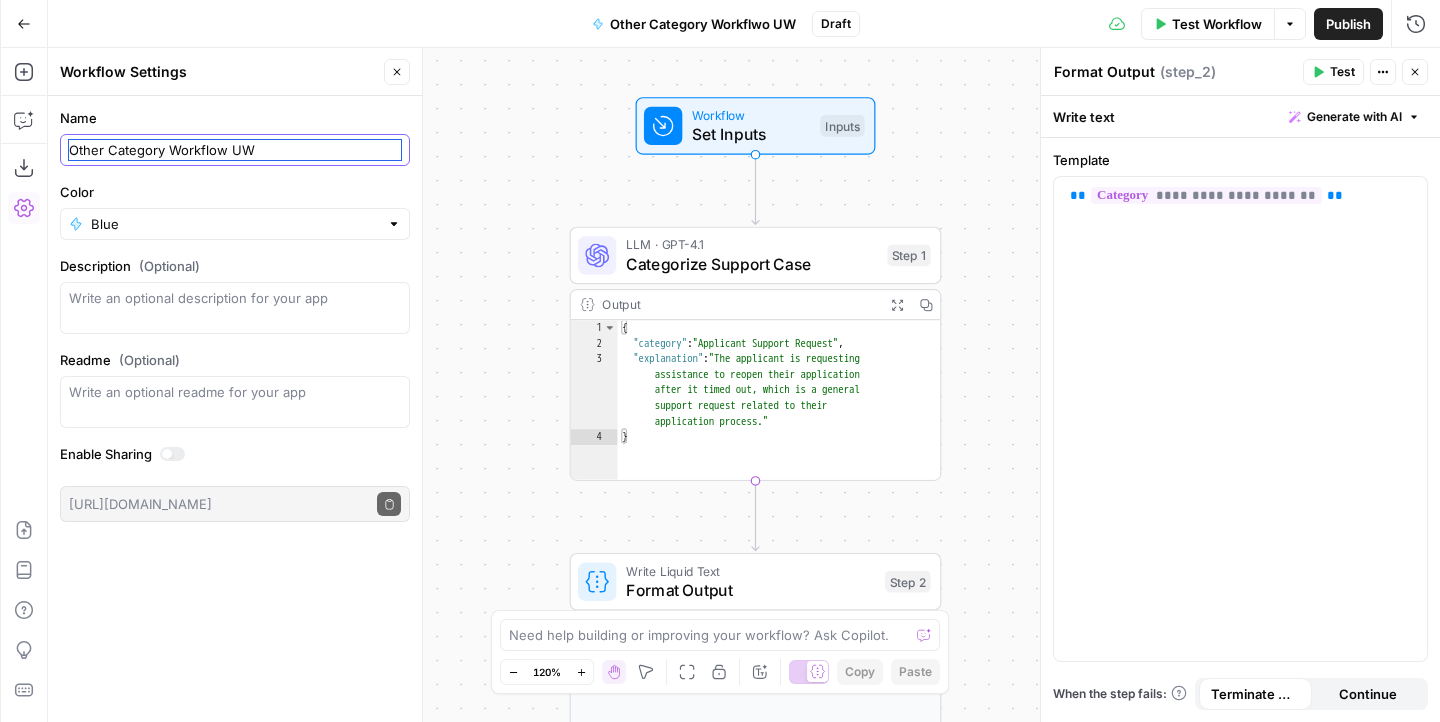 type on "Other Category Workflow UW" 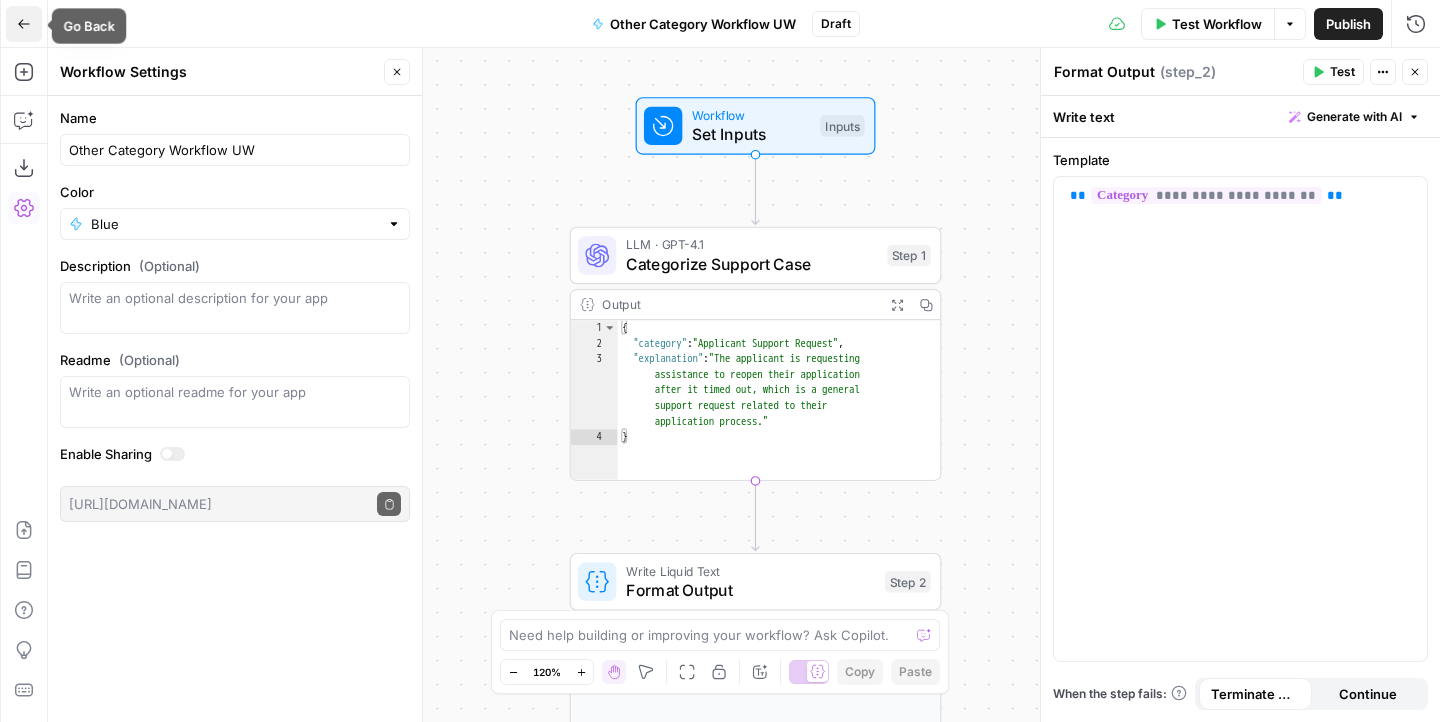 click 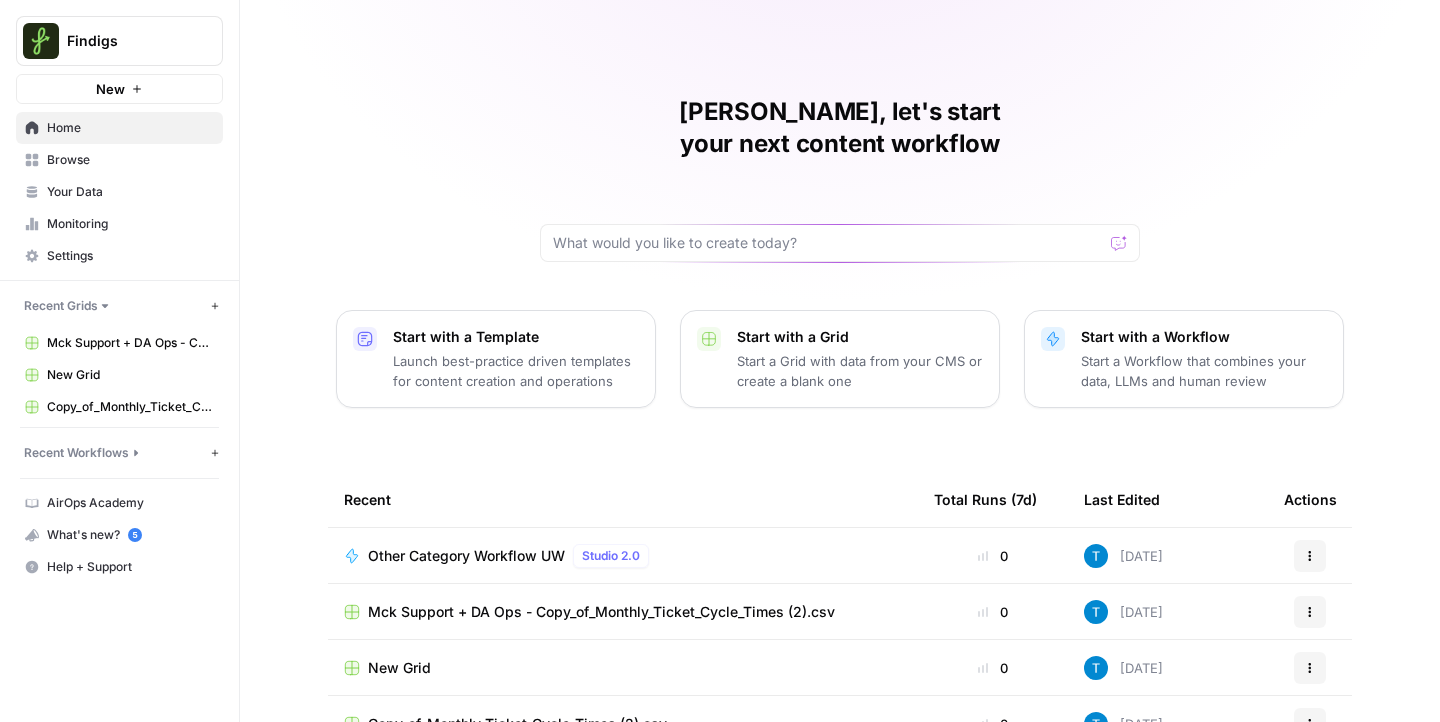 click on "Other Category Workflow UW" at bounding box center (466, 556) 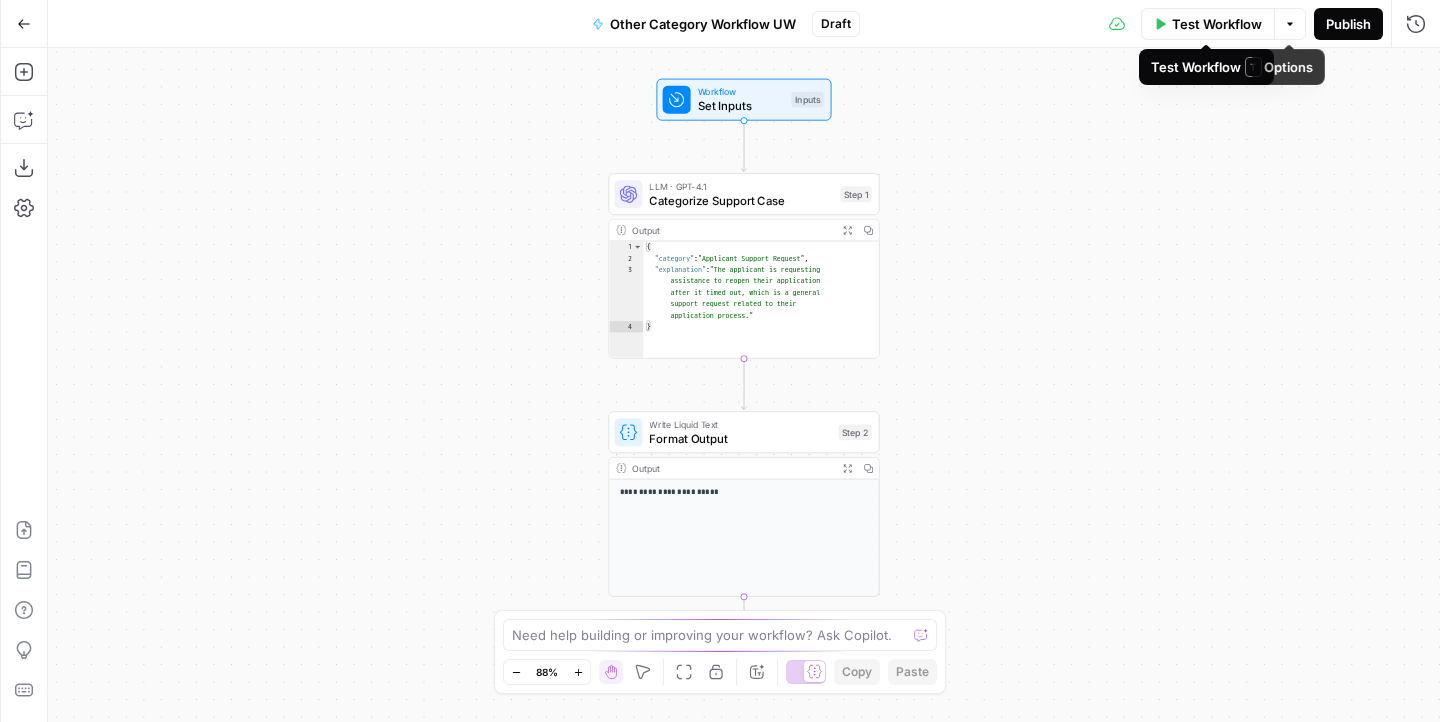 click on "Publish" at bounding box center (1348, 24) 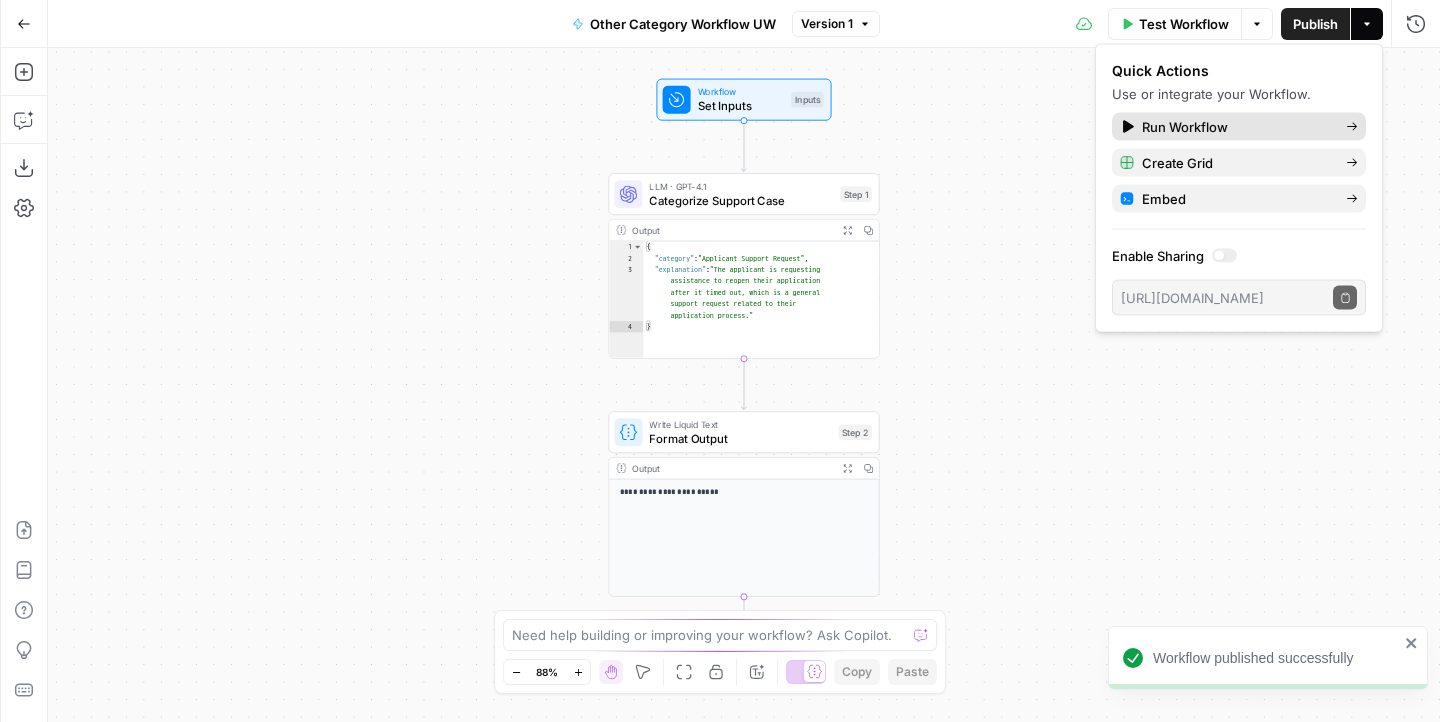 click on "Run Workflow" at bounding box center (1185, 127) 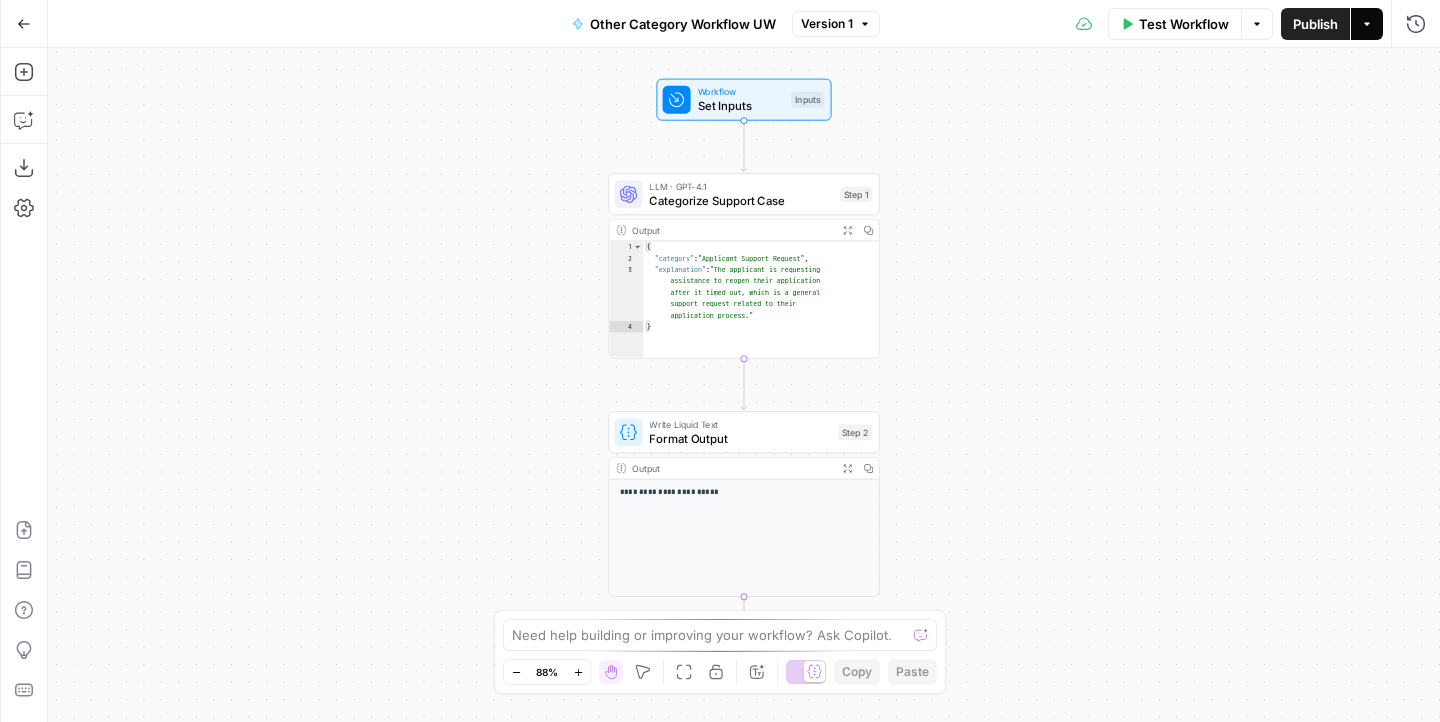 click on "Actions" at bounding box center (1367, 24) 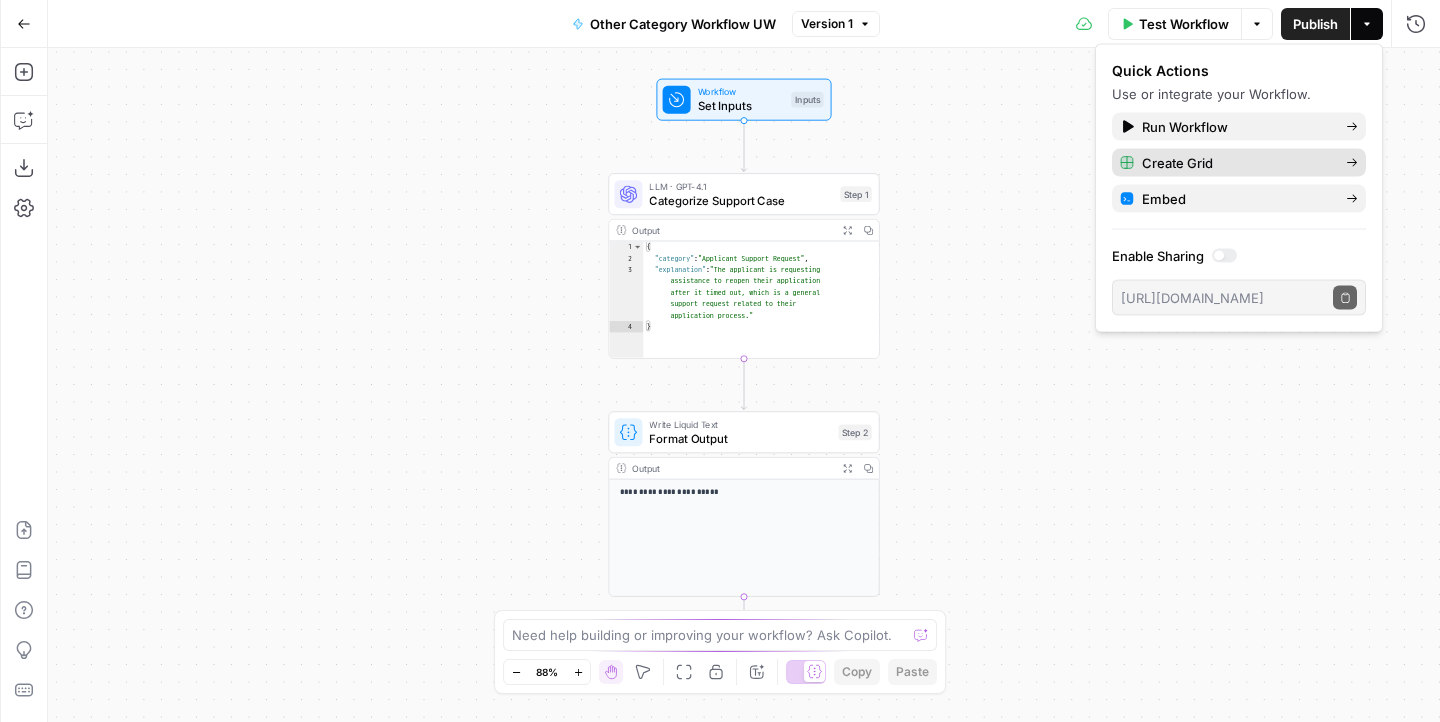 click on "Create Grid" at bounding box center [1239, 163] 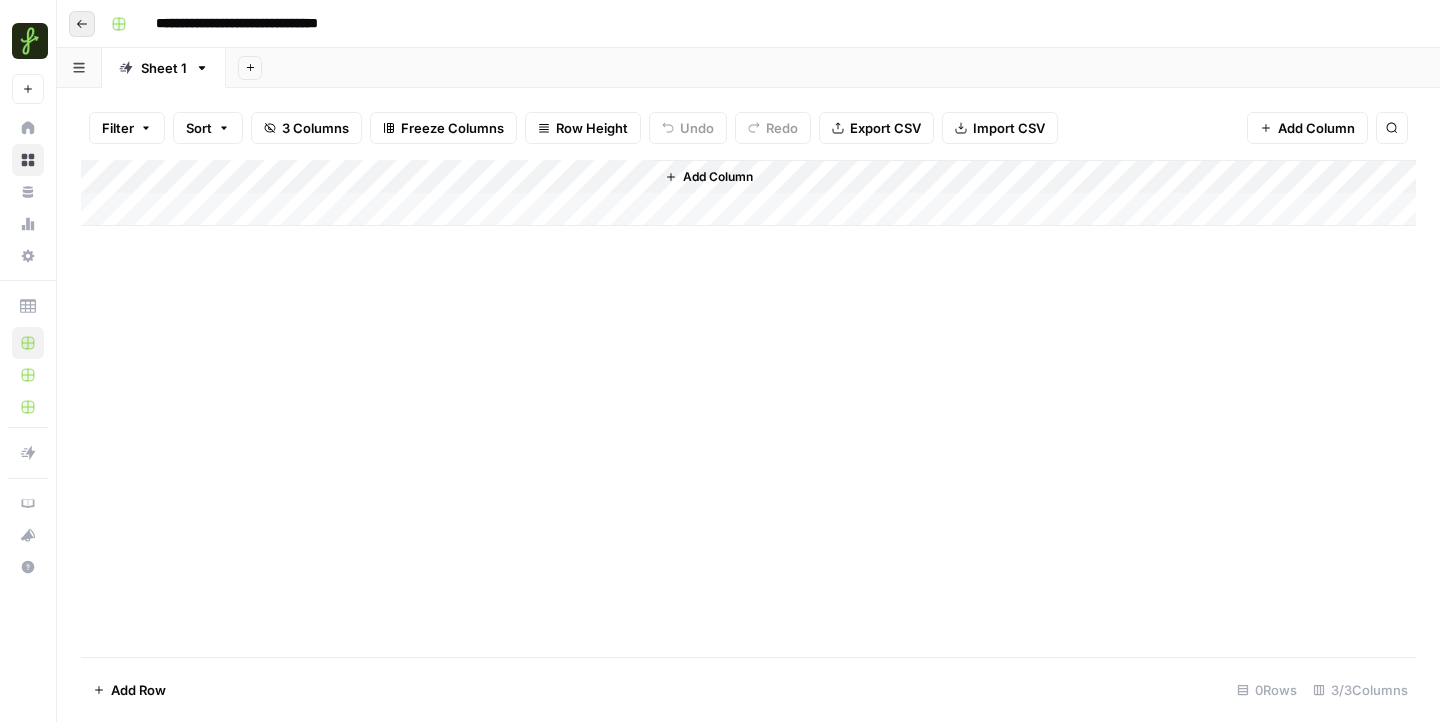 click 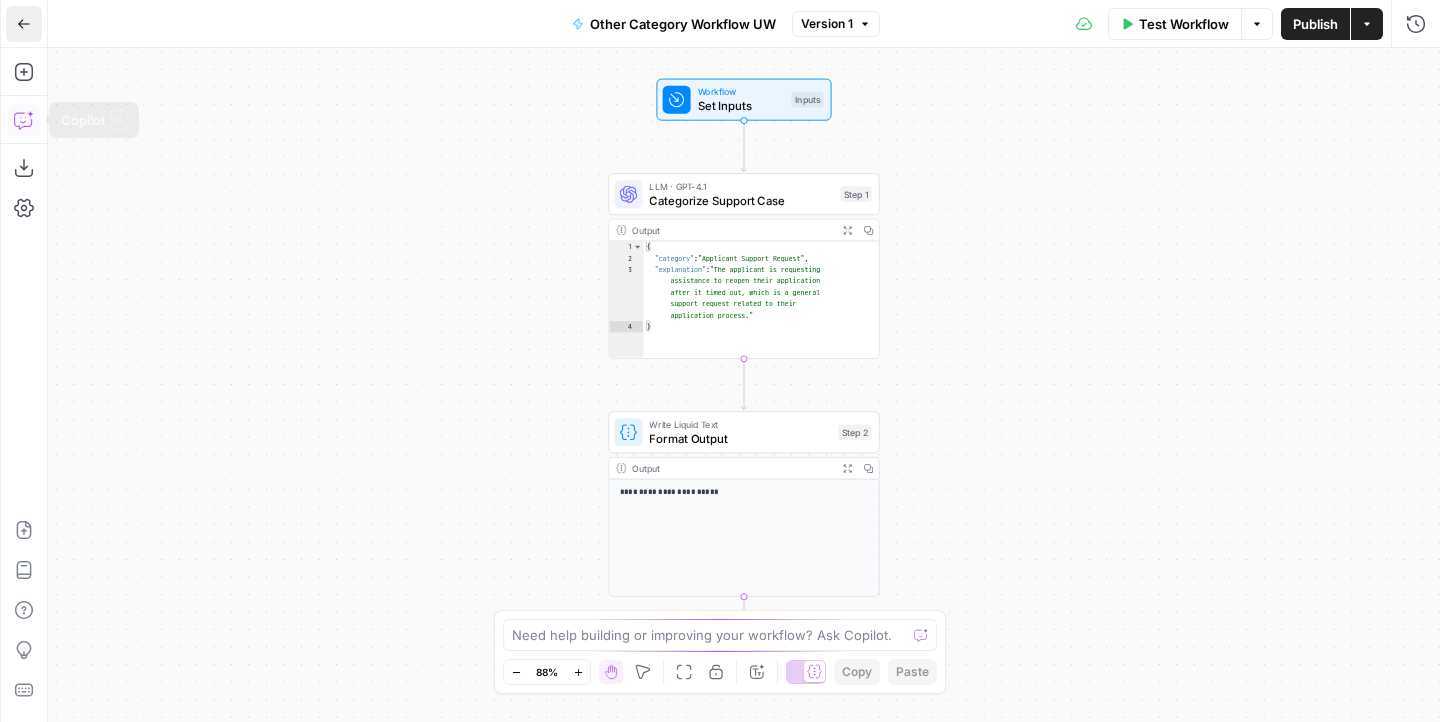click on "Go Back" at bounding box center (24, 24) 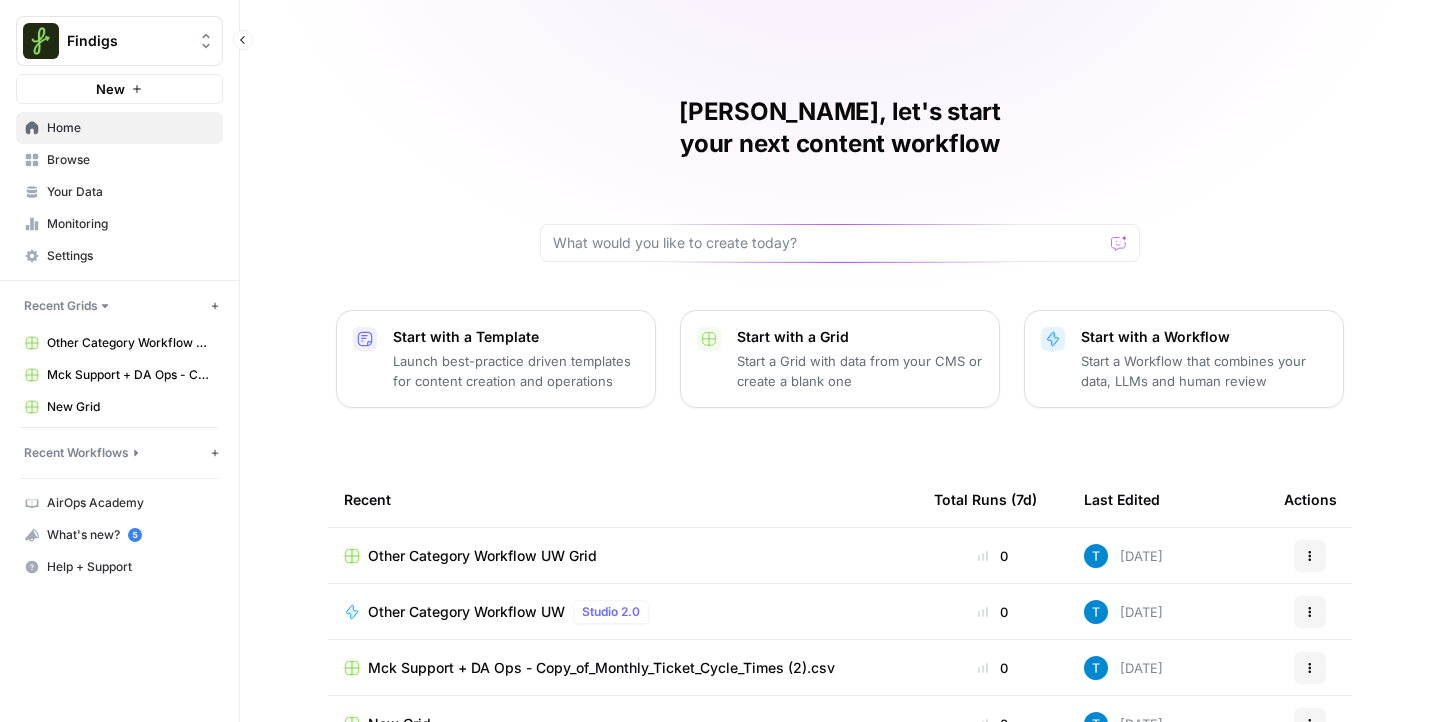 click on "Home" at bounding box center [119, 128] 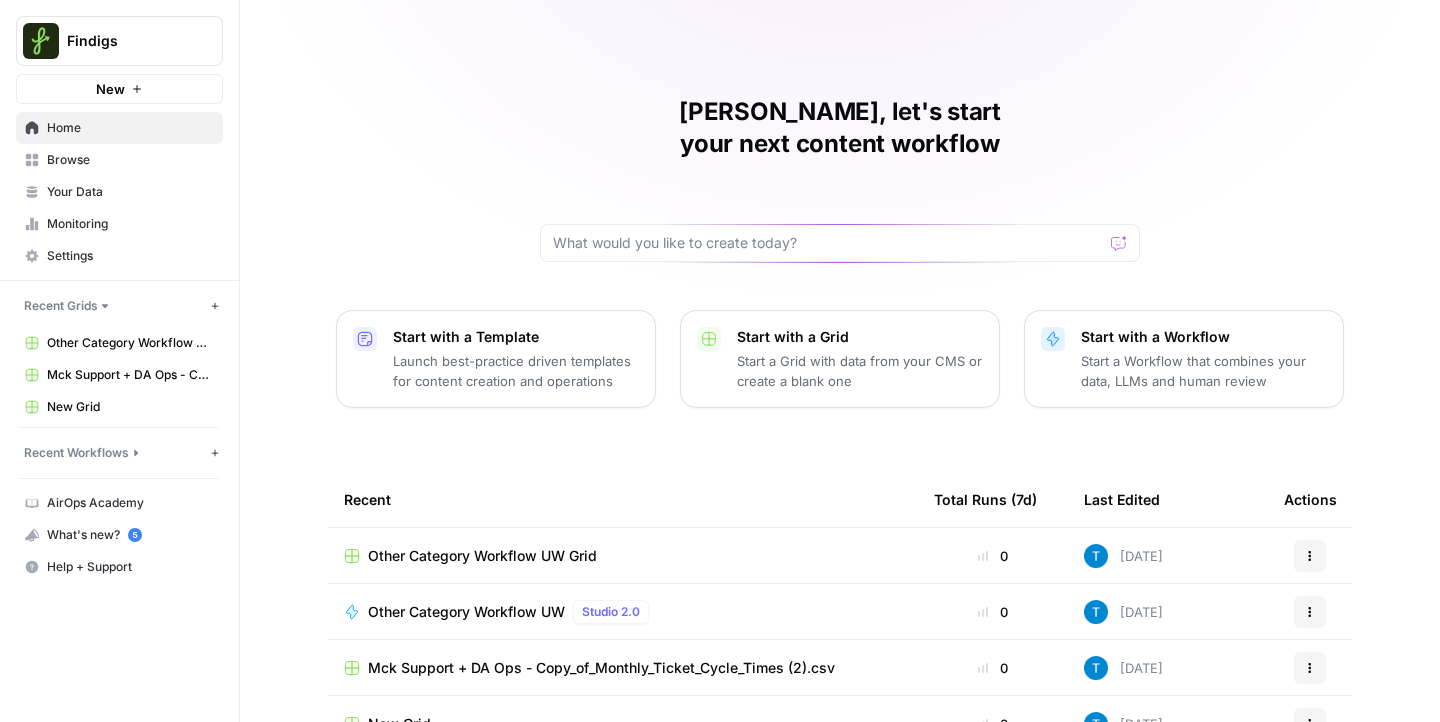 click on "Mck Support + DA Ops - Copy_of_Monthly_Ticket_Cycle_Times (2).csv" at bounding box center (601, 668) 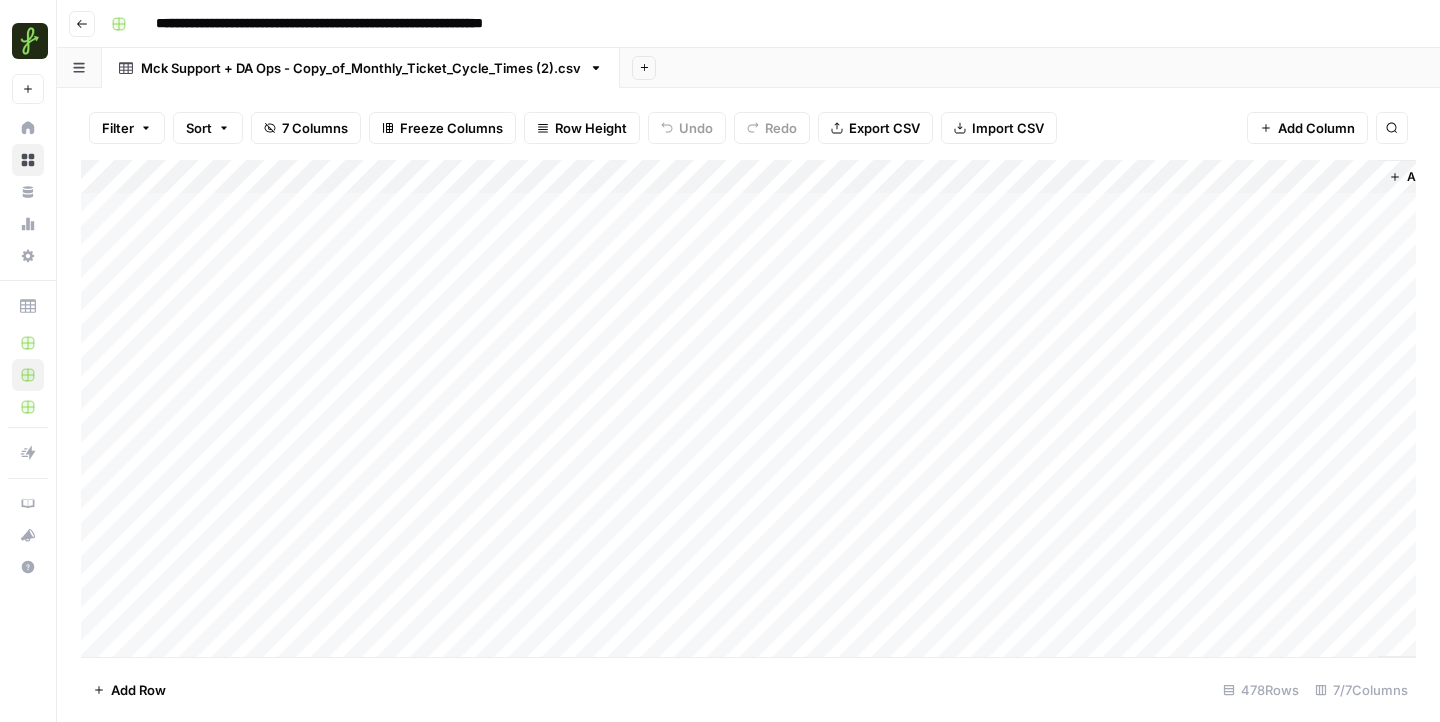scroll, scrollTop: 0, scrollLeft: 73, axis: horizontal 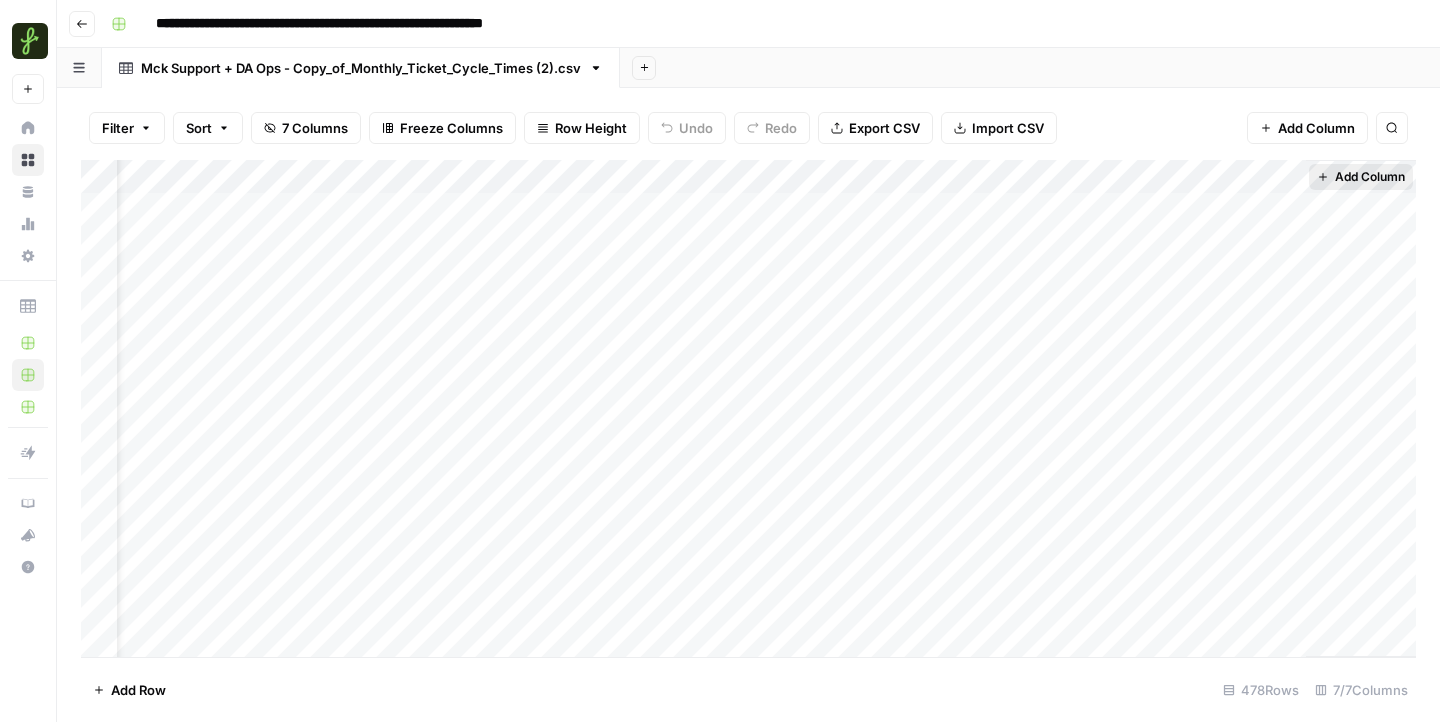 click on "Add Column" at bounding box center (1370, 177) 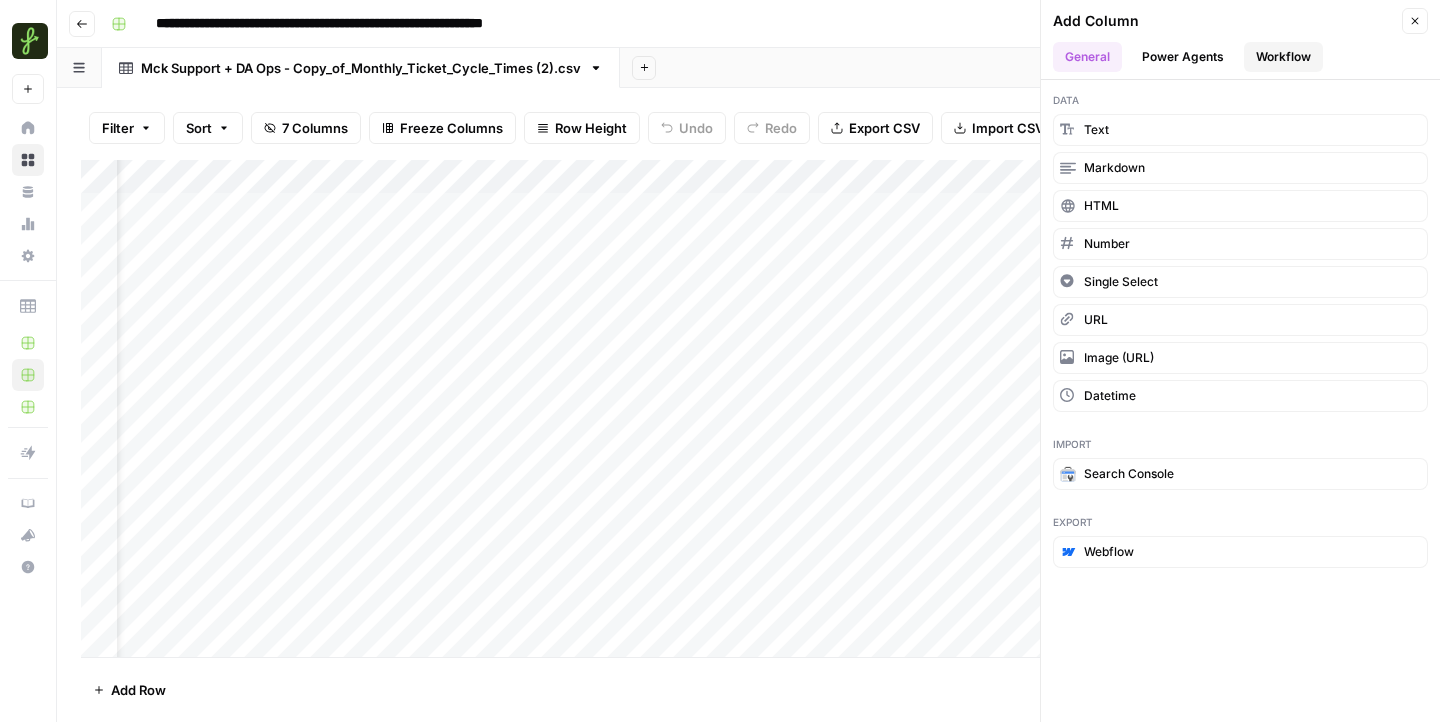 click on "Workflow" at bounding box center (1283, 57) 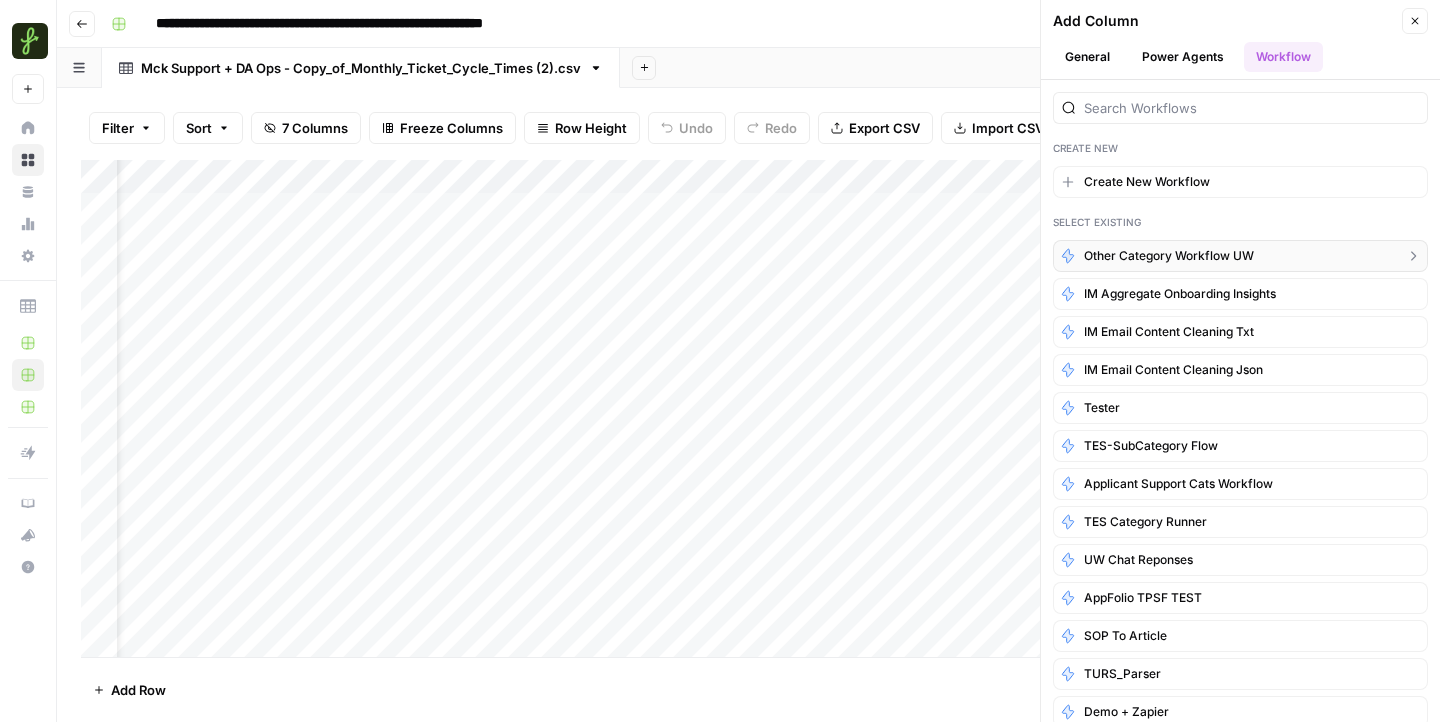 click on "Other Category Workflow UW" at bounding box center [1169, 256] 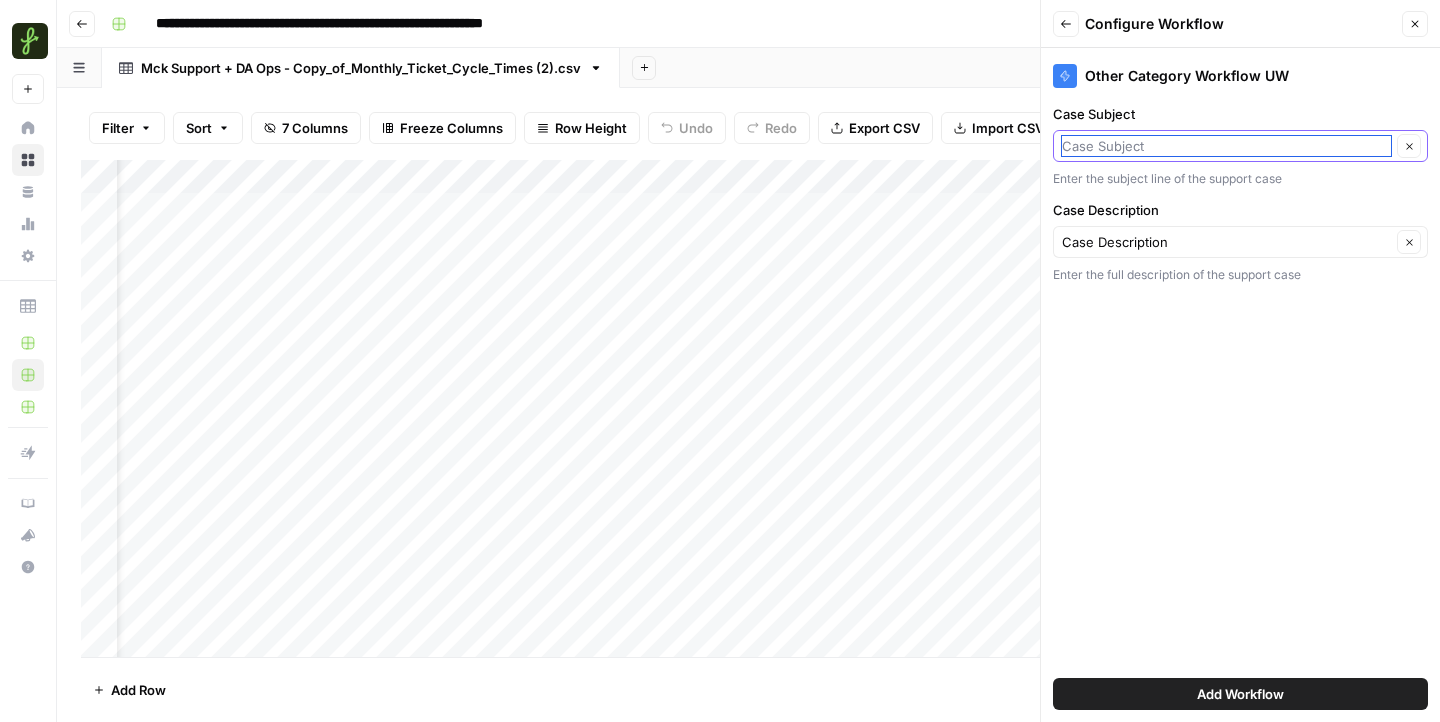click on "Case Subject" at bounding box center [1226, 146] 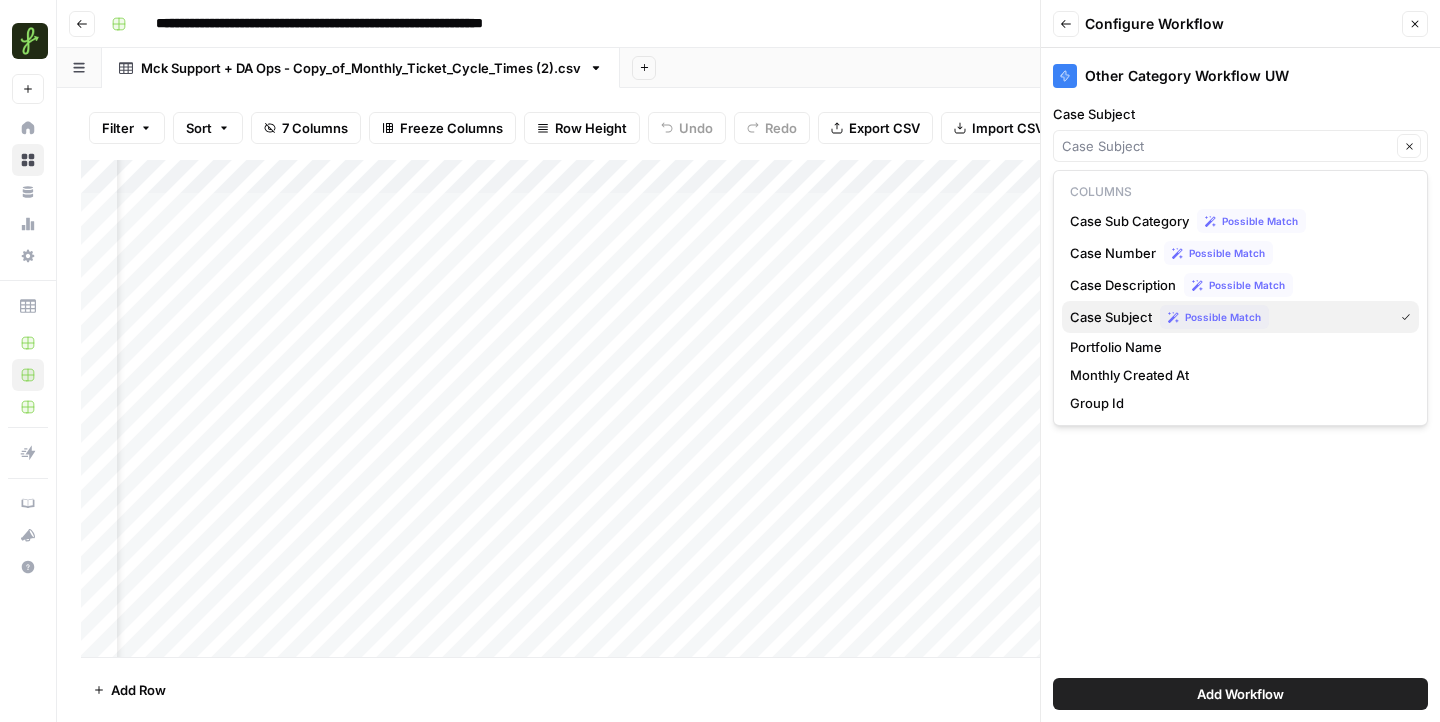 click on "Case Subject" at bounding box center [1111, 317] 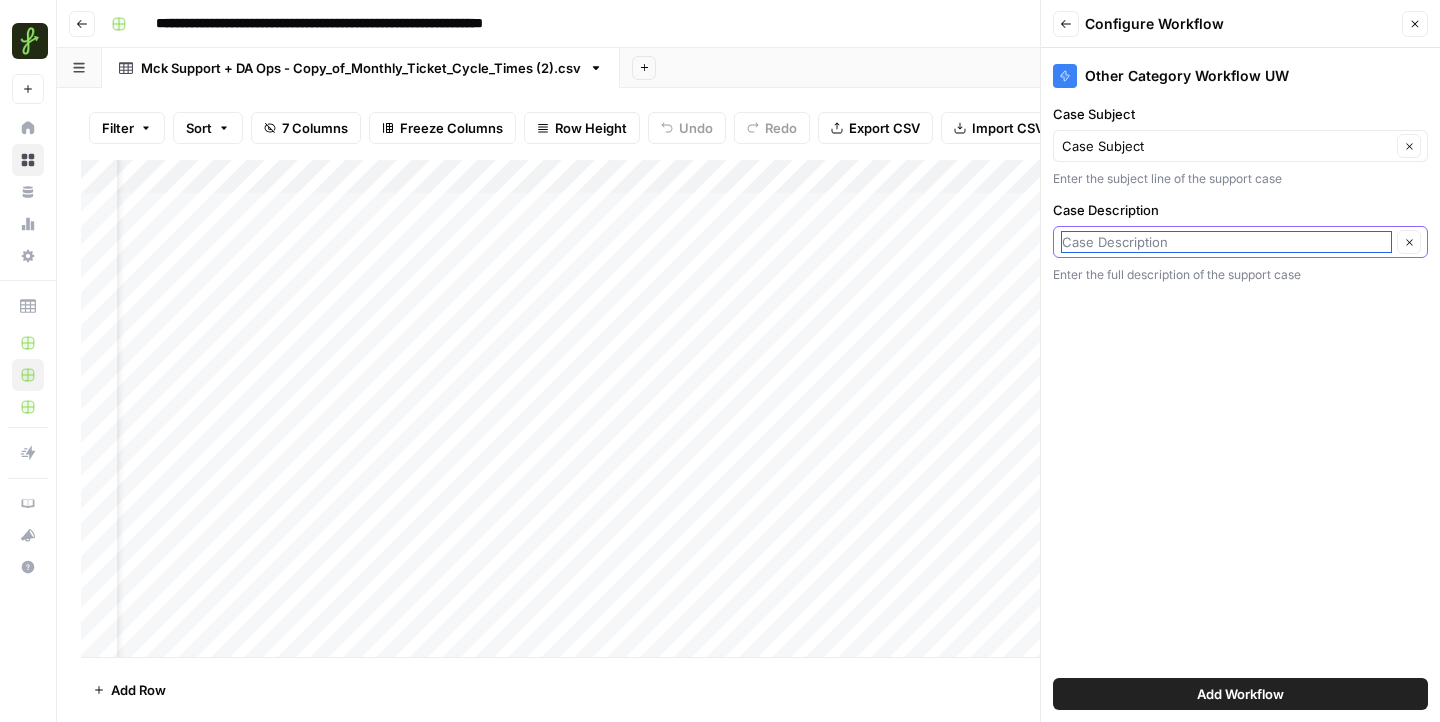 click on "Case Description" at bounding box center [1226, 242] 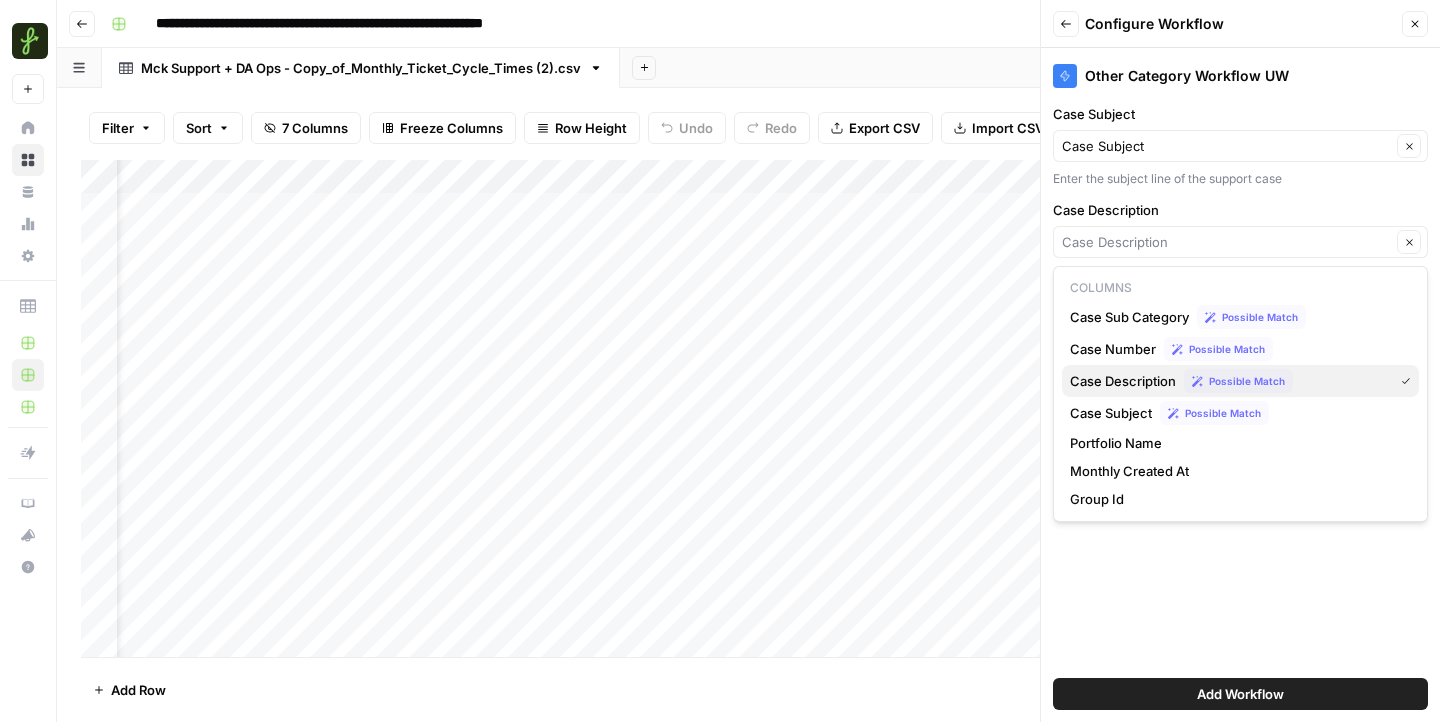 click on "Case Description" at bounding box center (1123, 381) 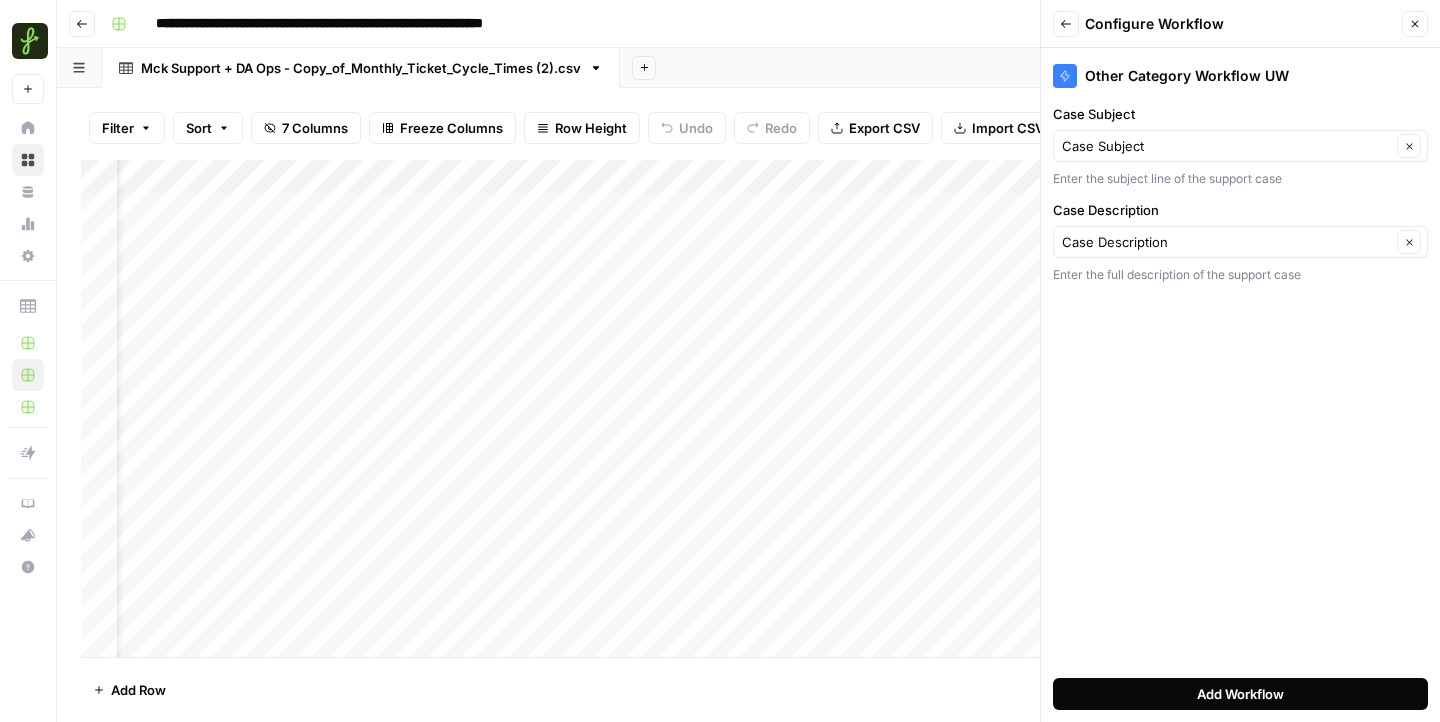 click on "Add Workflow" at bounding box center [1240, 694] 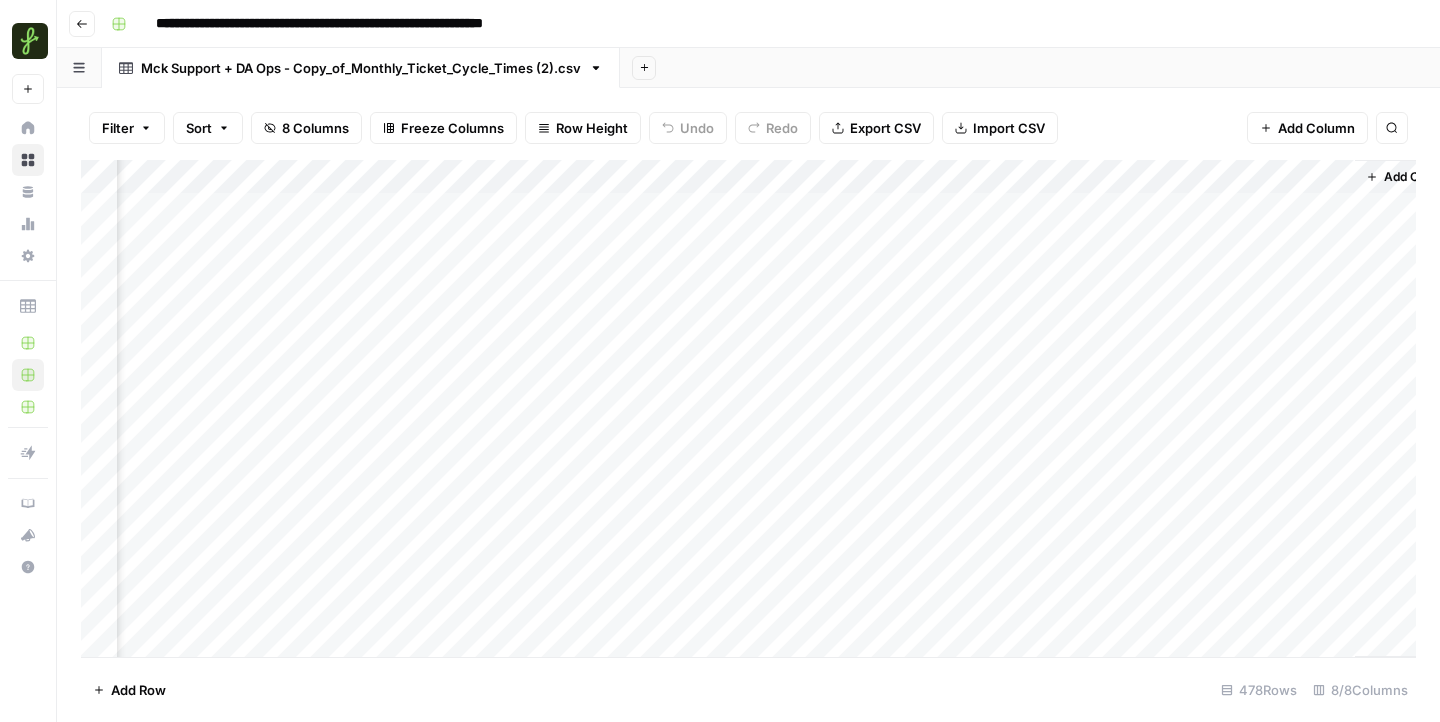 scroll, scrollTop: 0, scrollLeft: 253, axis: horizontal 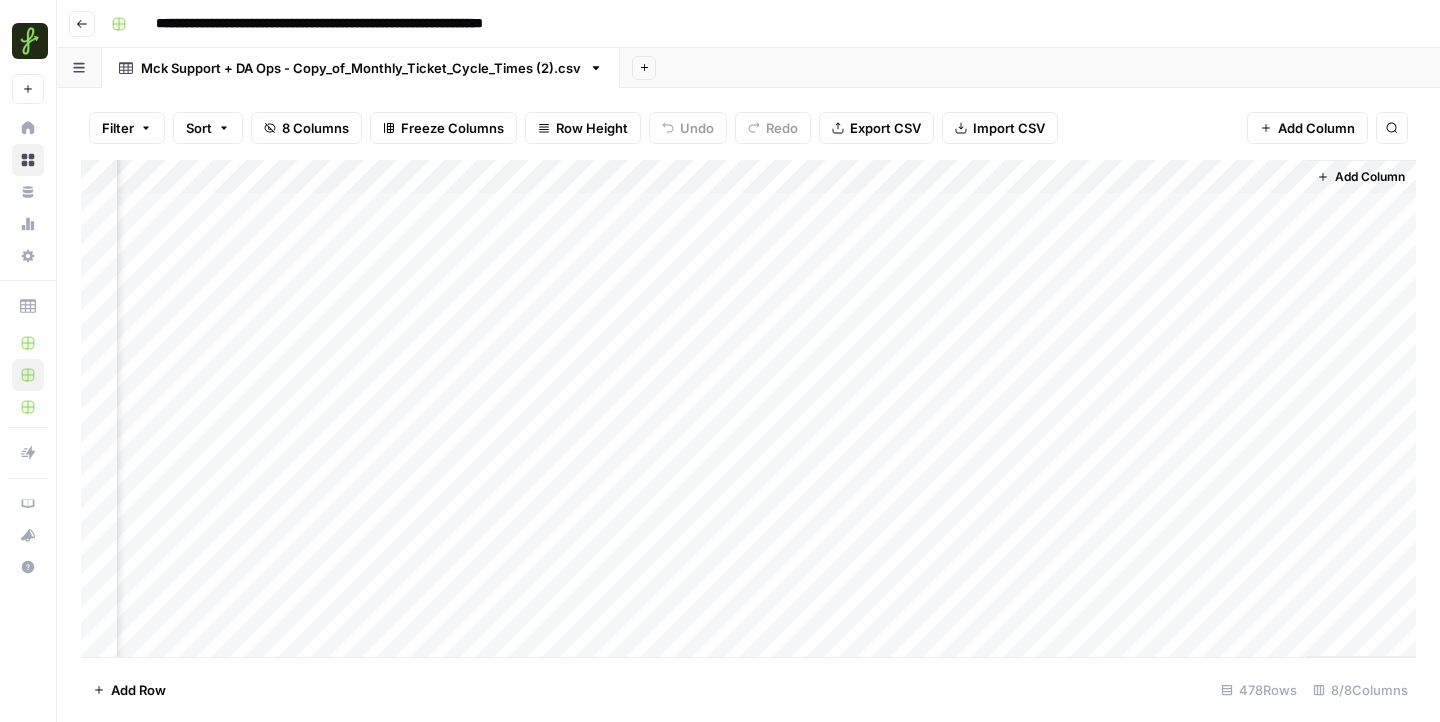 click on "Add Column" at bounding box center [748, 408] 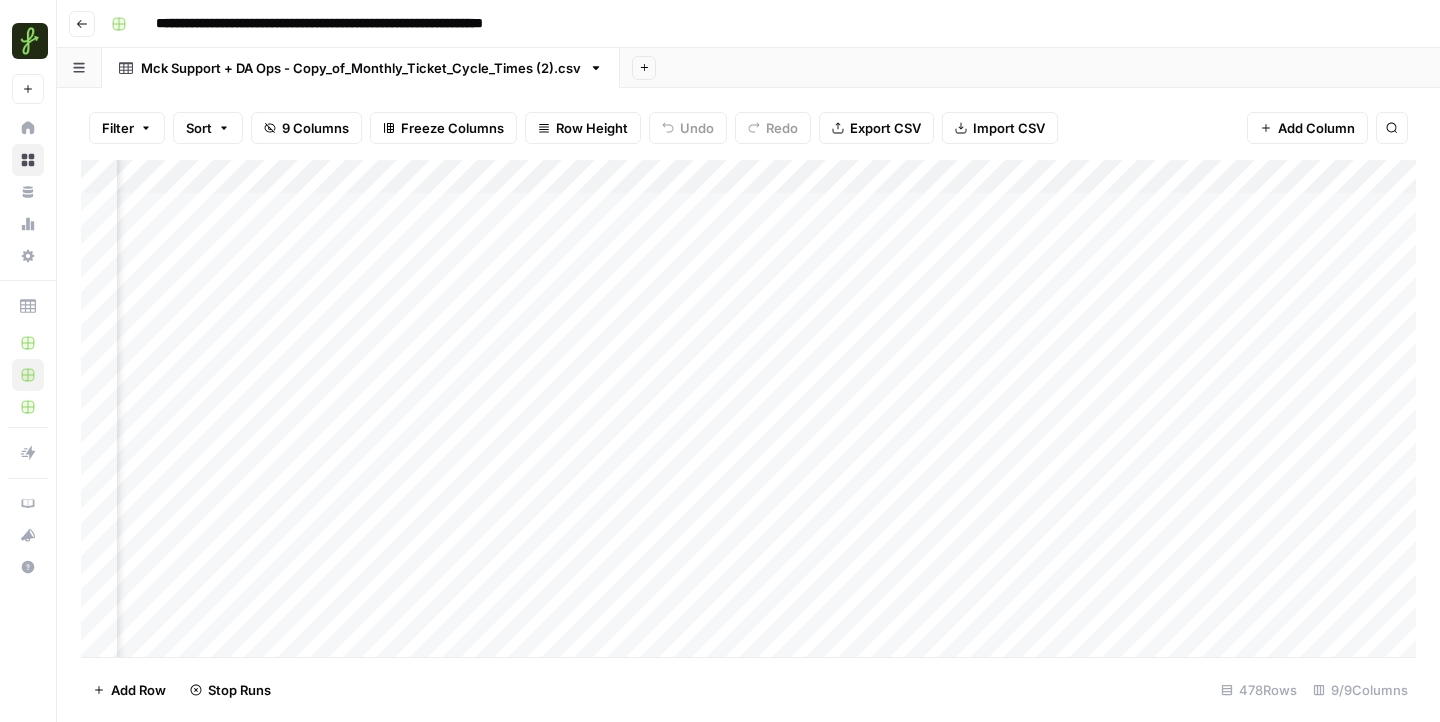 scroll, scrollTop: 0, scrollLeft: 433, axis: horizontal 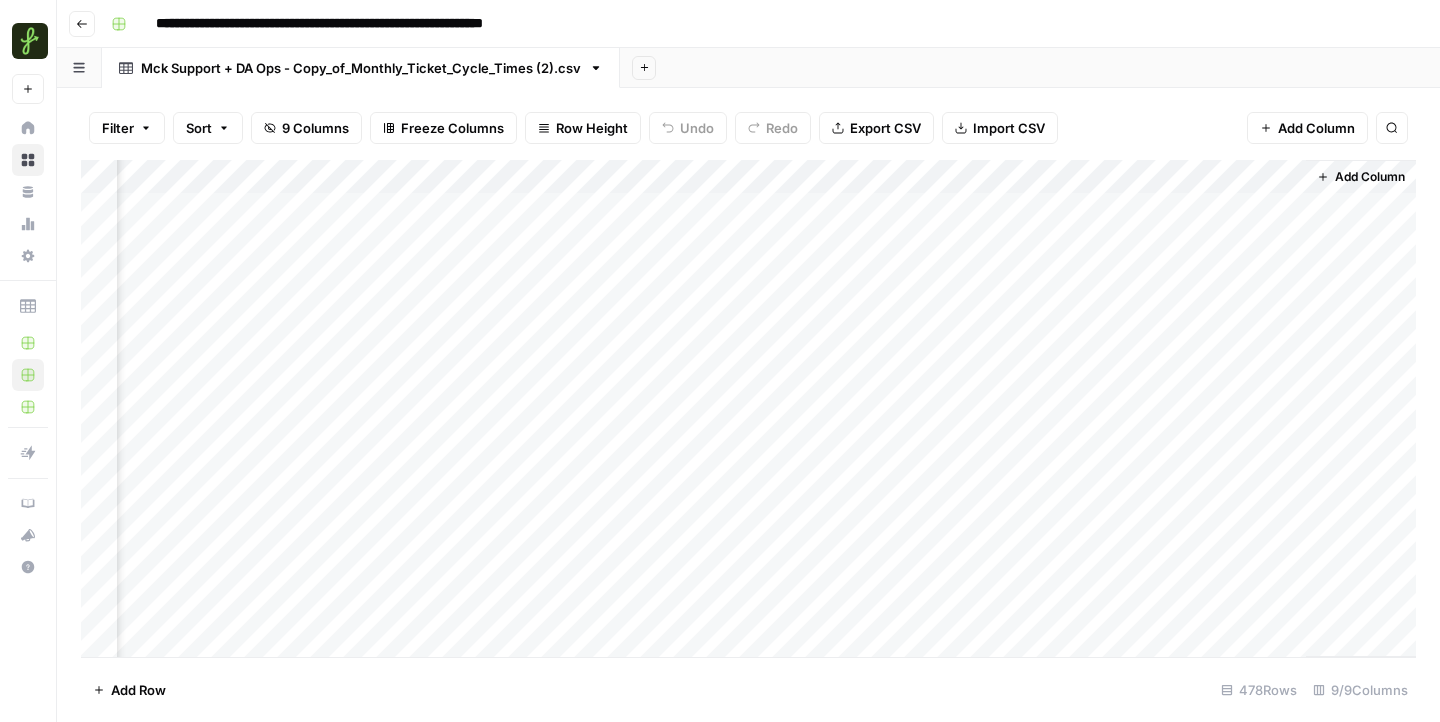click on "Add Column" at bounding box center [748, 408] 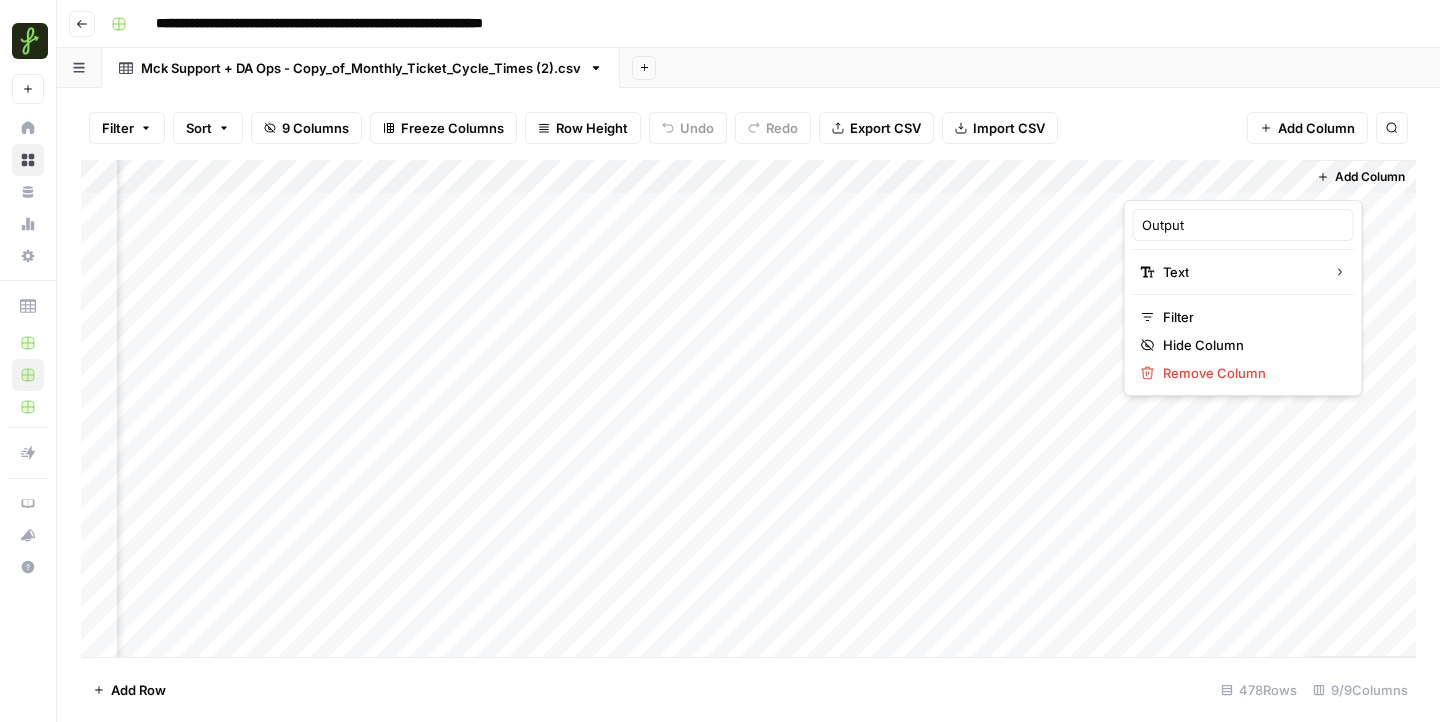 click at bounding box center [1214, 180] 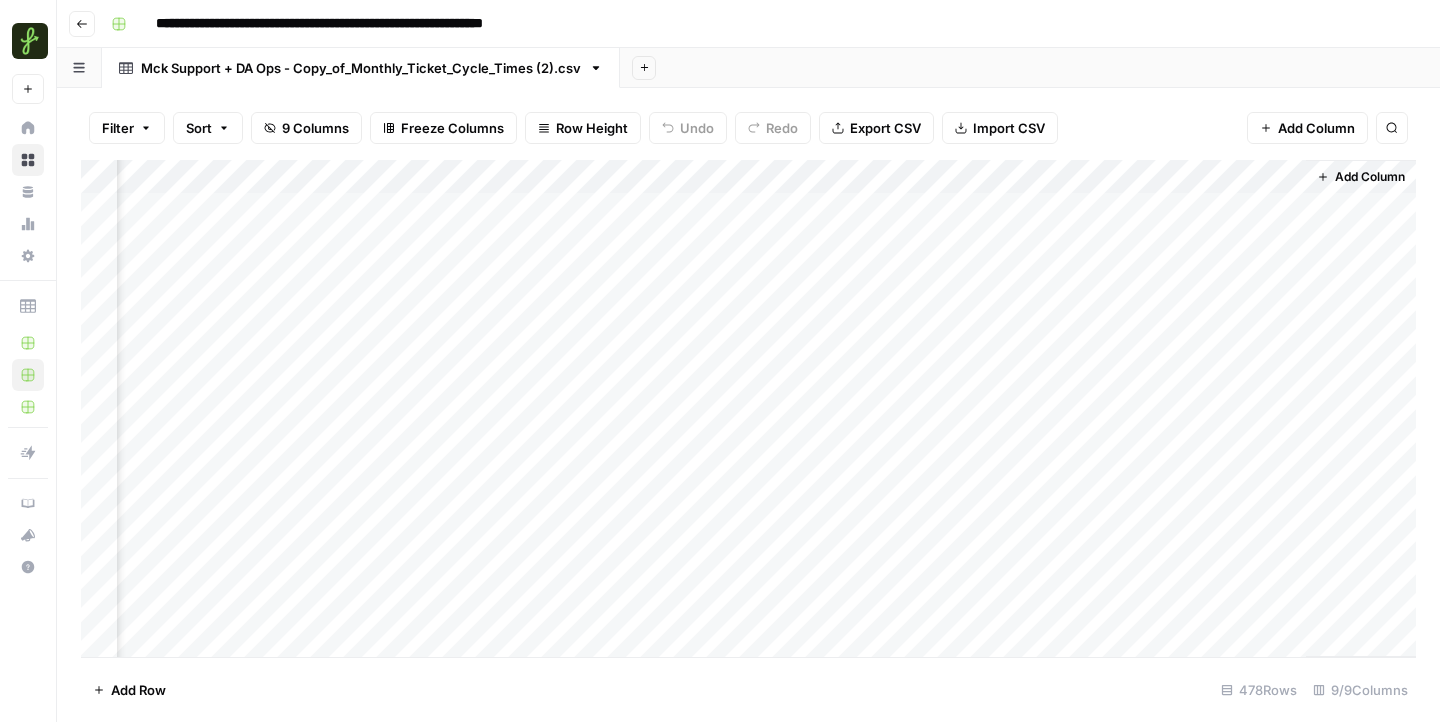 click on "Add Column" at bounding box center [748, 408] 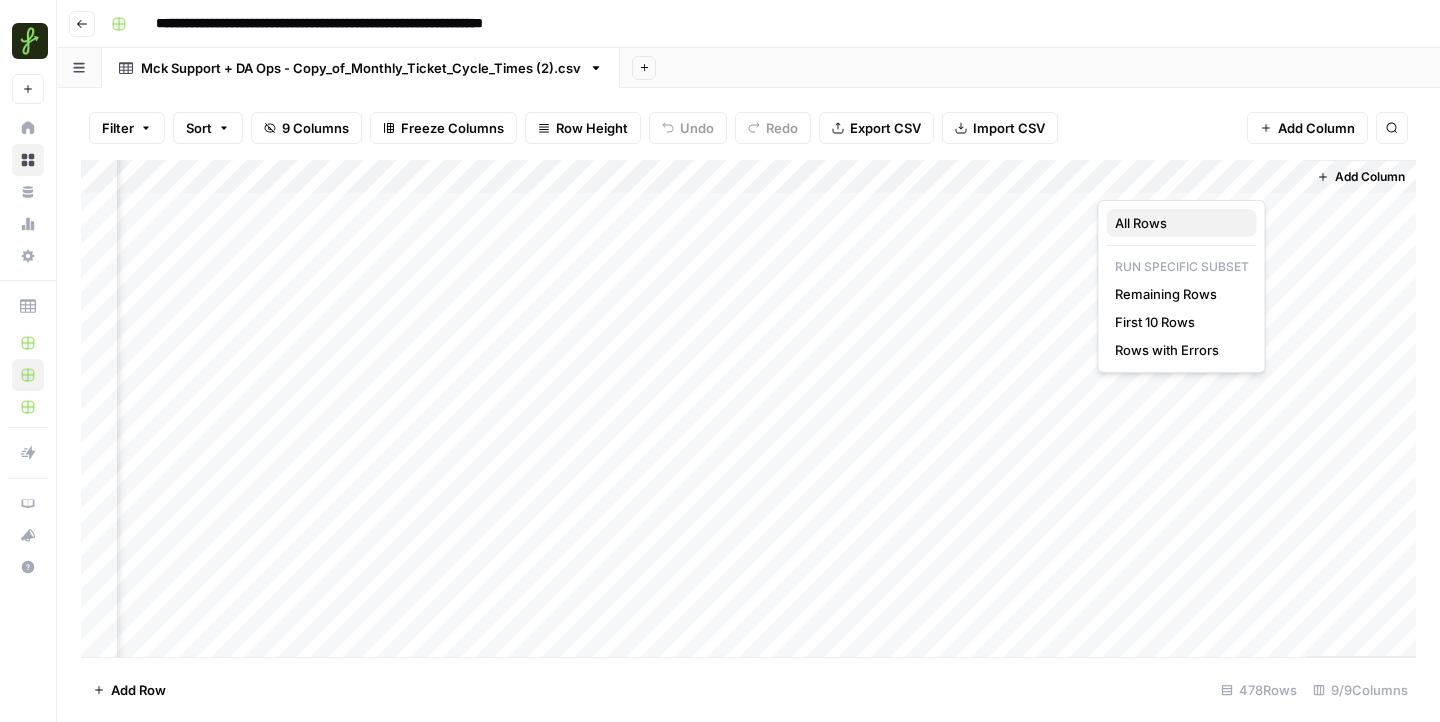 click on "All Rows" at bounding box center [1141, 223] 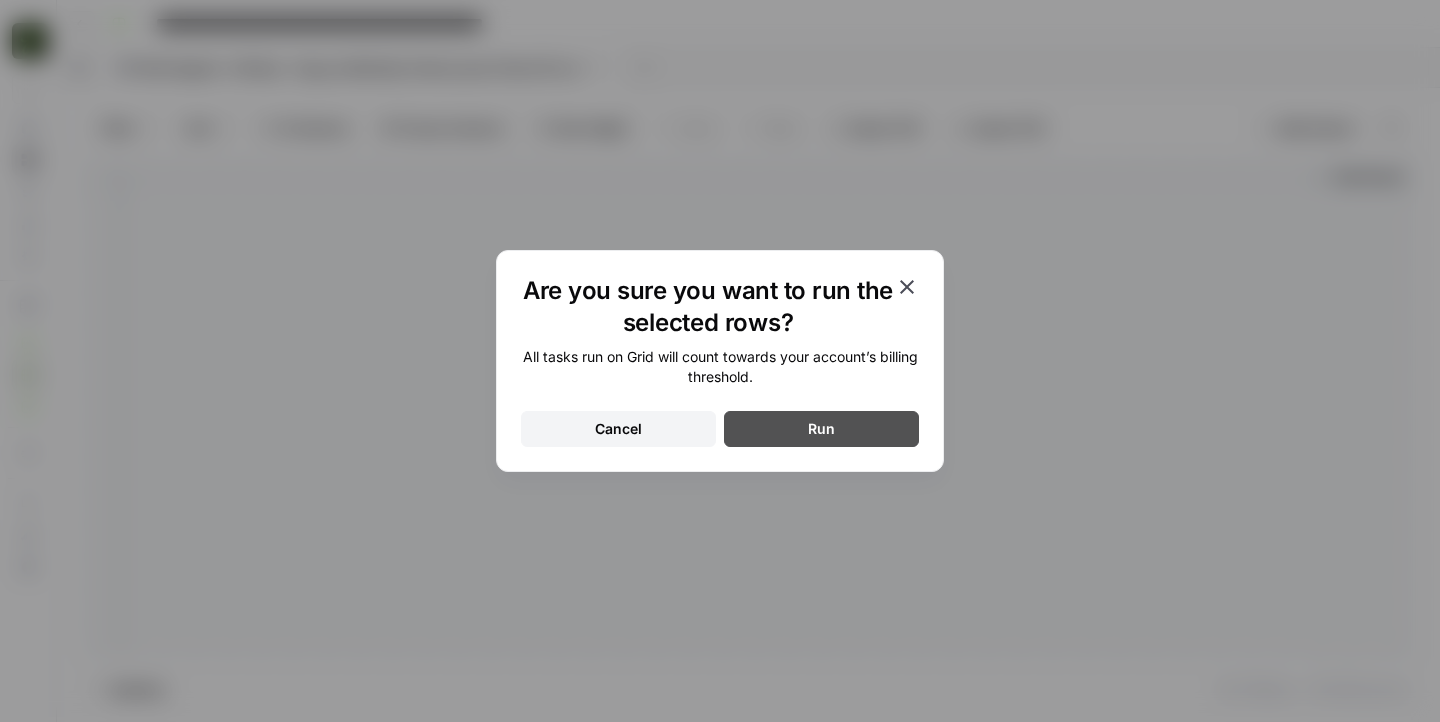 click on "Run" at bounding box center (821, 429) 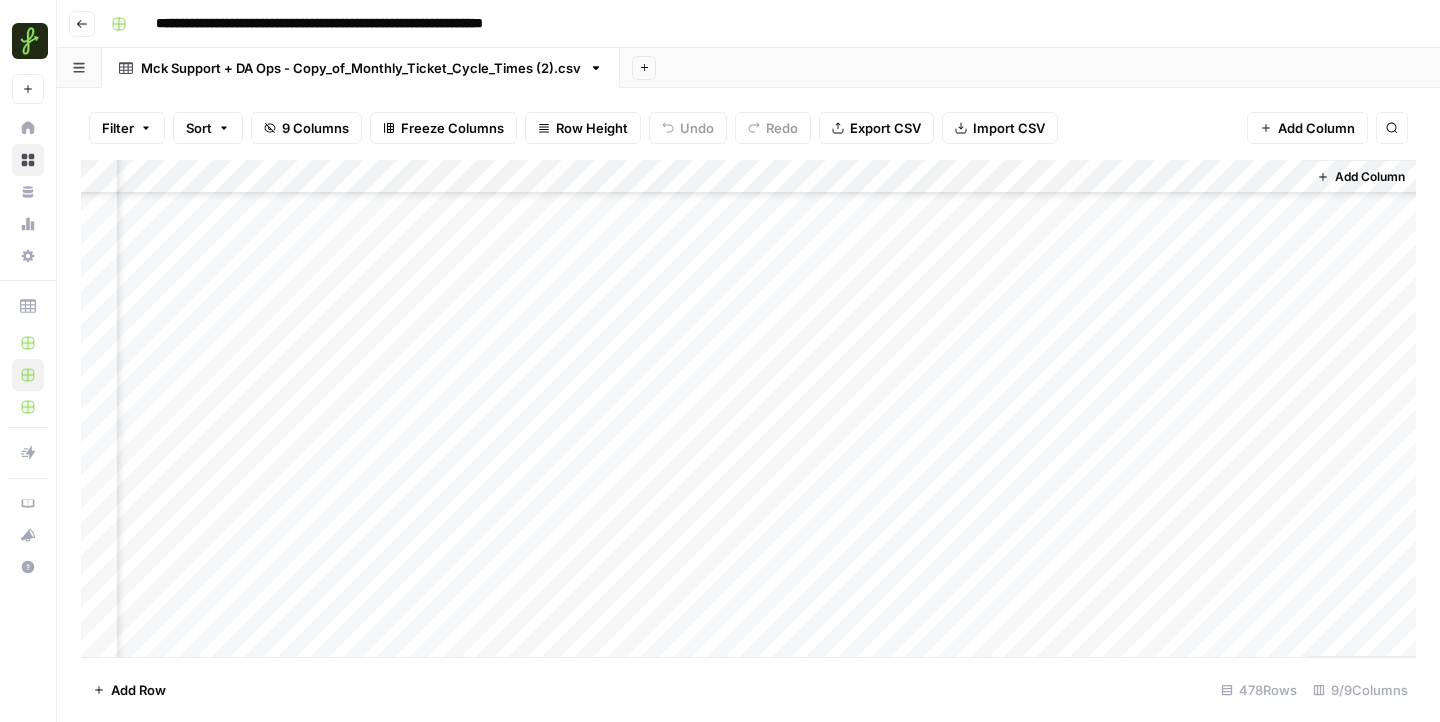 scroll, scrollTop: 15821, scrollLeft: 433, axis: both 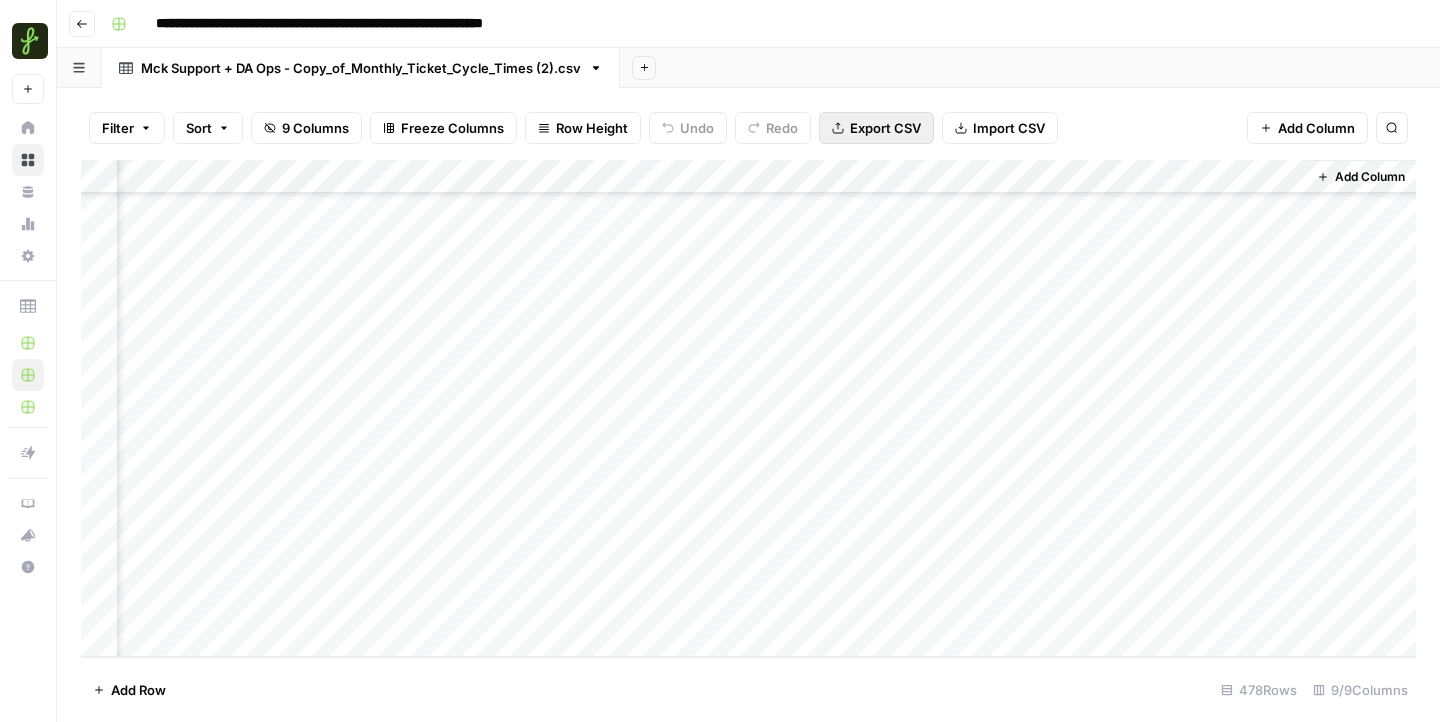 click on "Export CSV" at bounding box center [885, 128] 